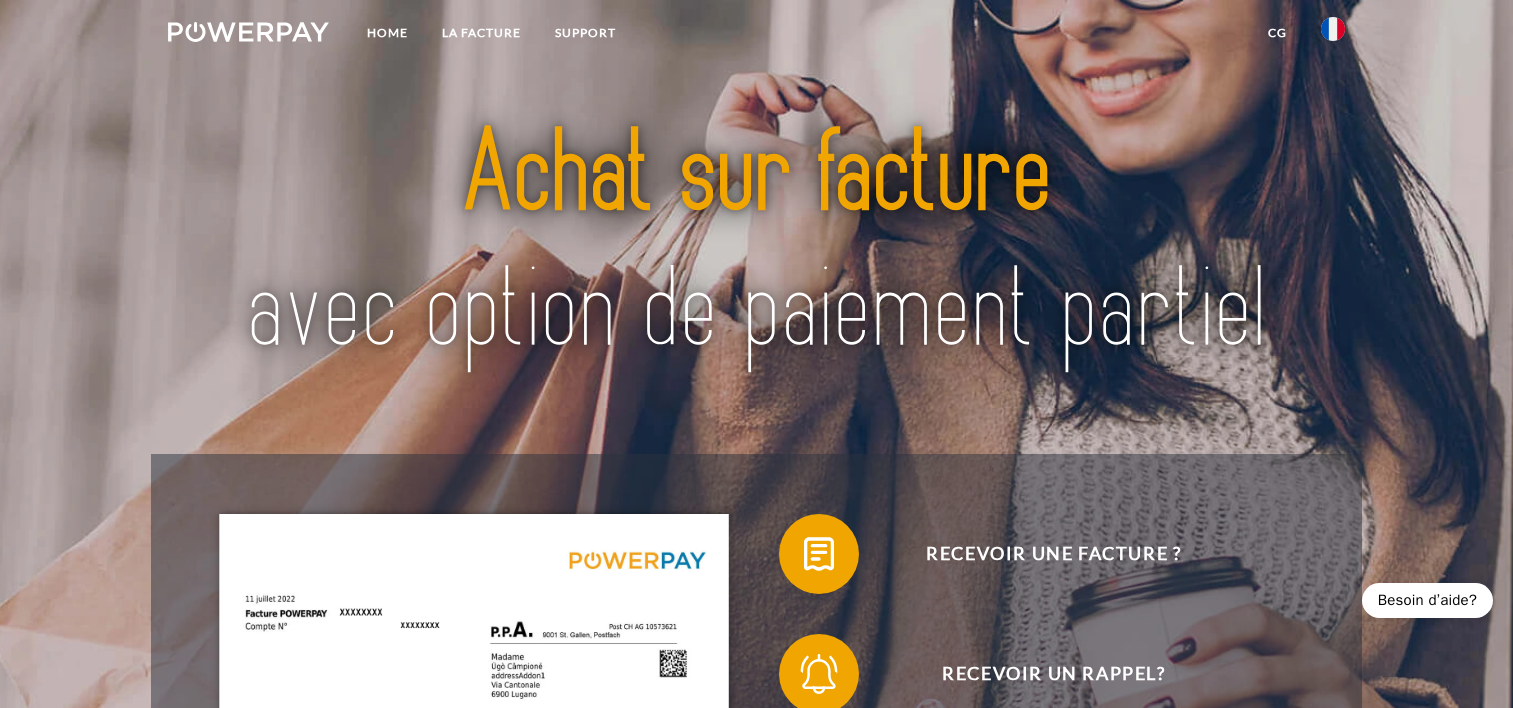 scroll, scrollTop: 0, scrollLeft: 0, axis: both 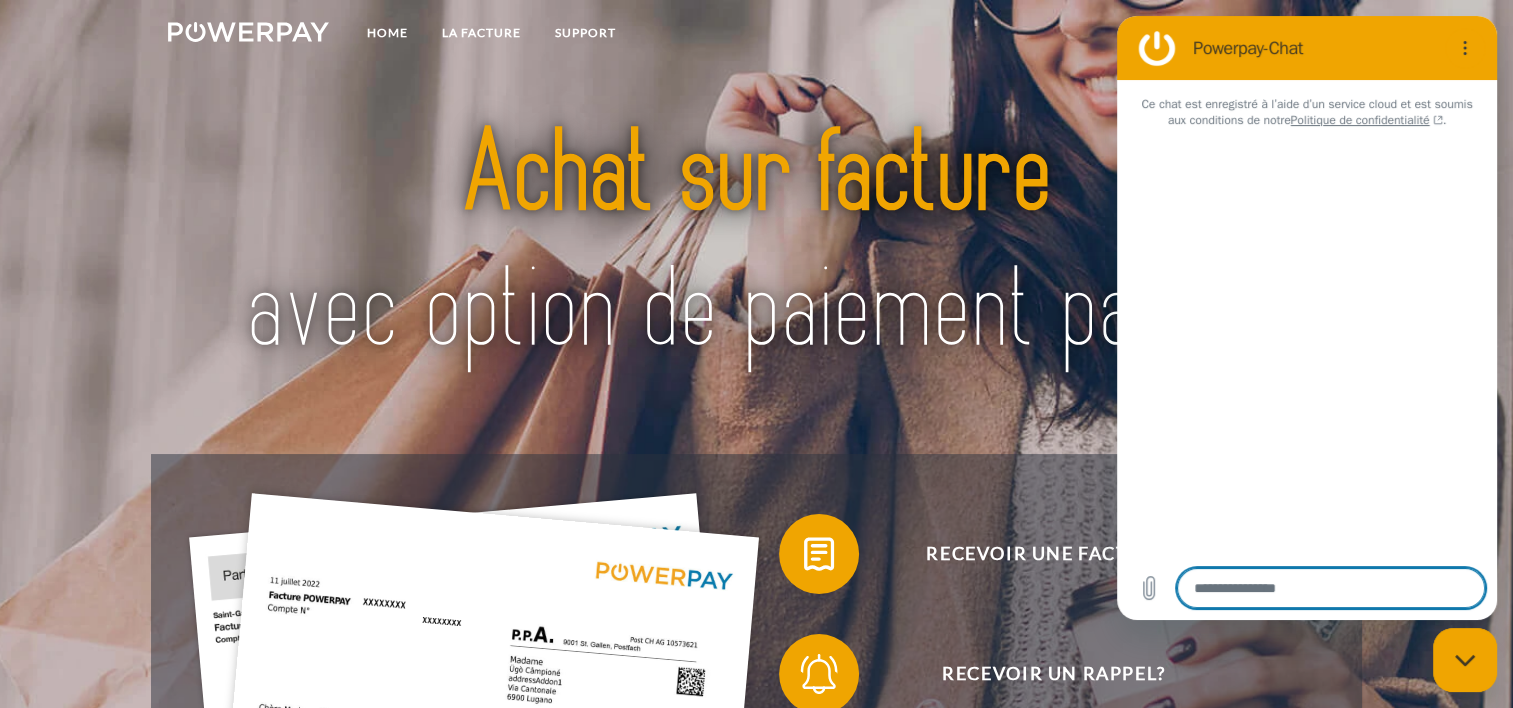 type on "*" 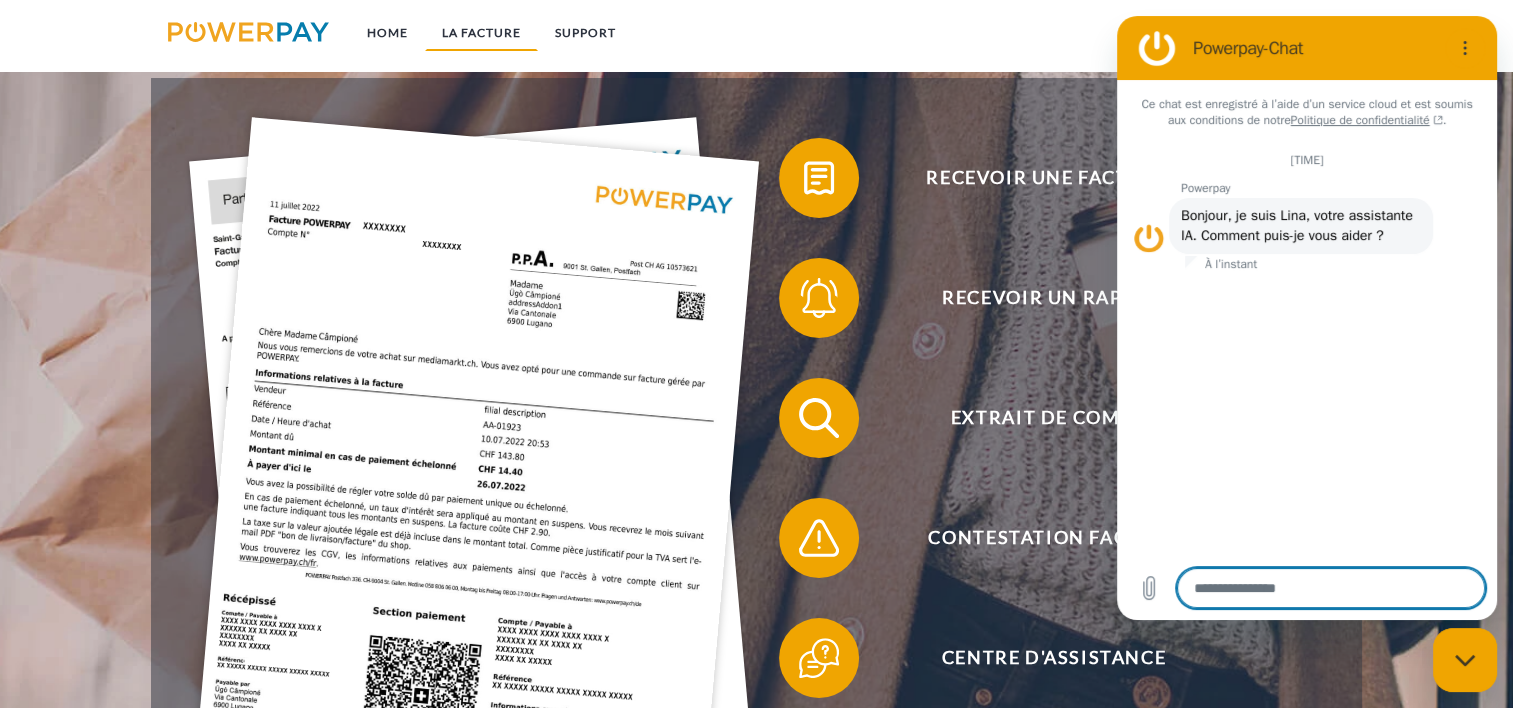 scroll, scrollTop: 400, scrollLeft: 0, axis: vertical 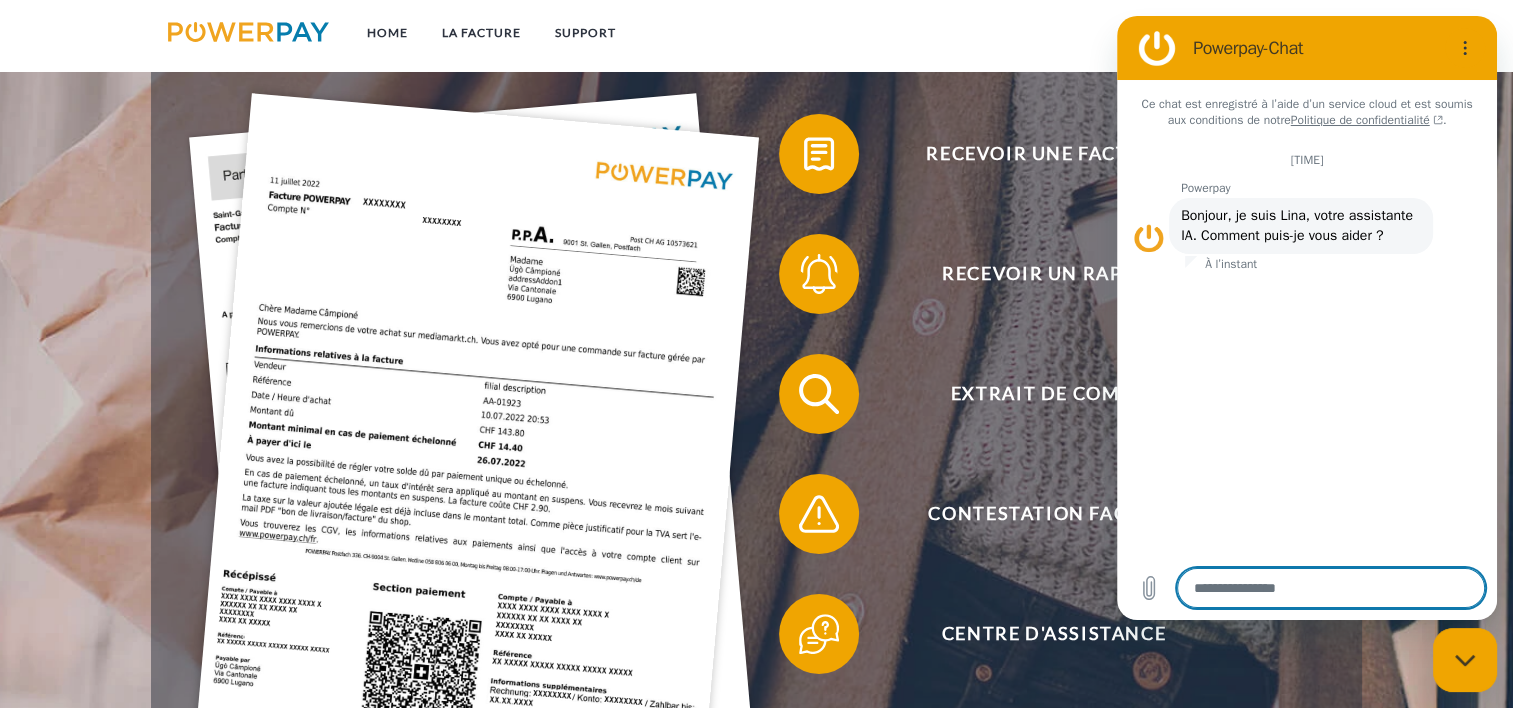 type on "*" 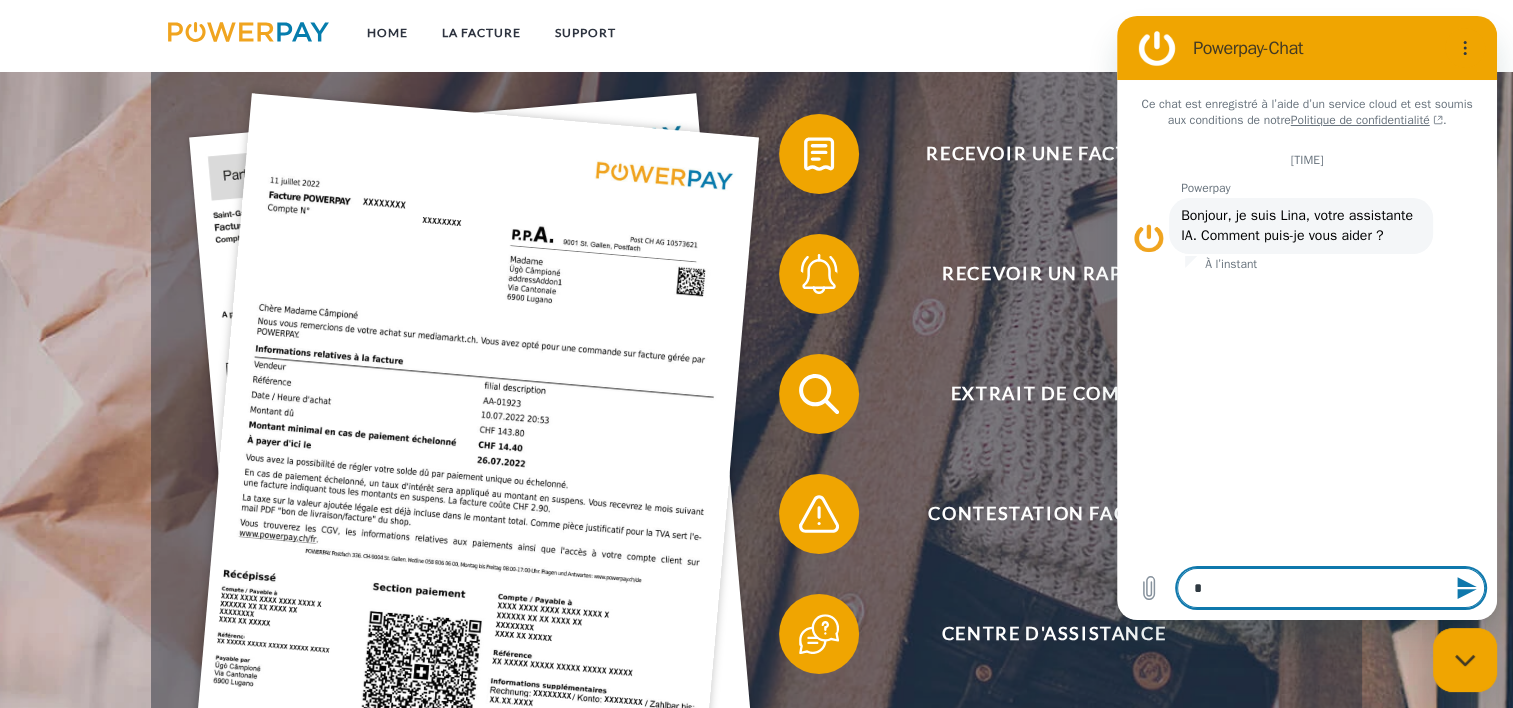 type on "**" 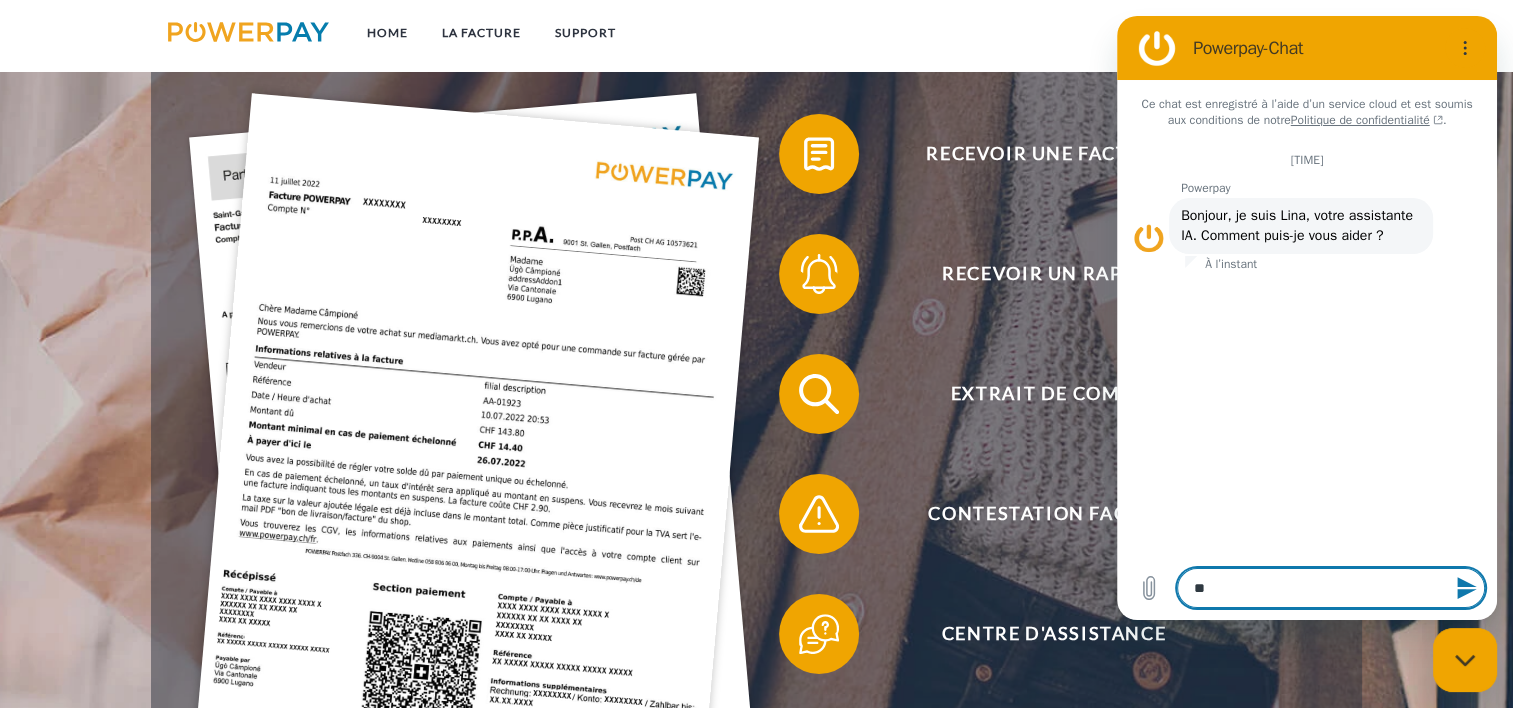 type on "***" 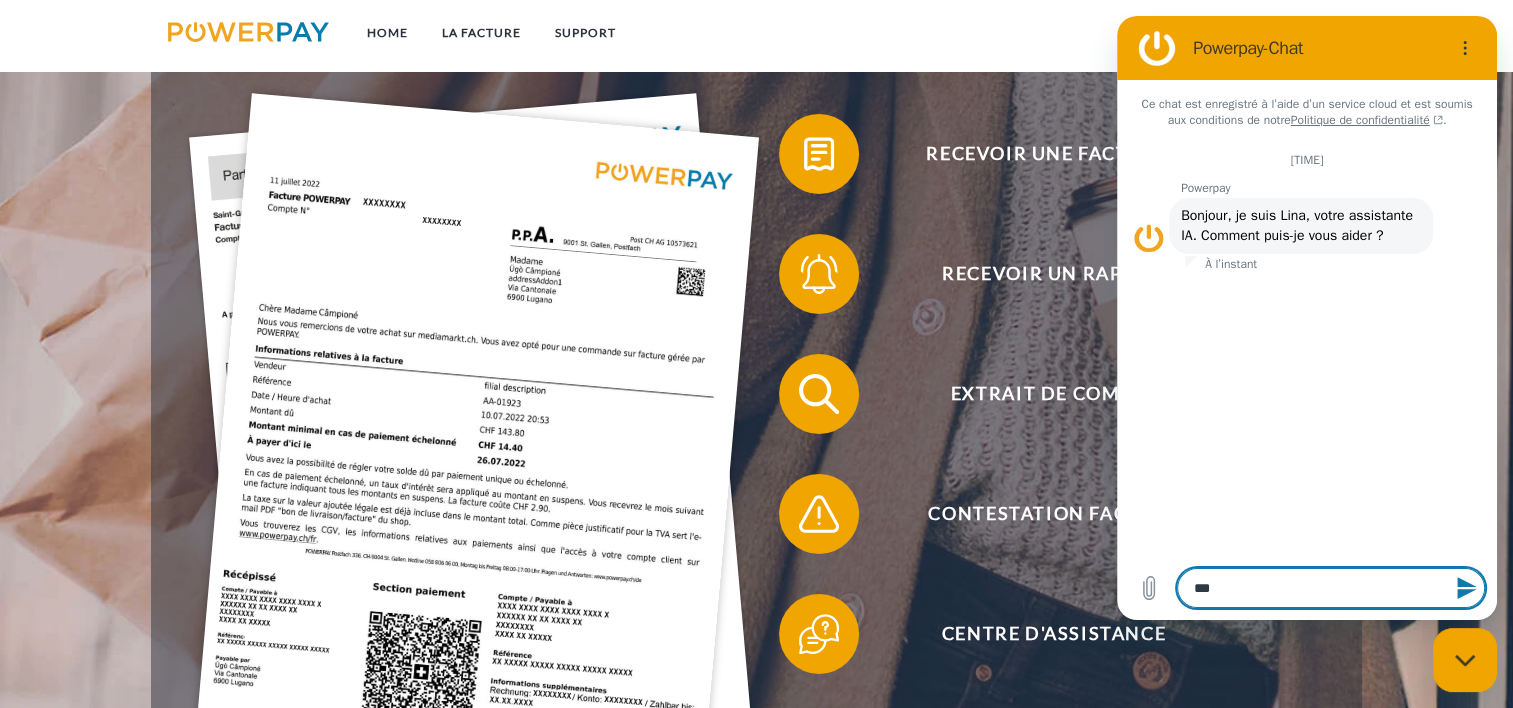 type on "*" 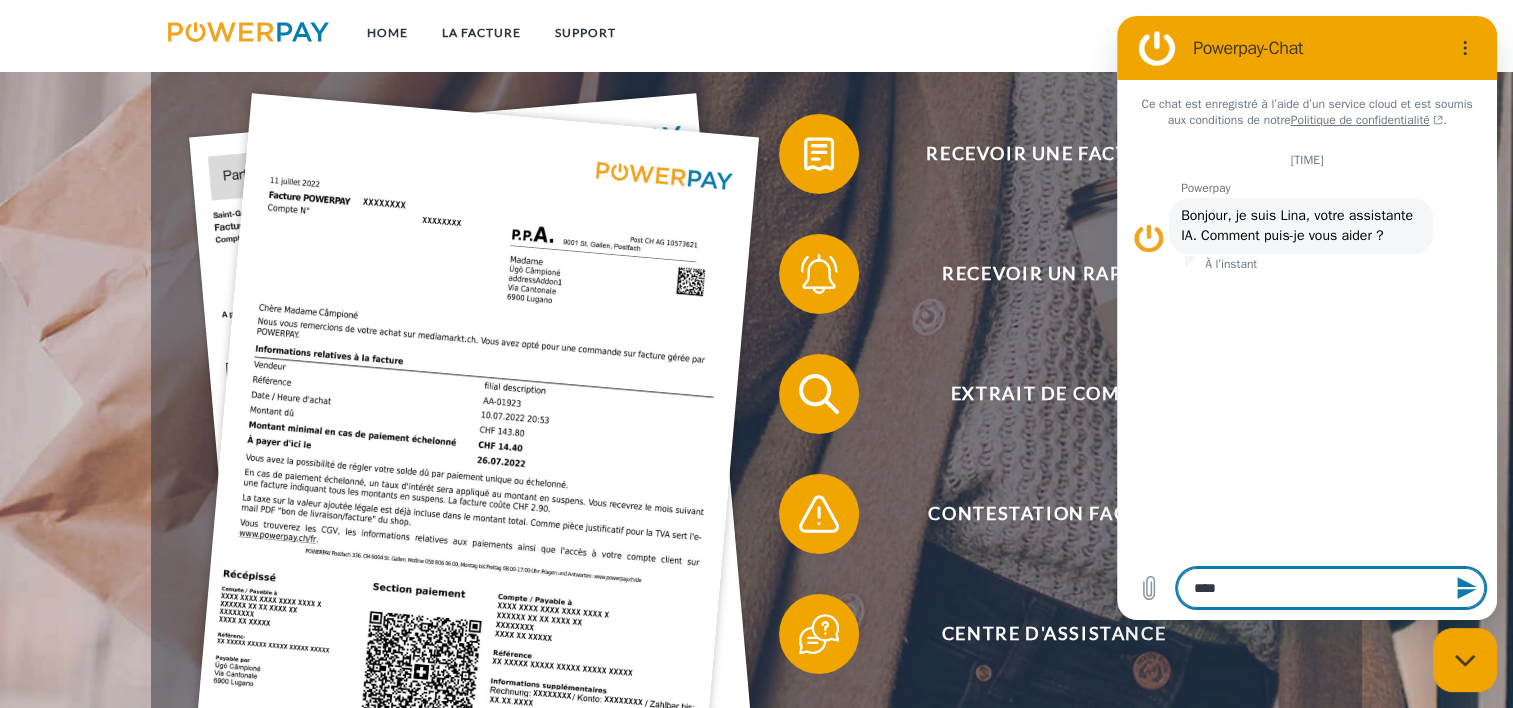 type on "*****" 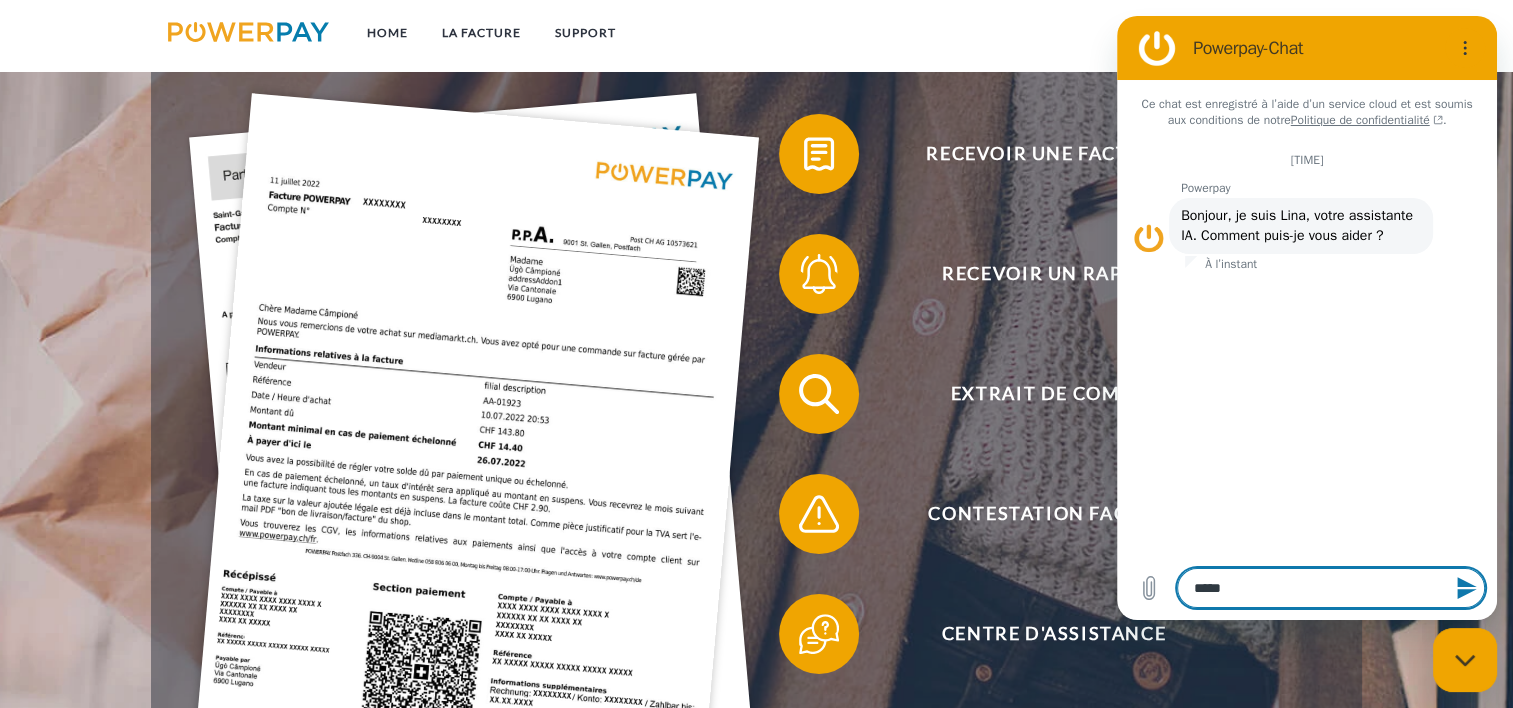 type on "******" 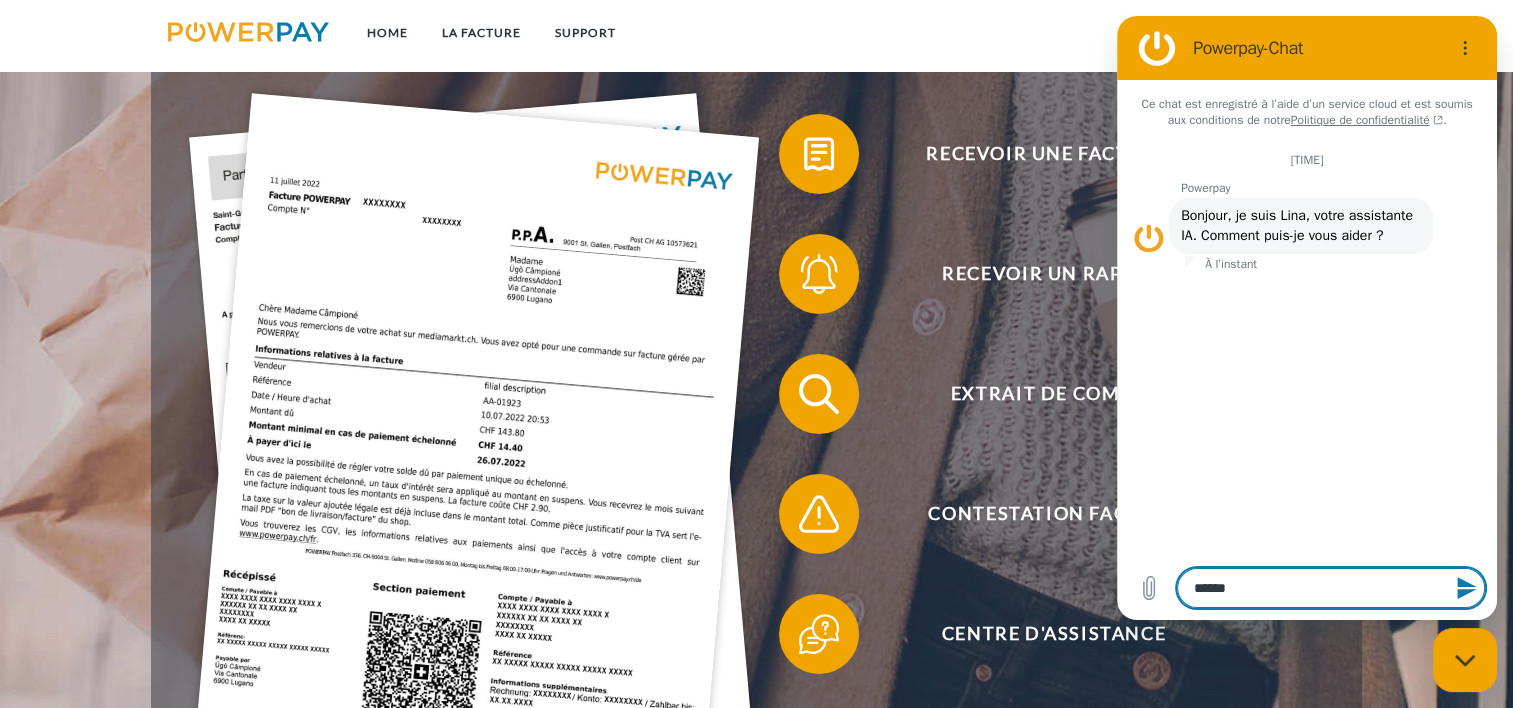 type on "*******" 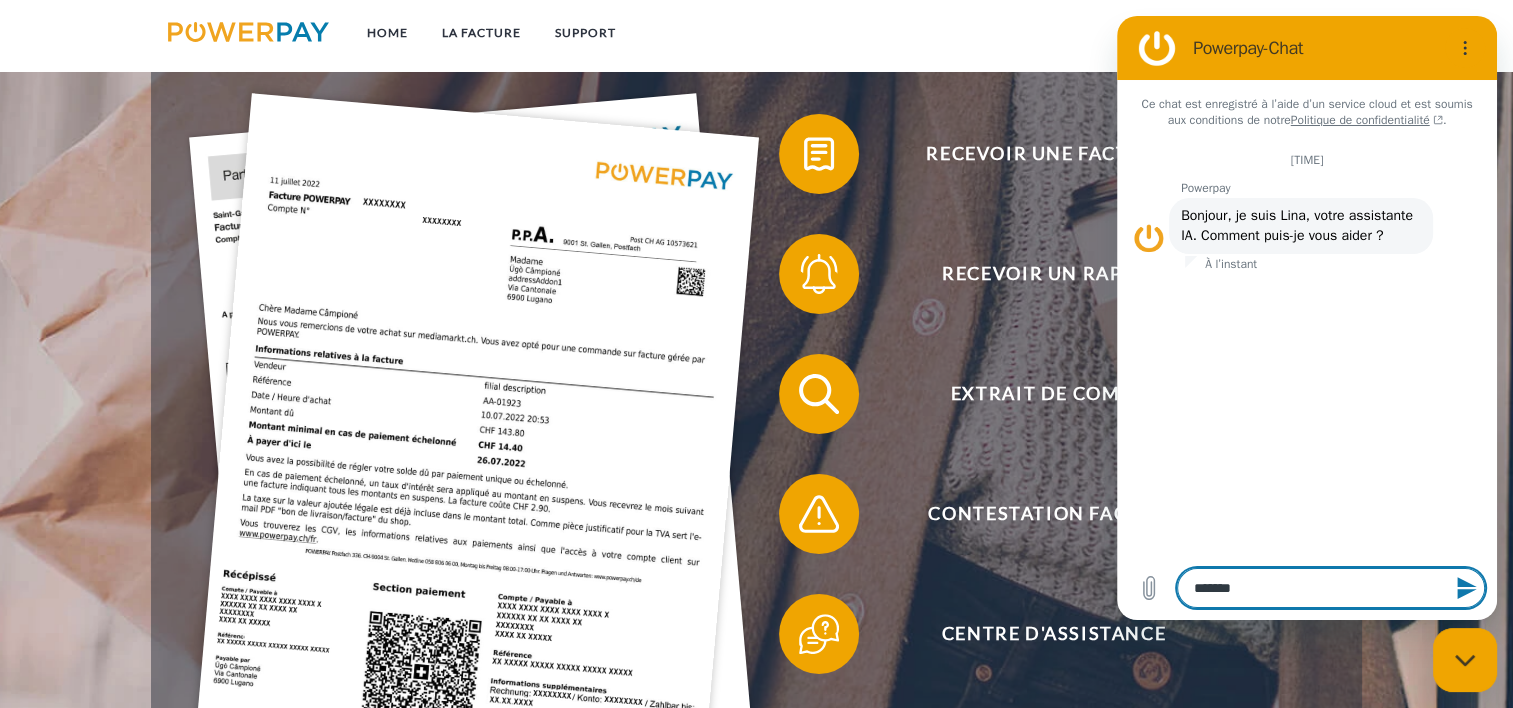 type on "*" 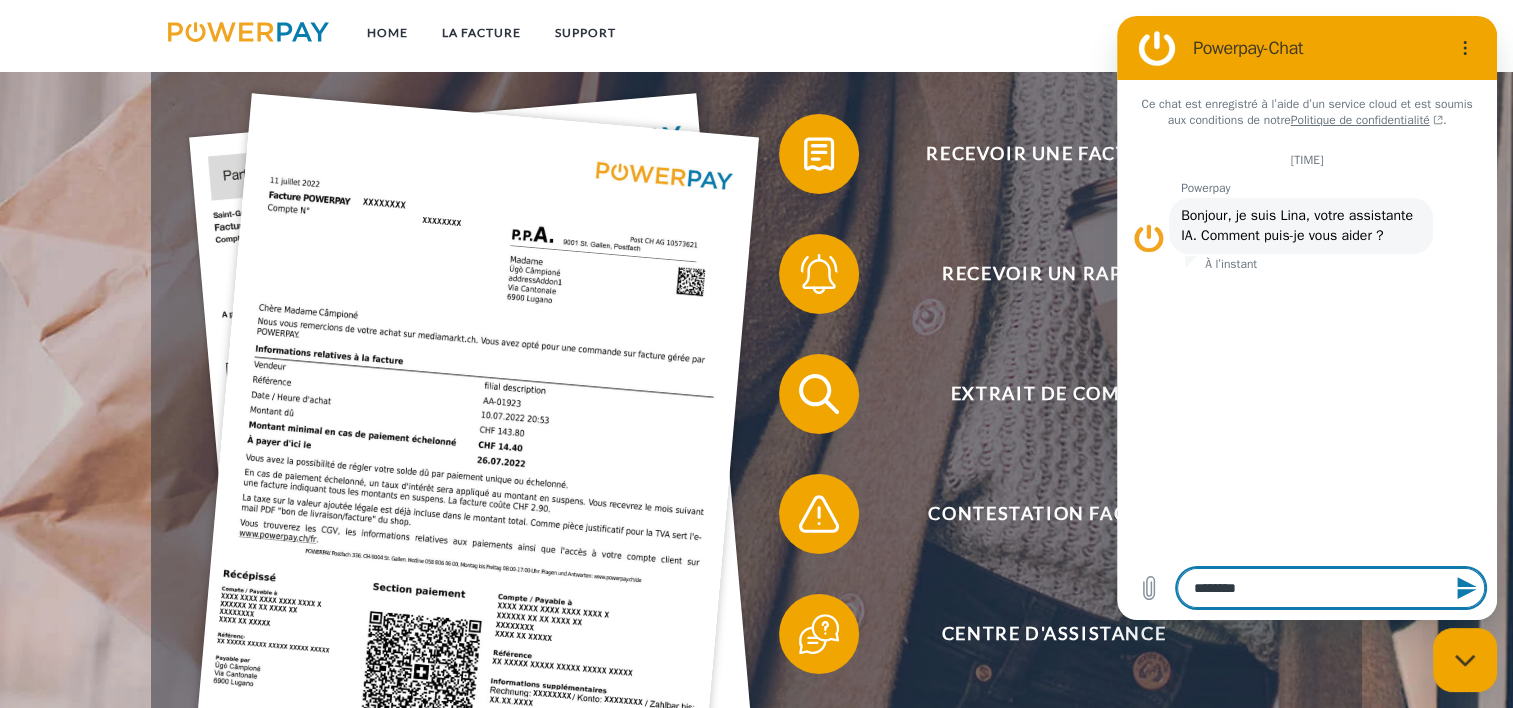 type on "*********" 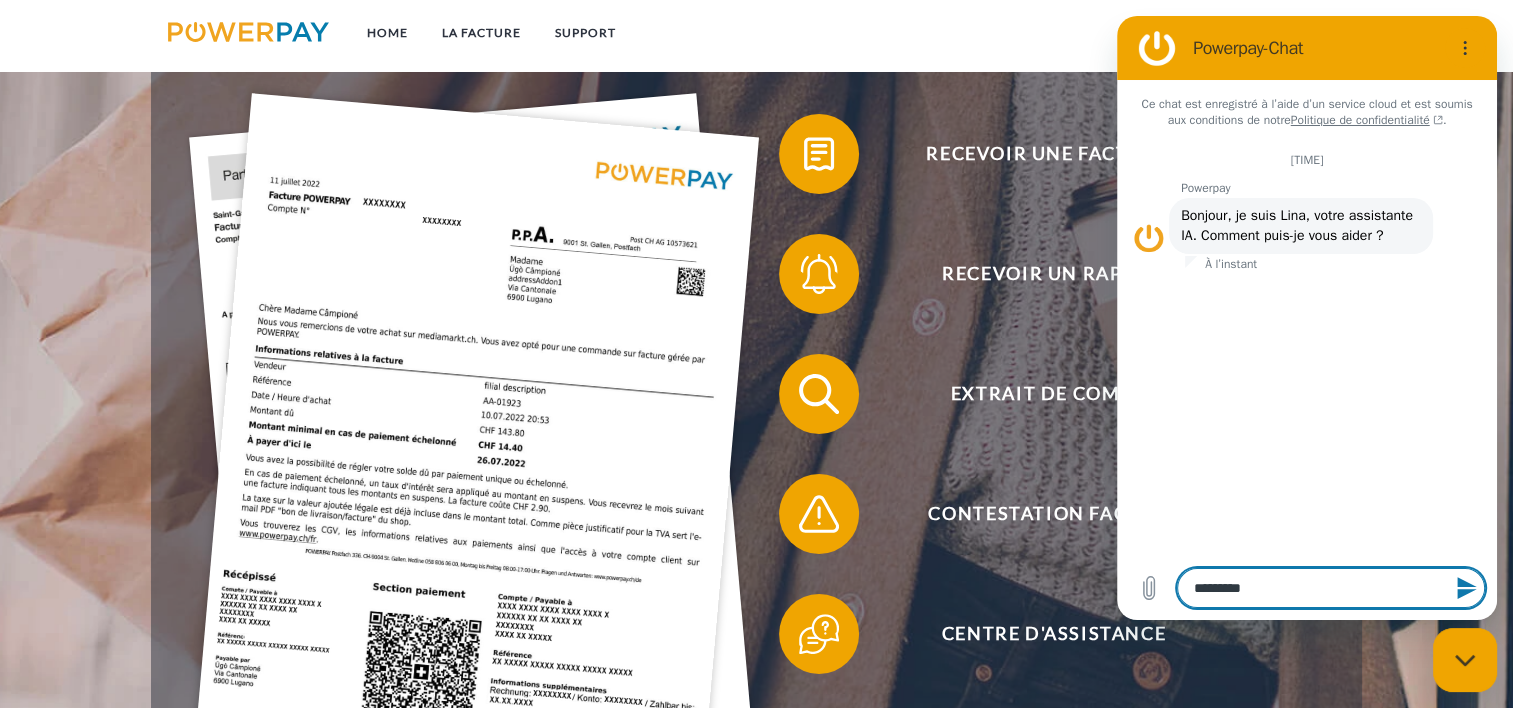 type on "**********" 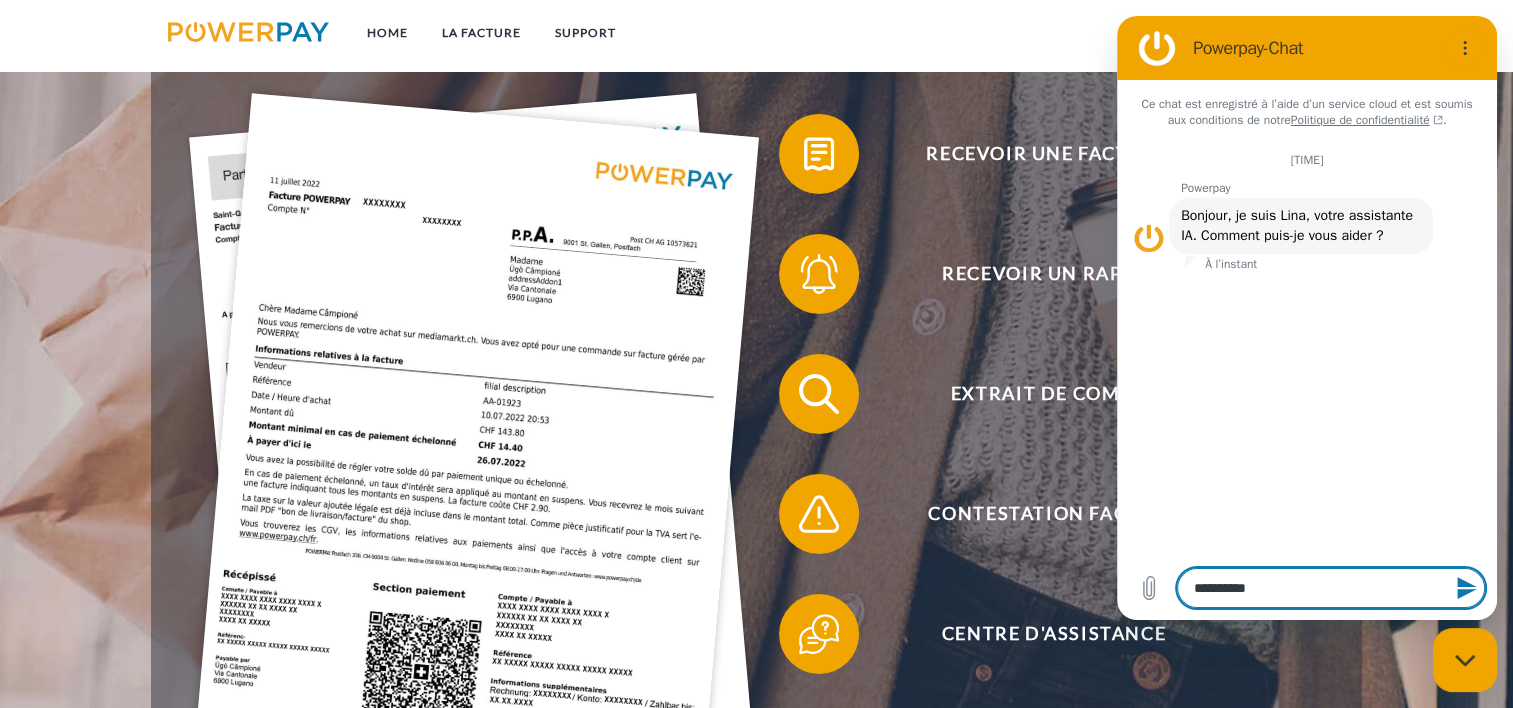 type on "**********" 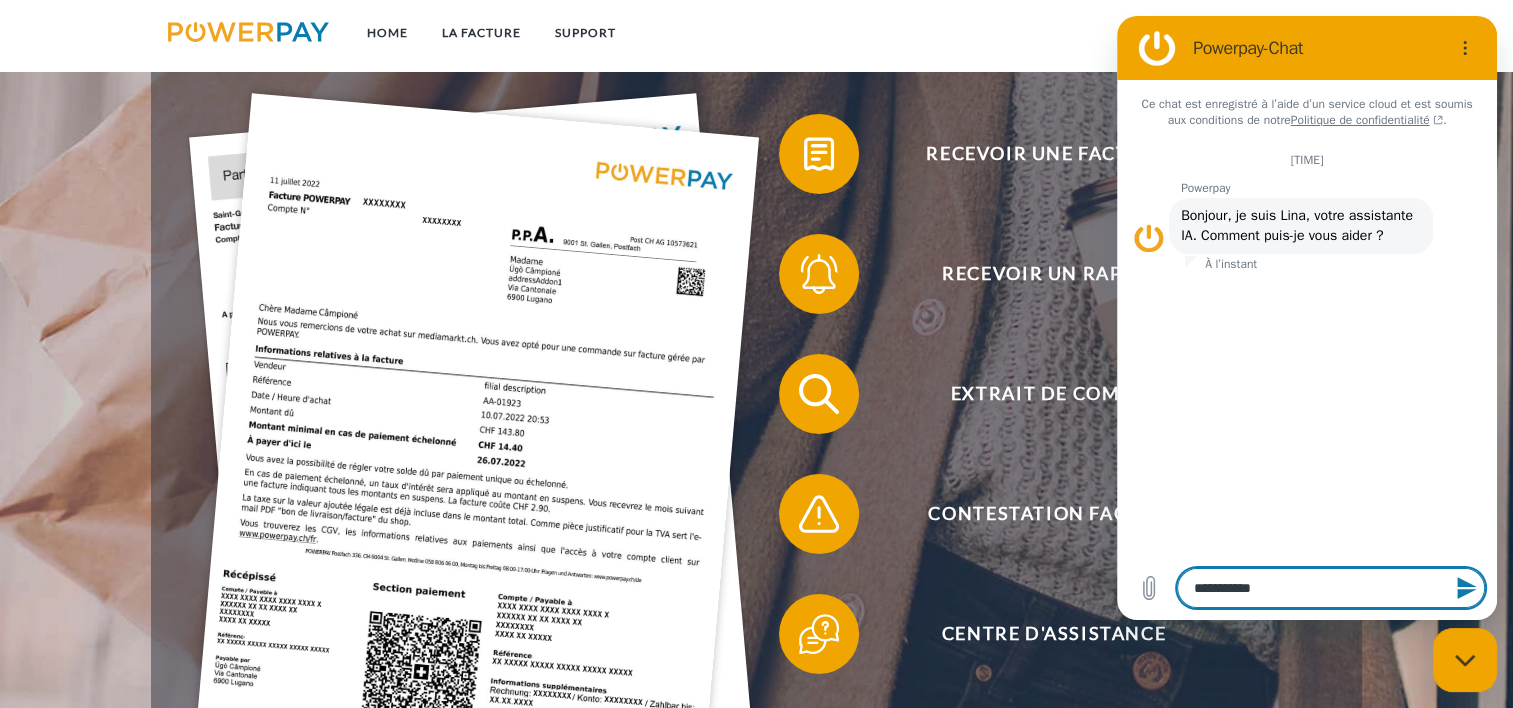type on "**********" 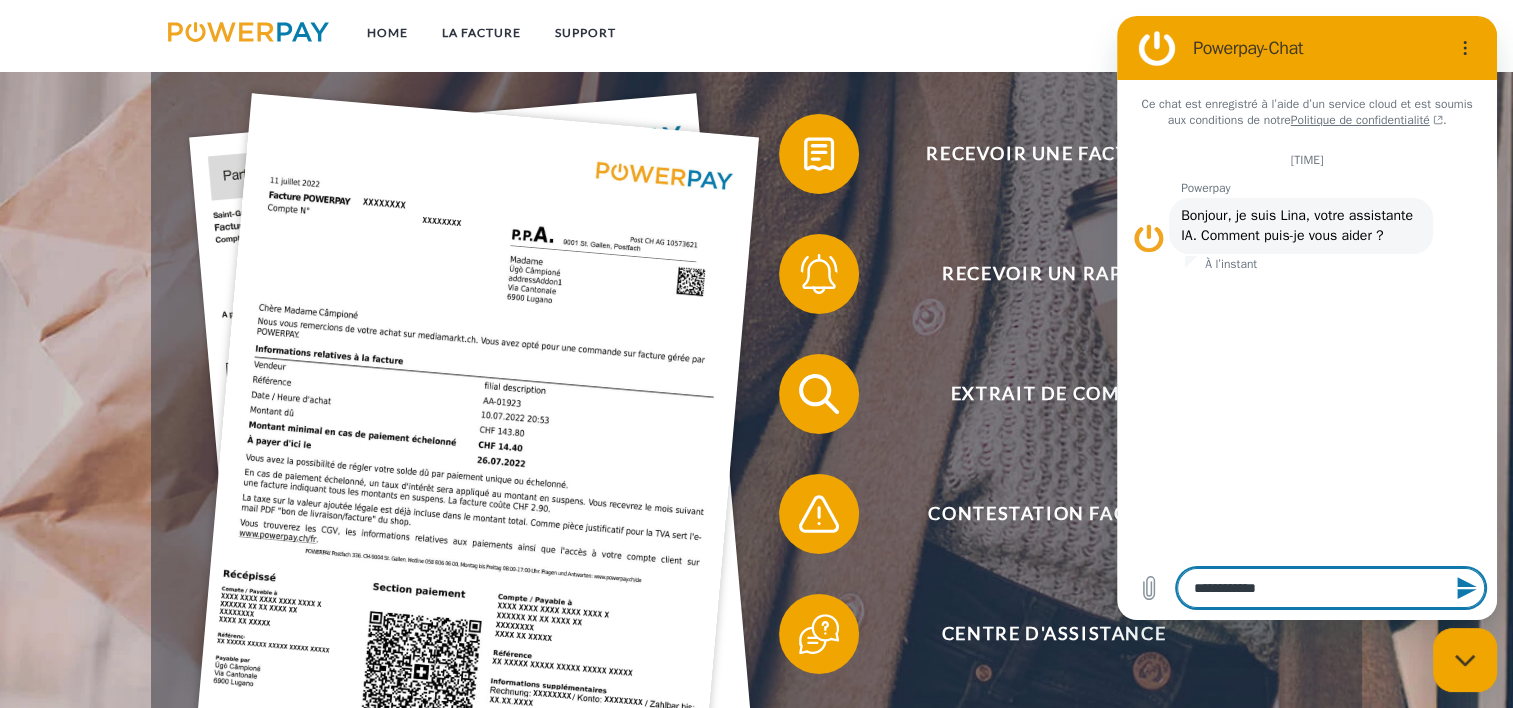 type on "**********" 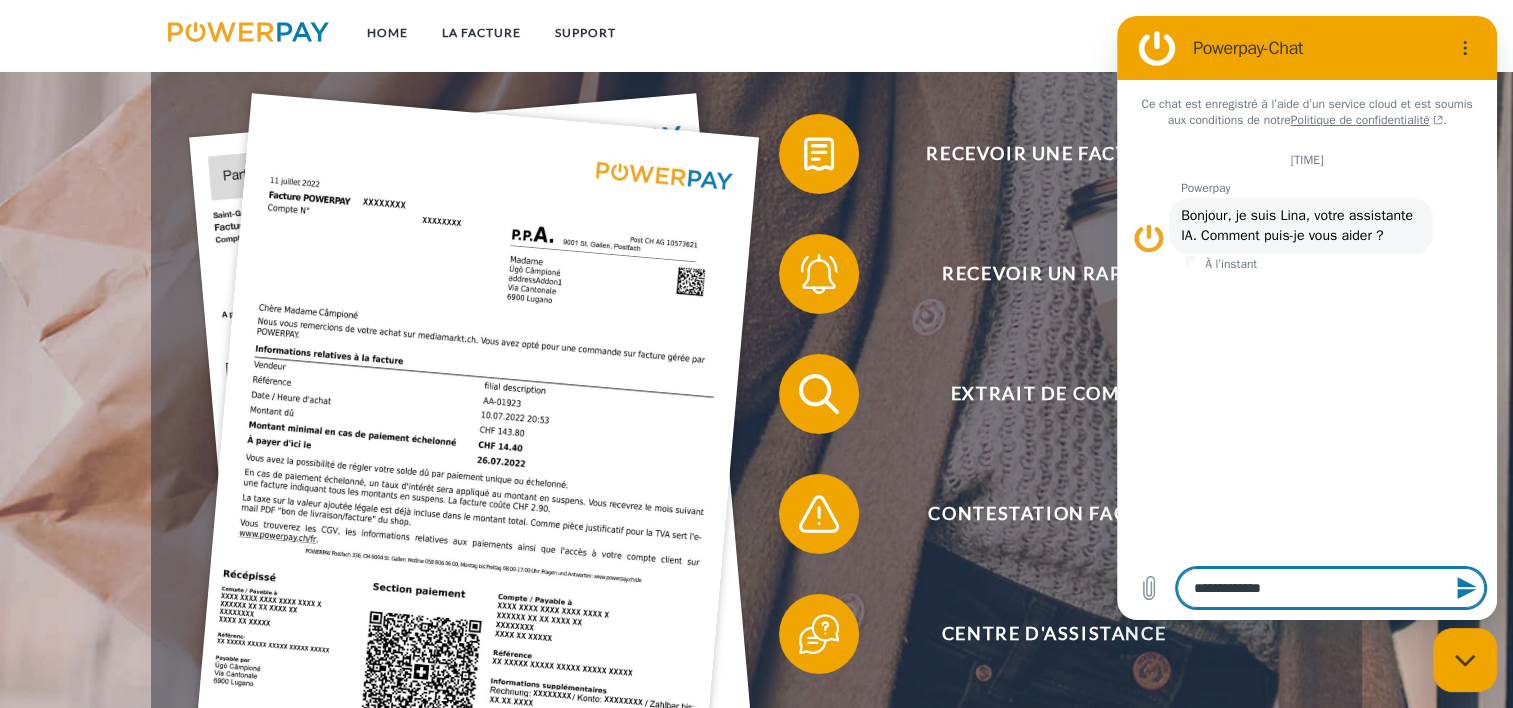 type on "**********" 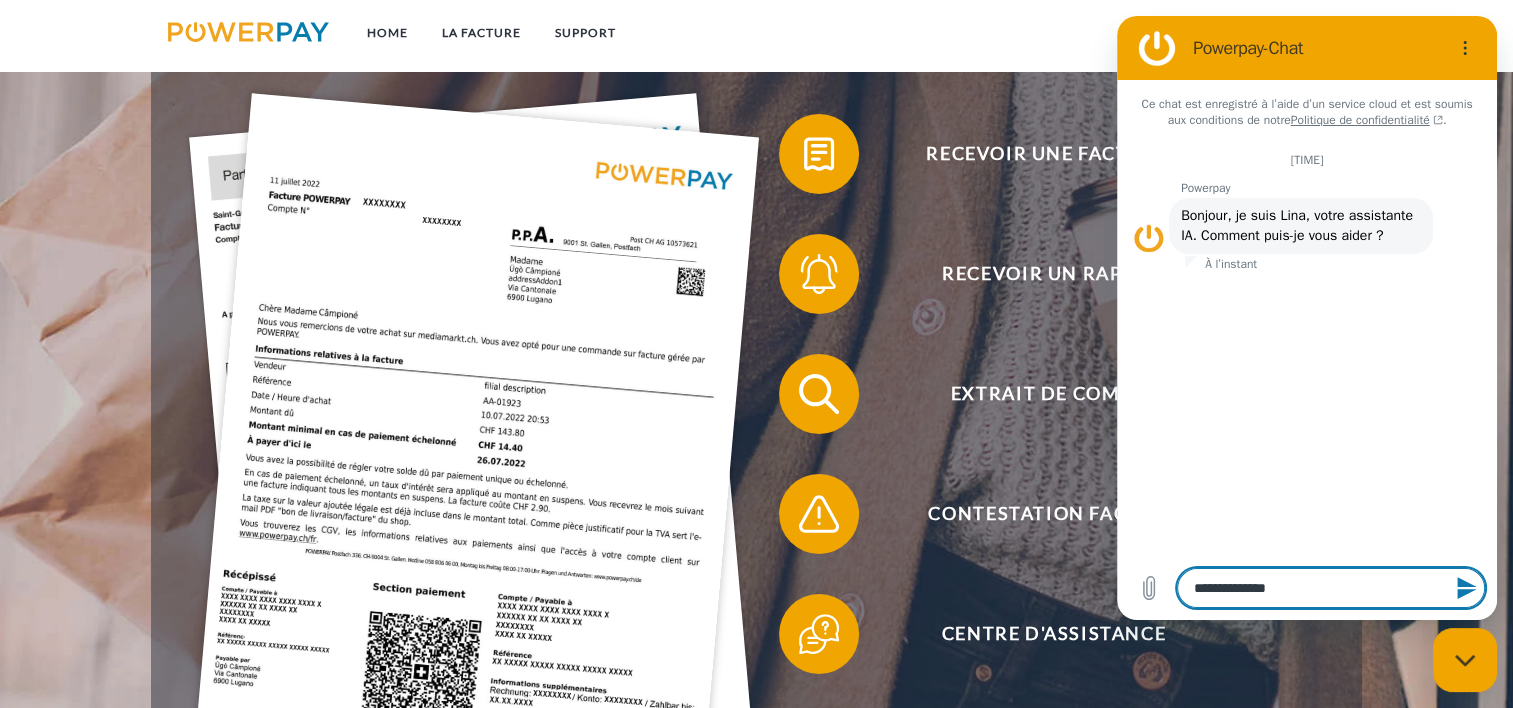 type on "**********" 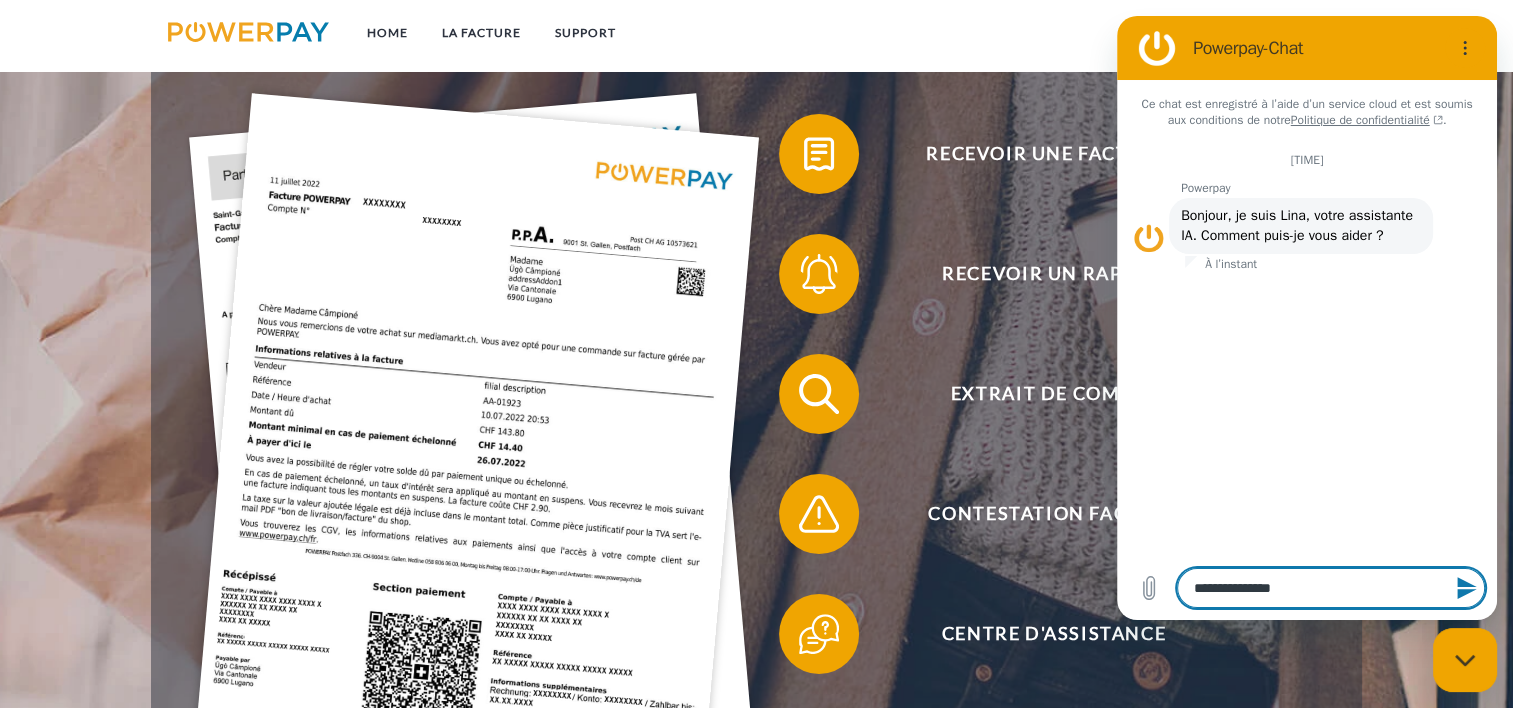 type on "**********" 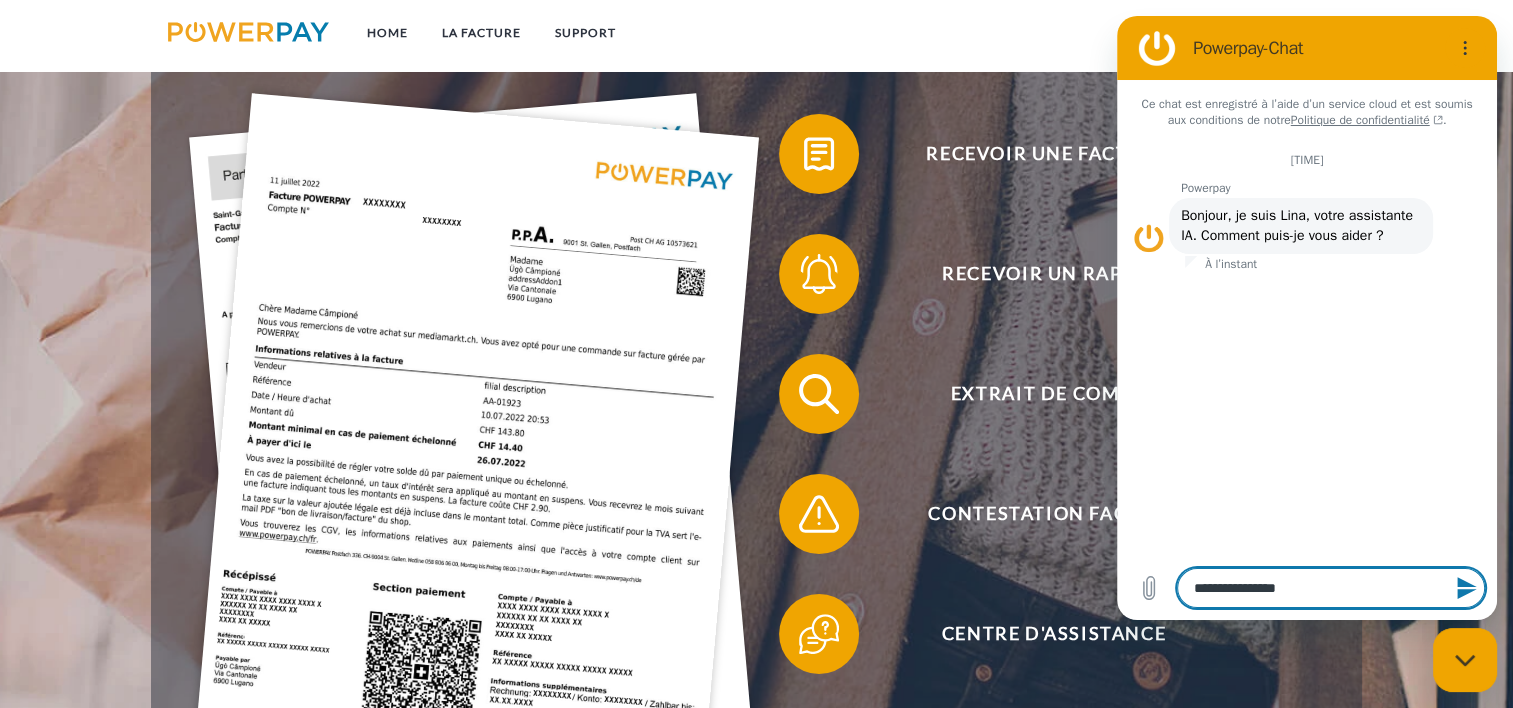 type on "**********" 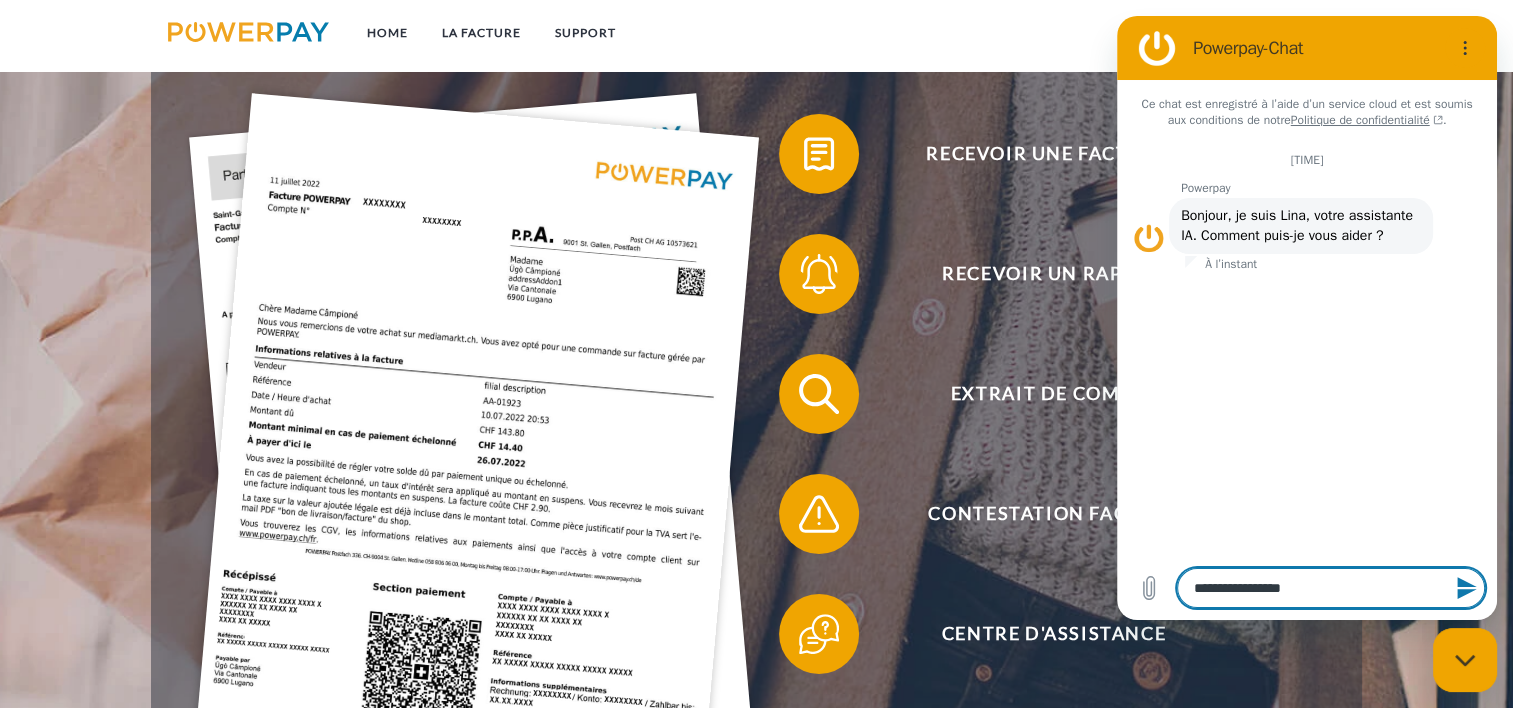type on "**********" 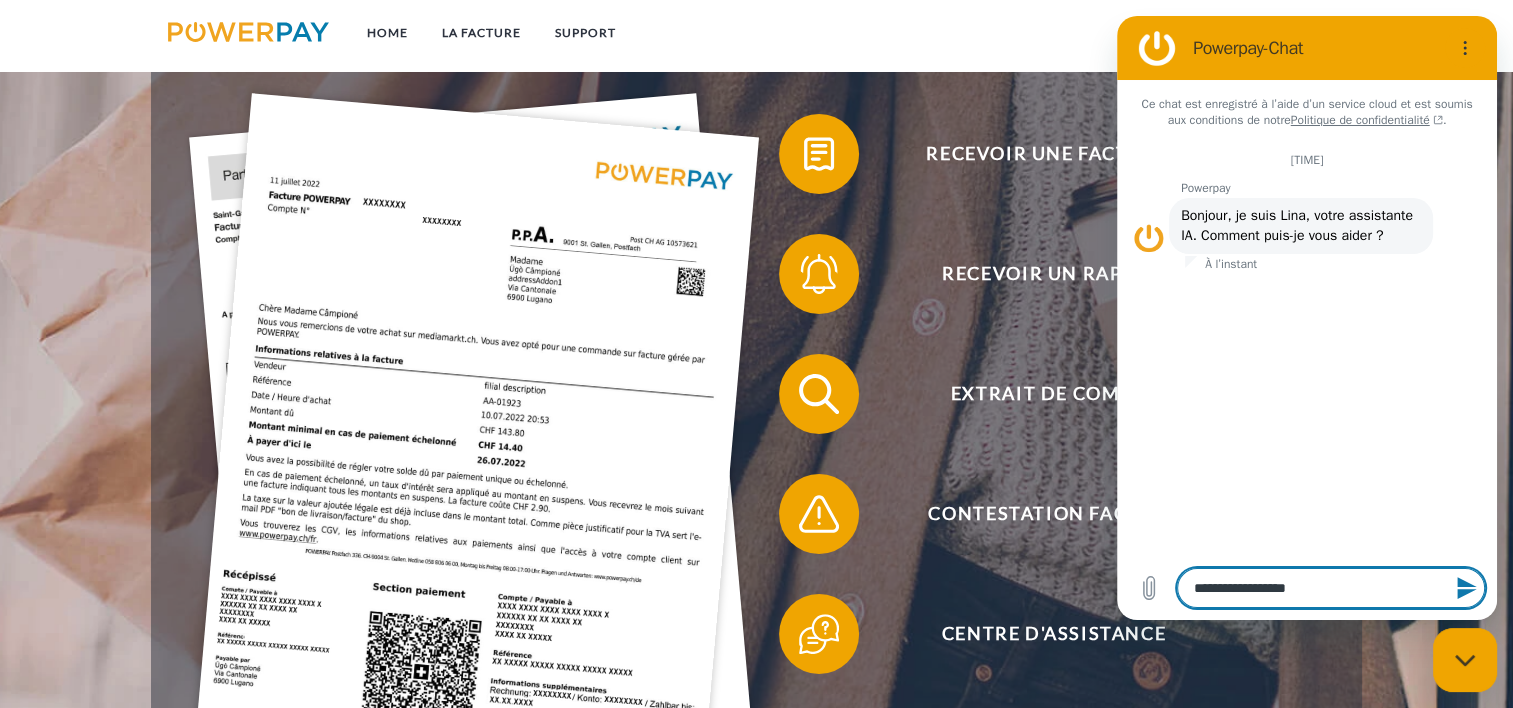 type on "**********" 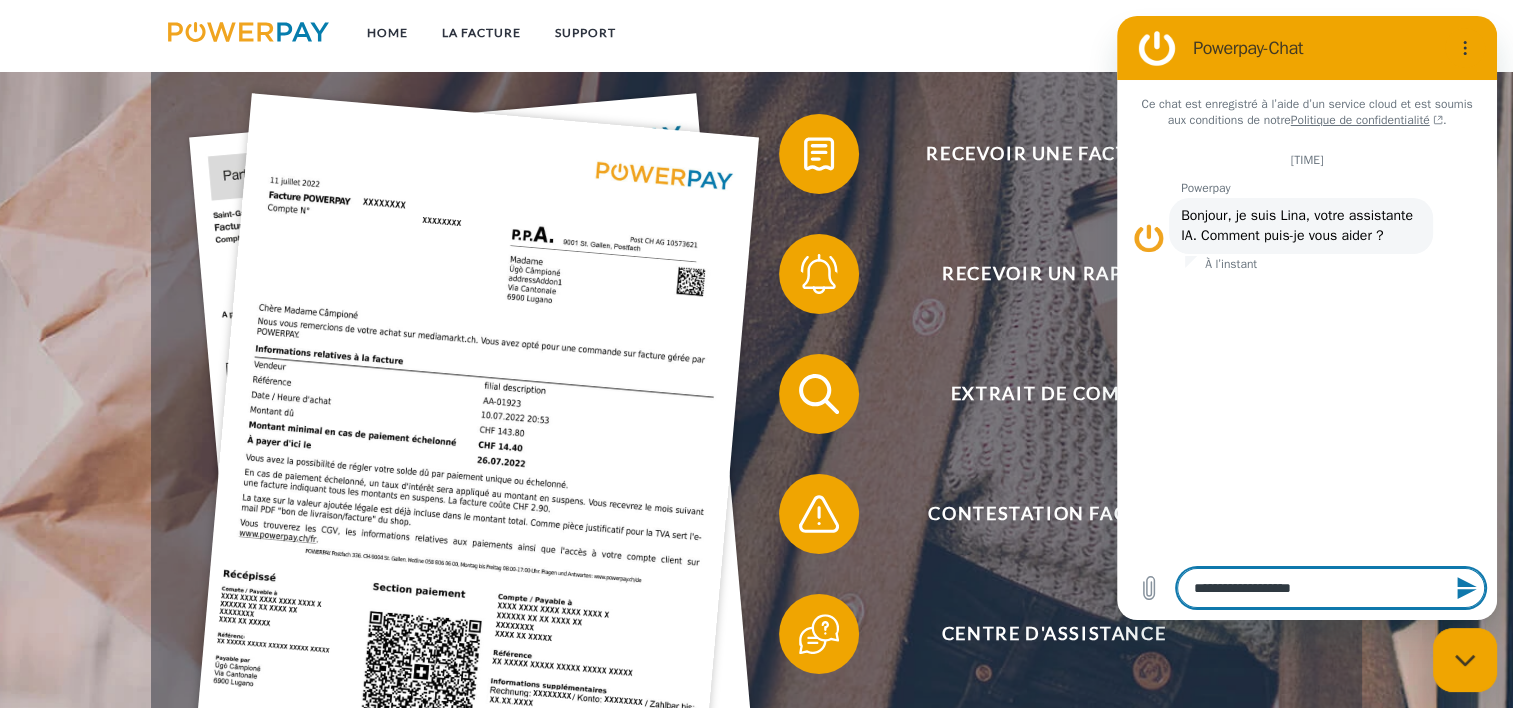 type on "**********" 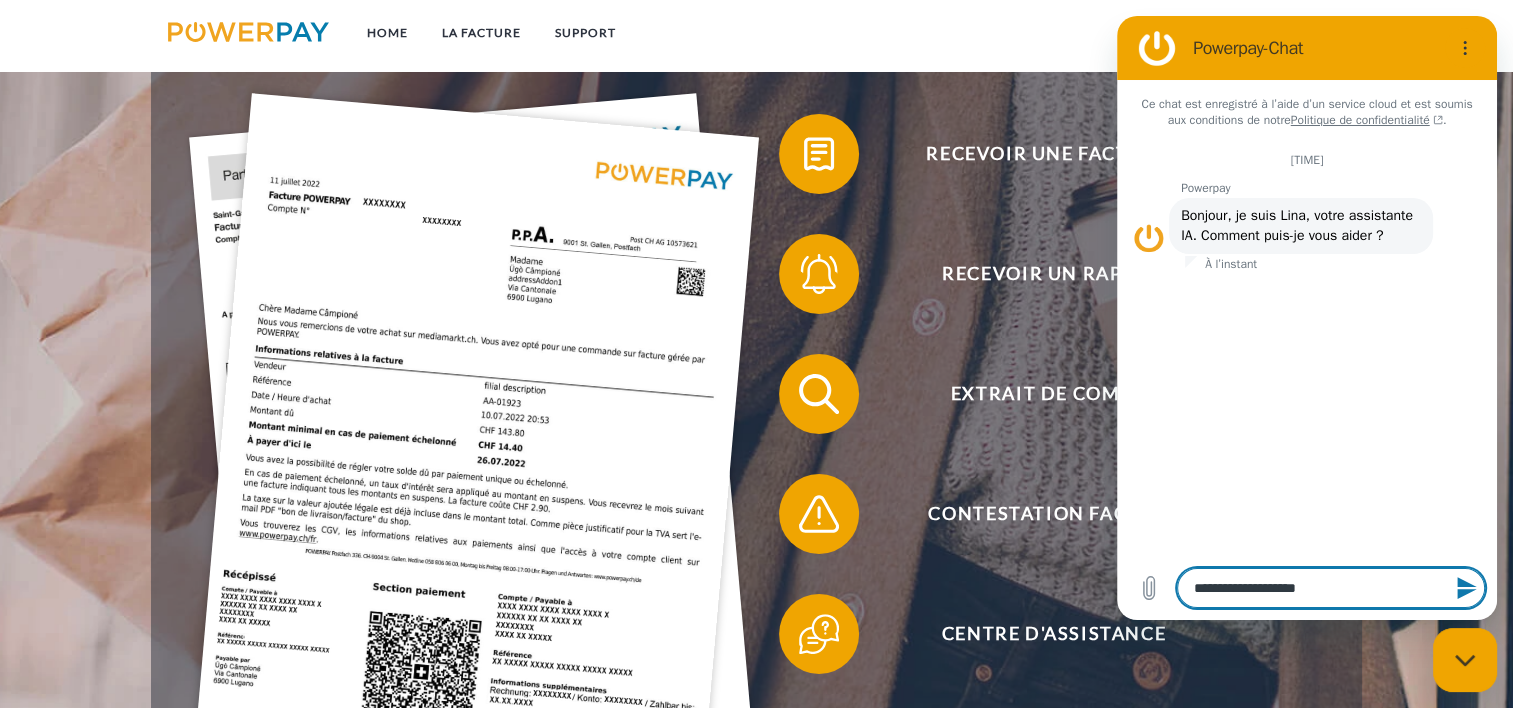 type on "**********" 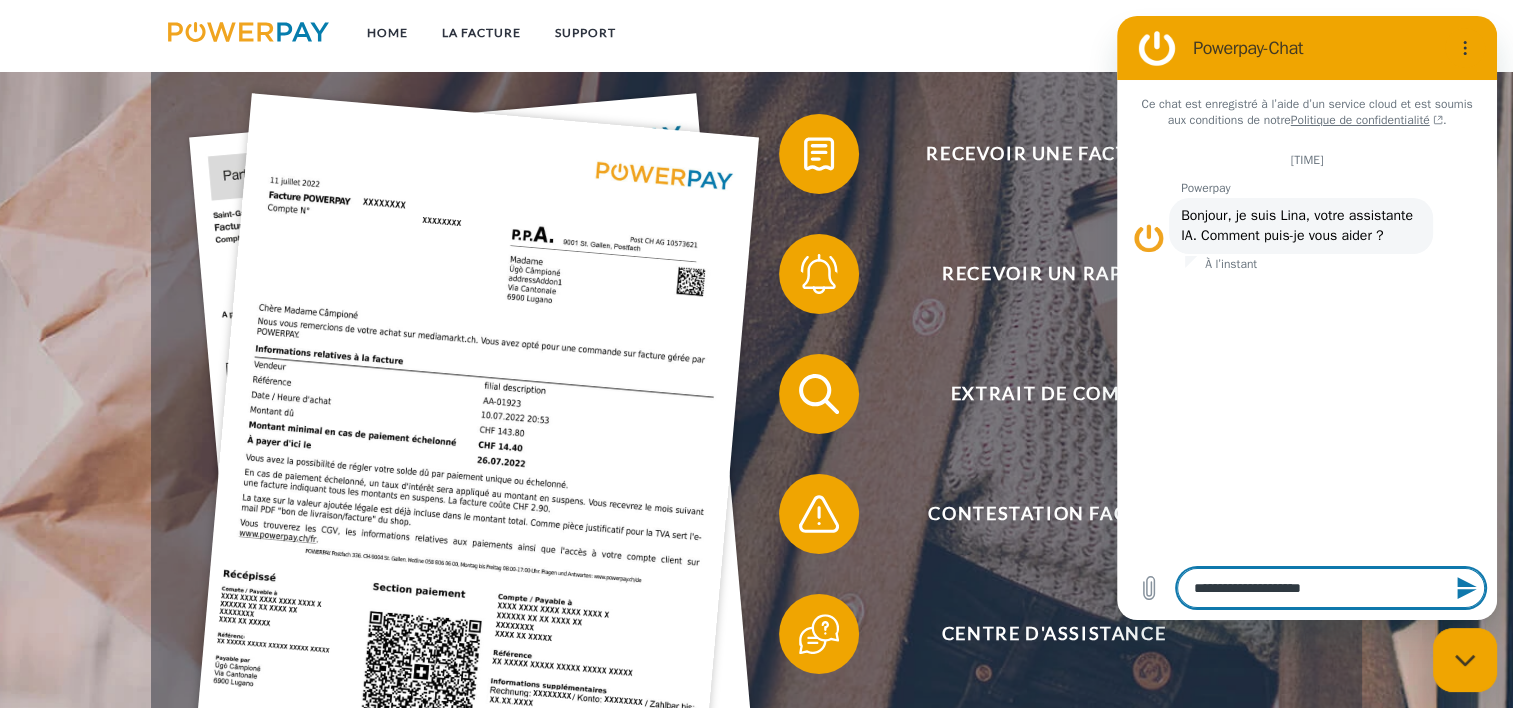 type on "**********" 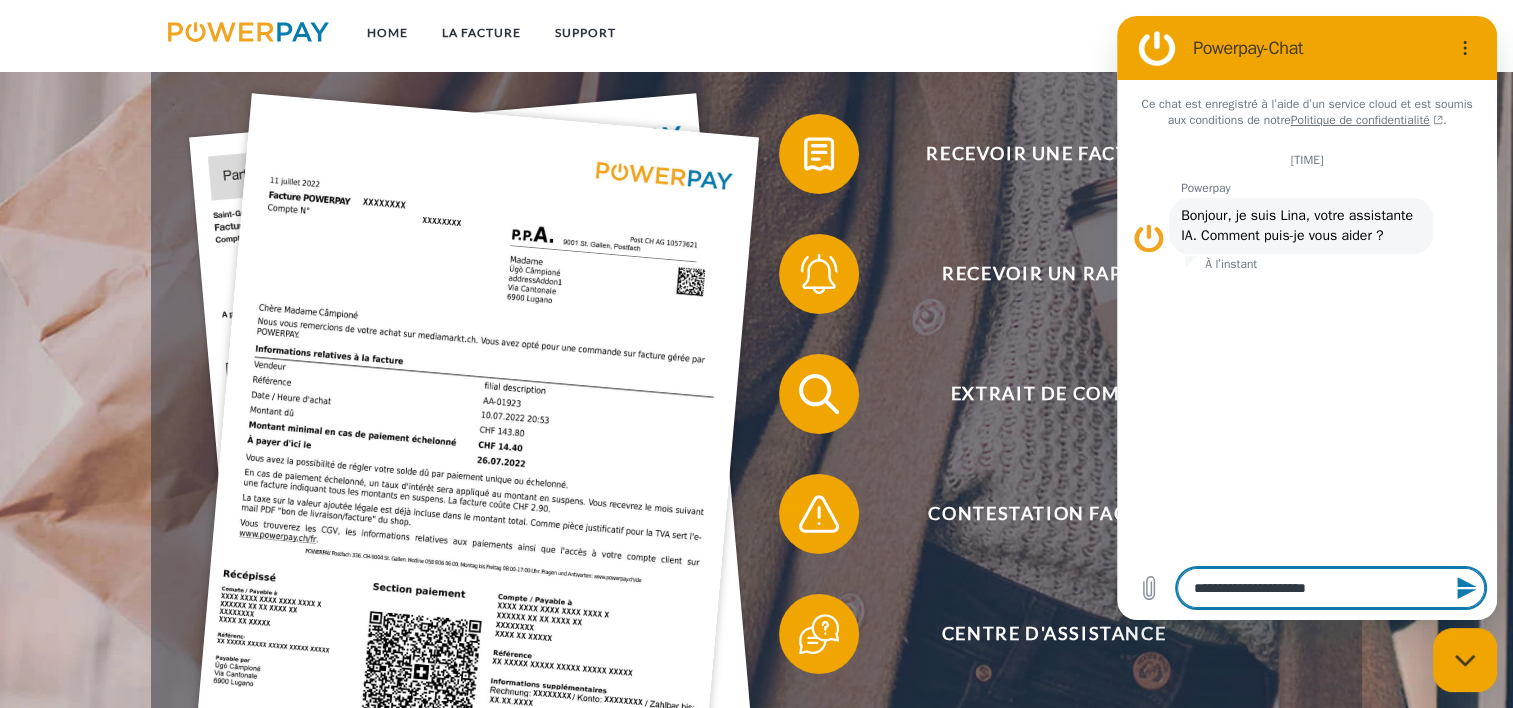 type on "**********" 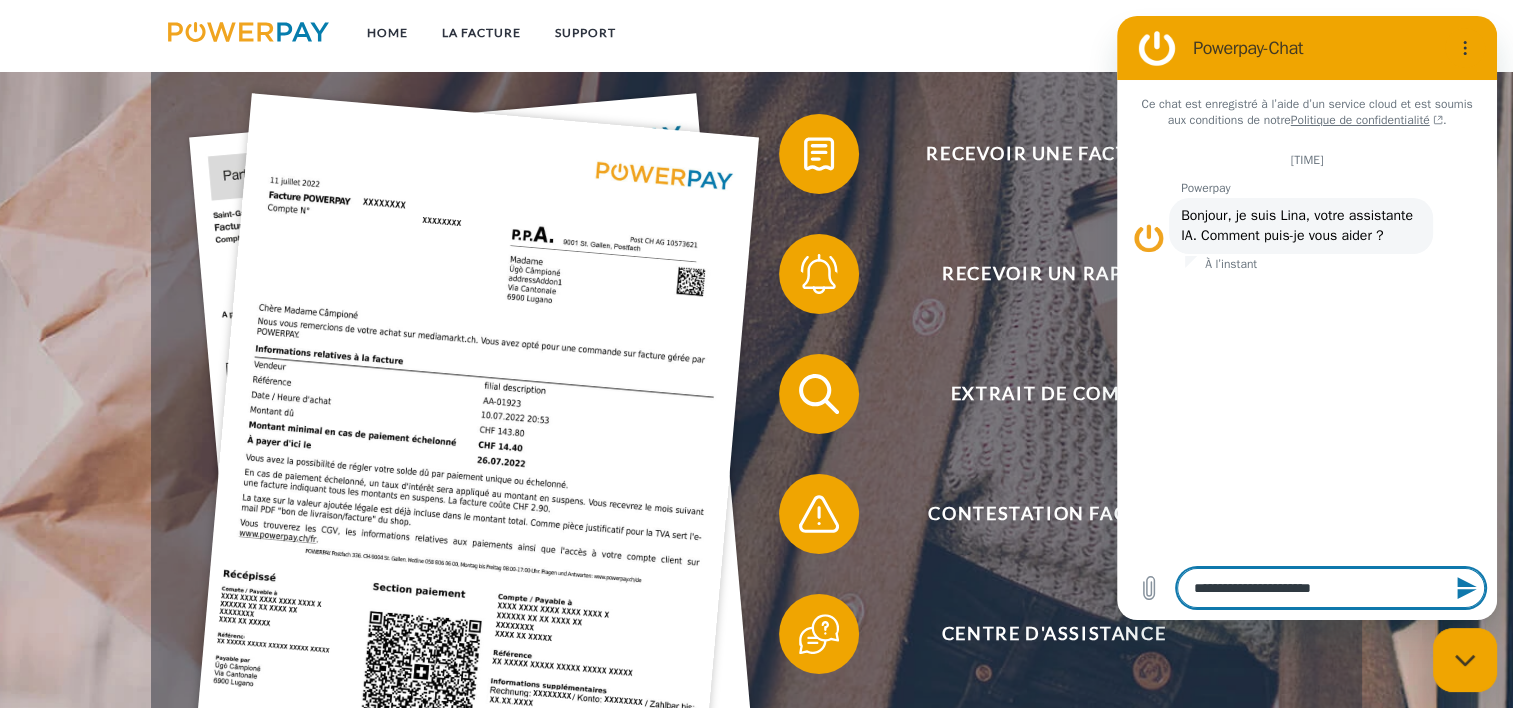 type on "**********" 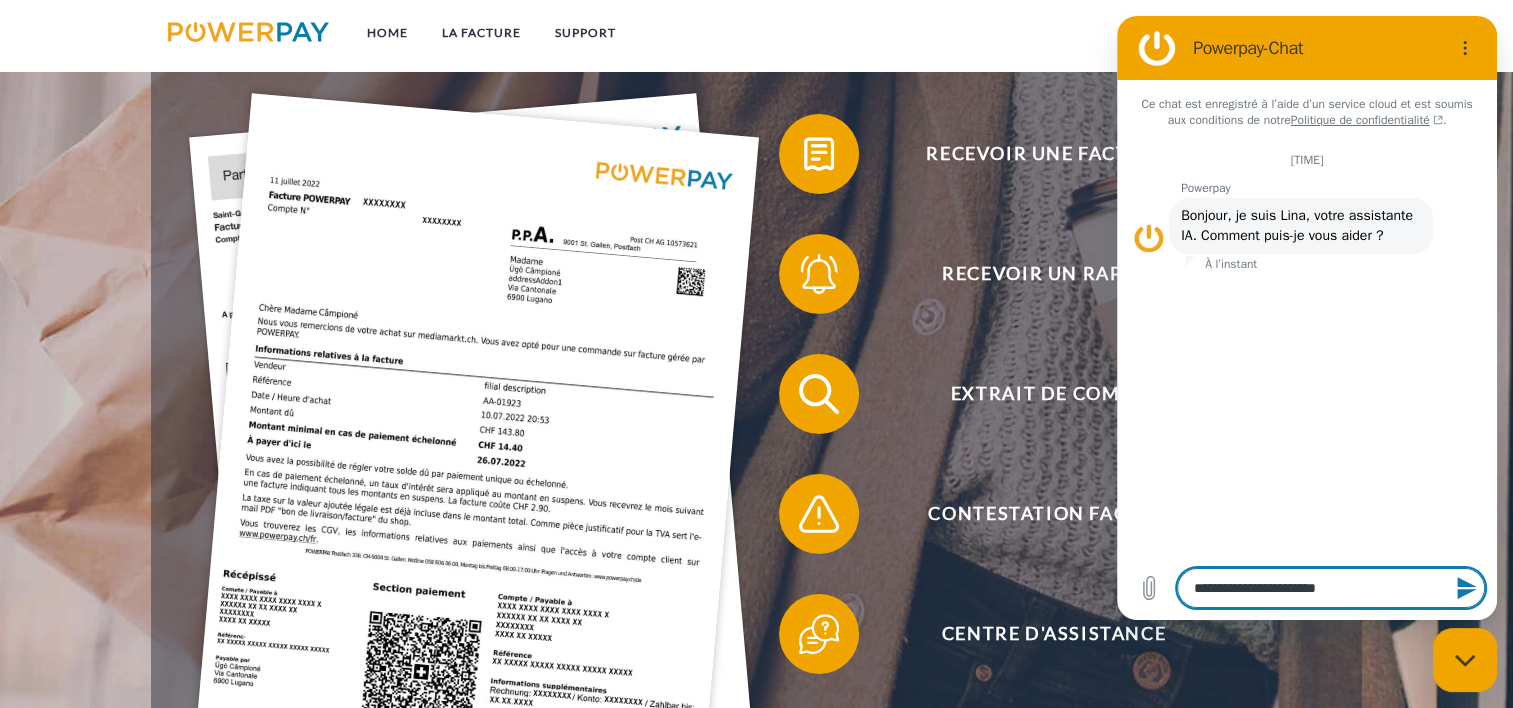type on "**********" 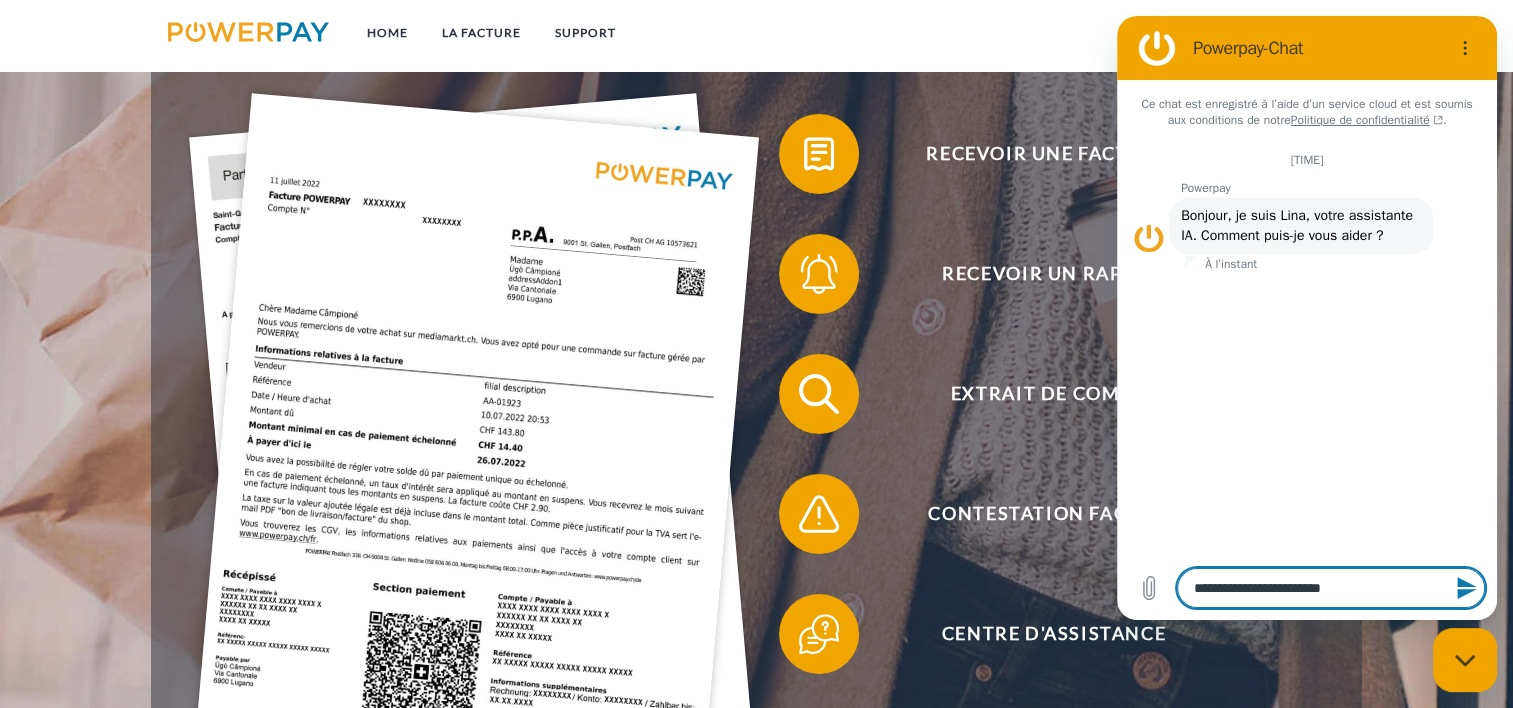 type on "**********" 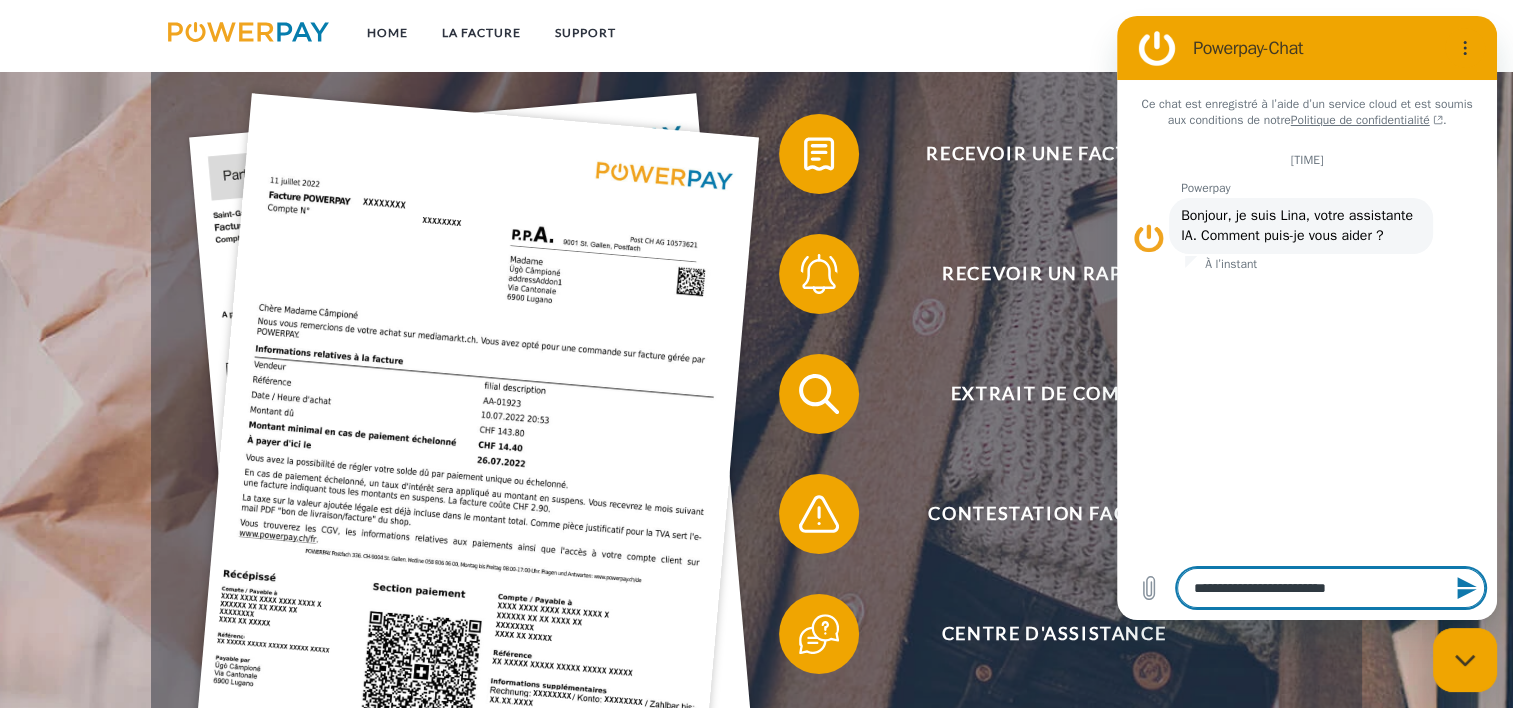 type on "**********" 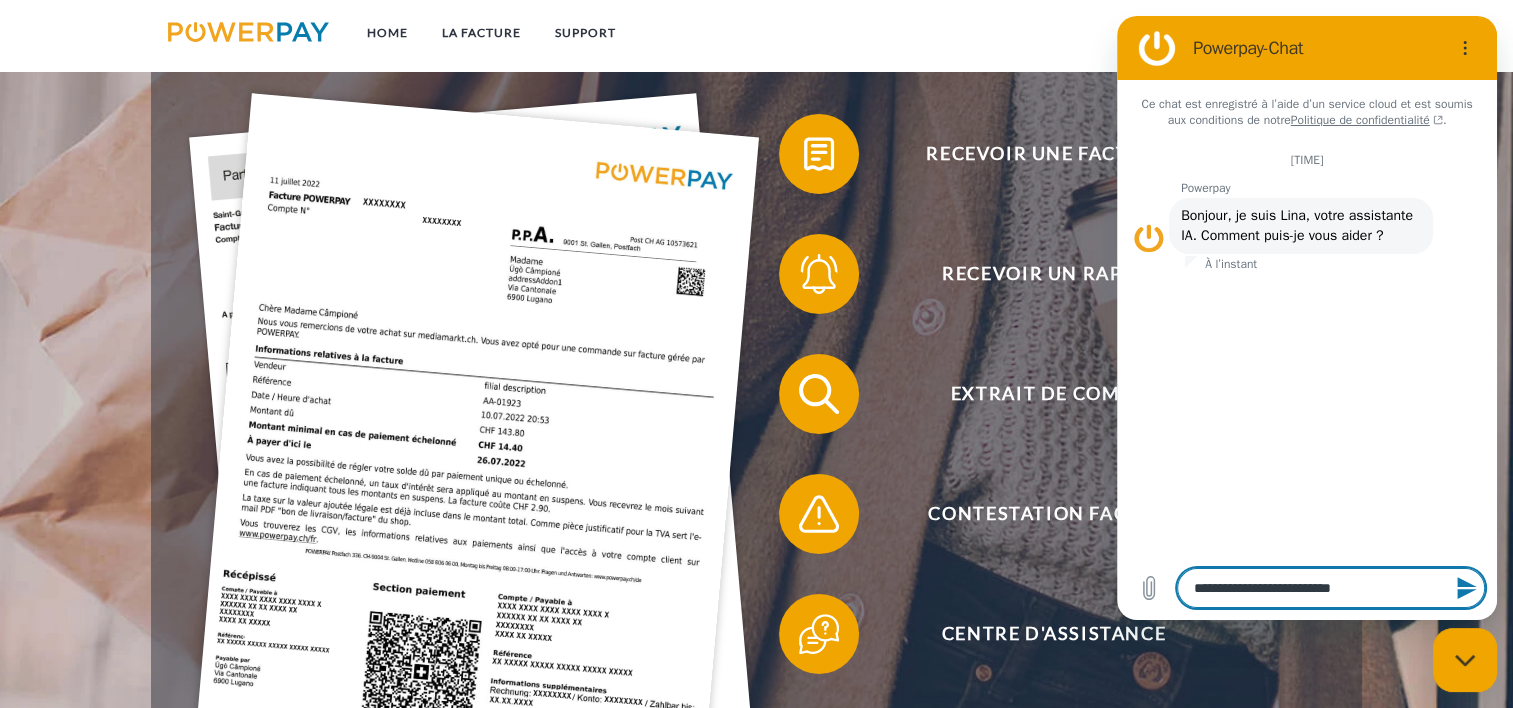 type on "**********" 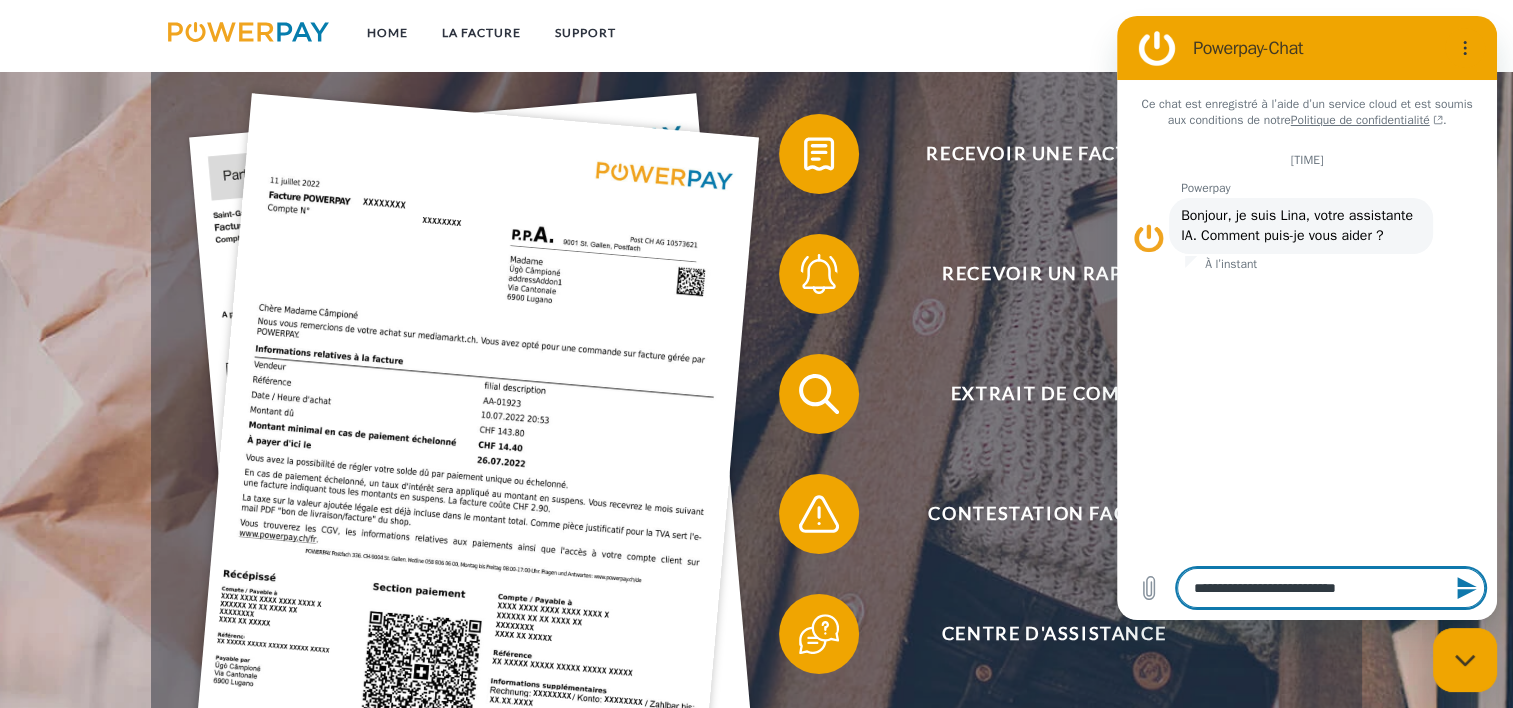 type on "**********" 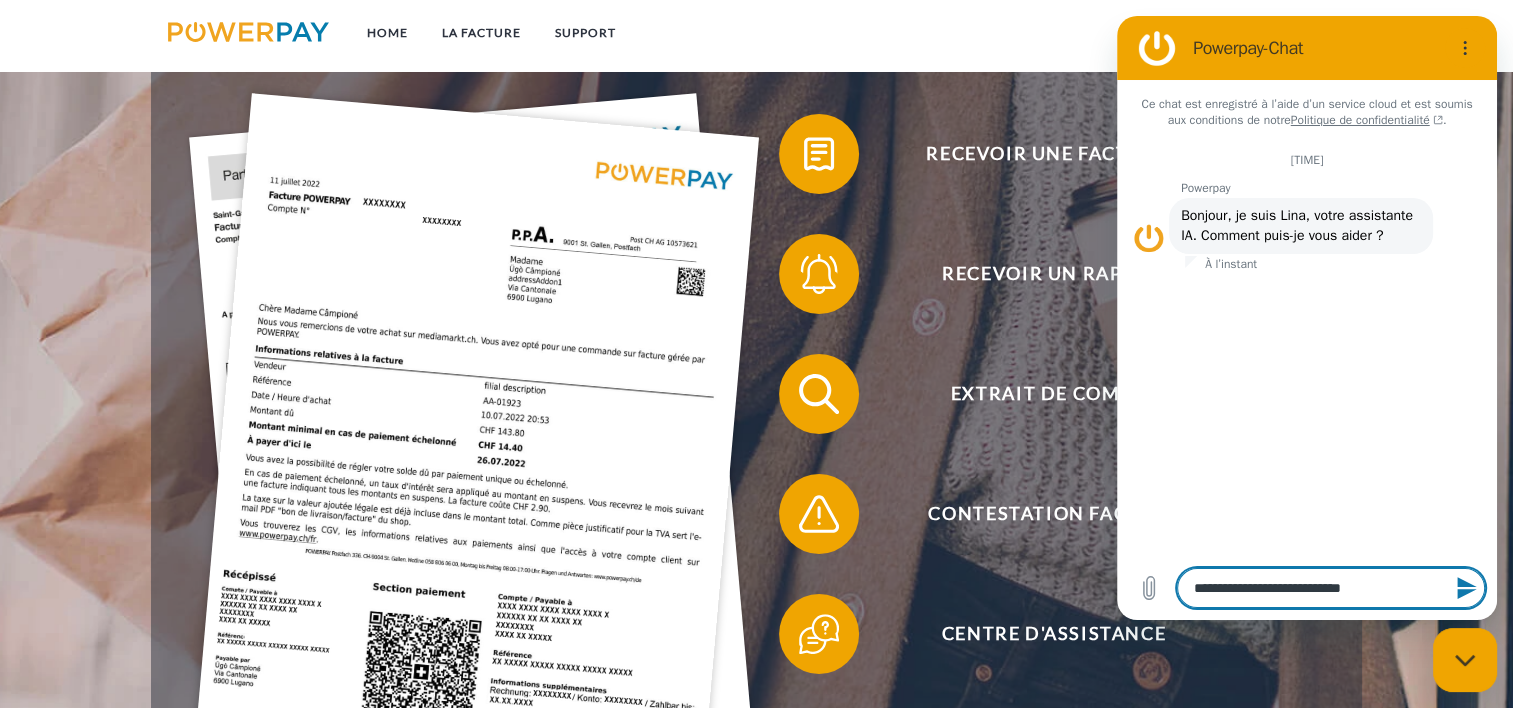 type on "**********" 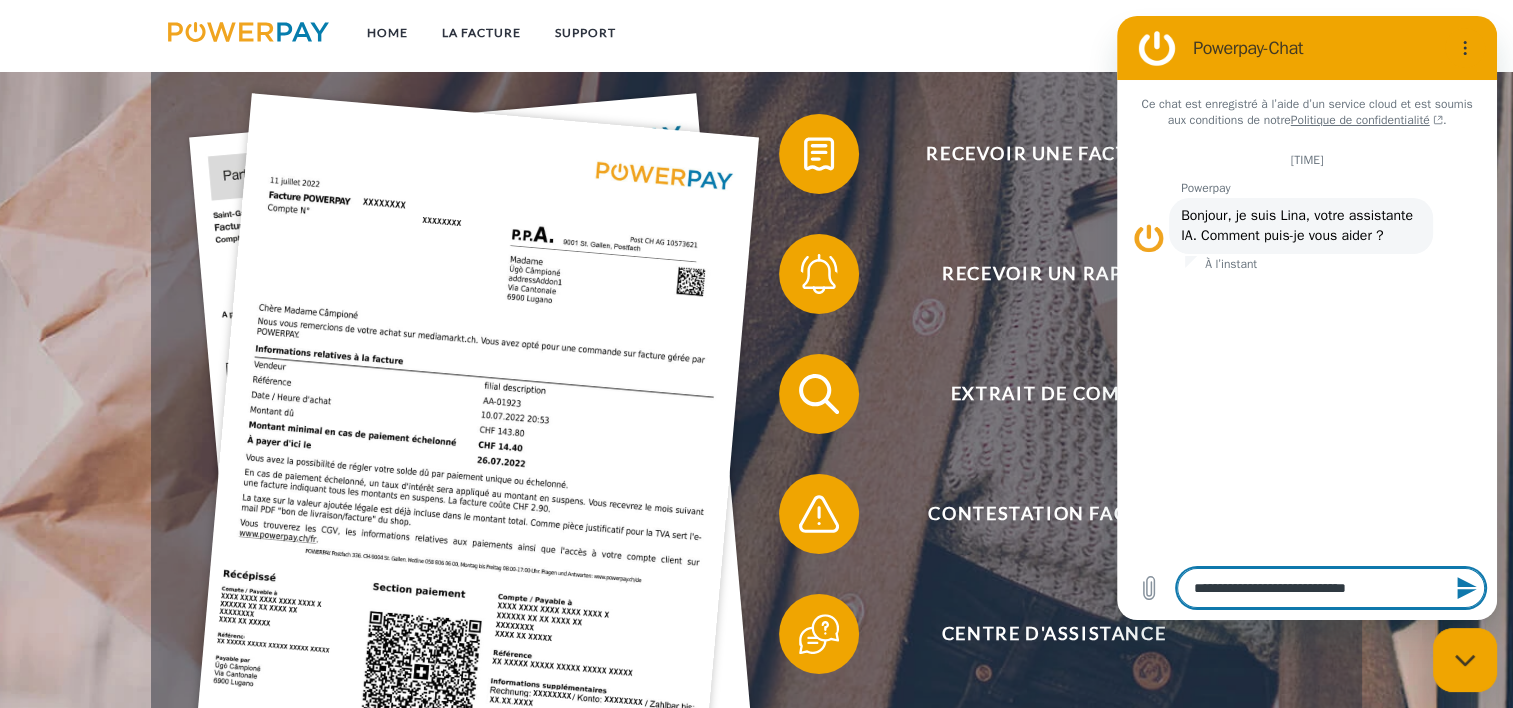type on "**********" 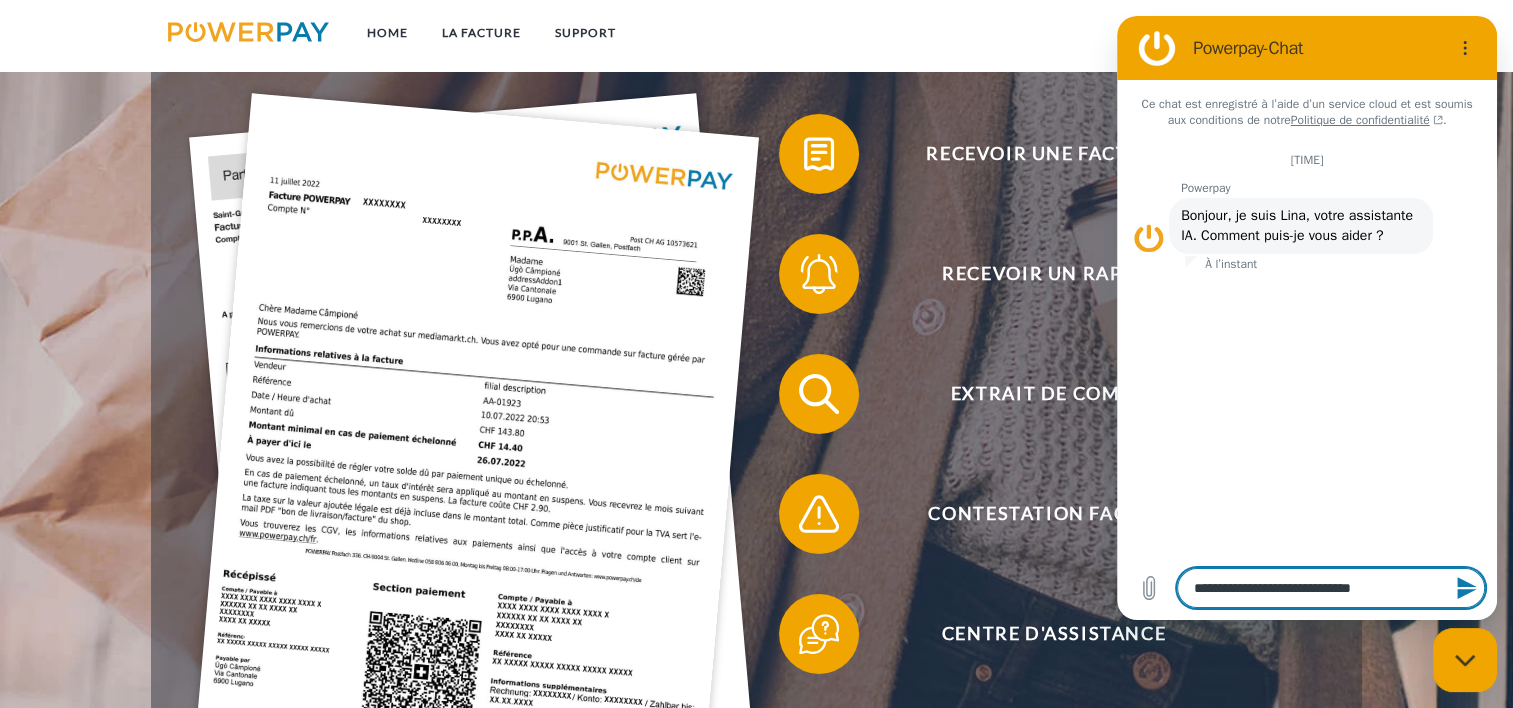 type on "**********" 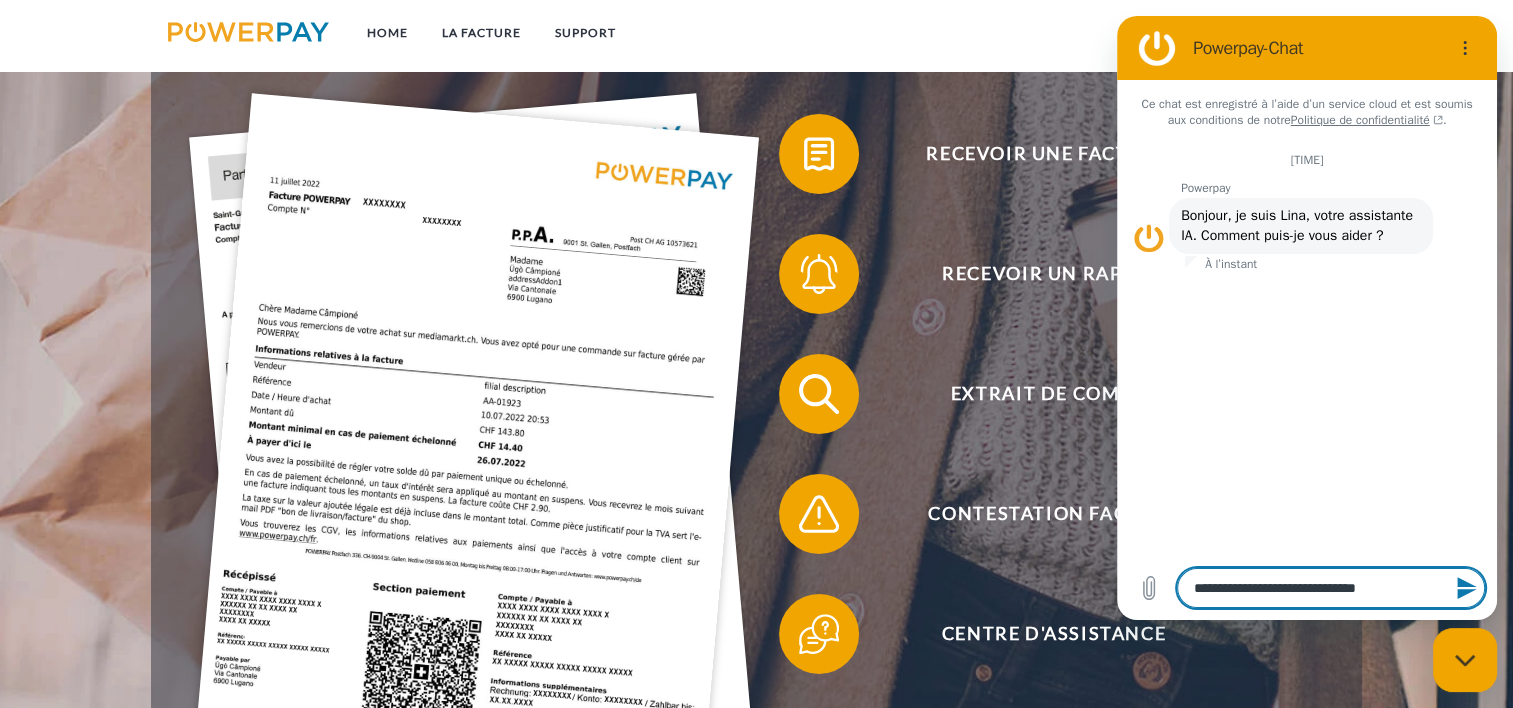 type on "**********" 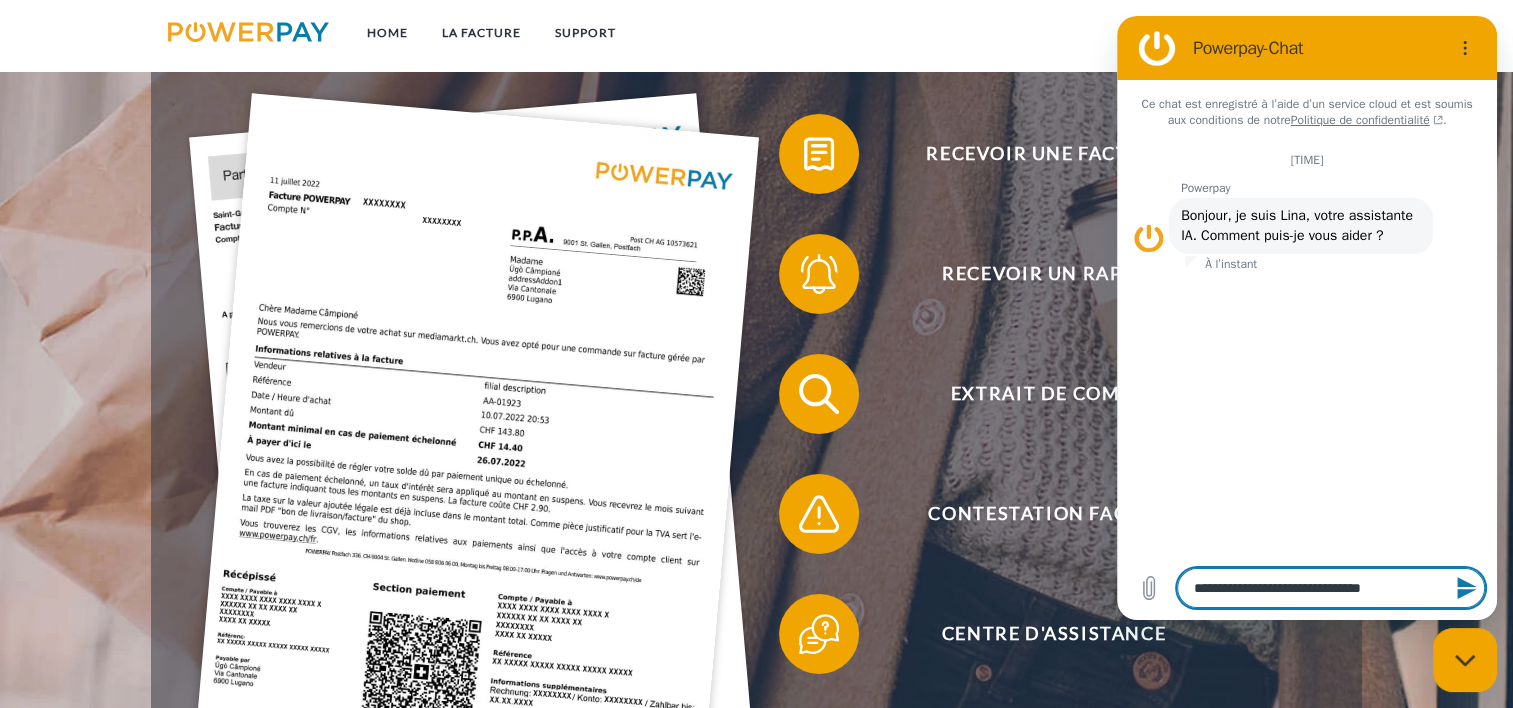 type on "**********" 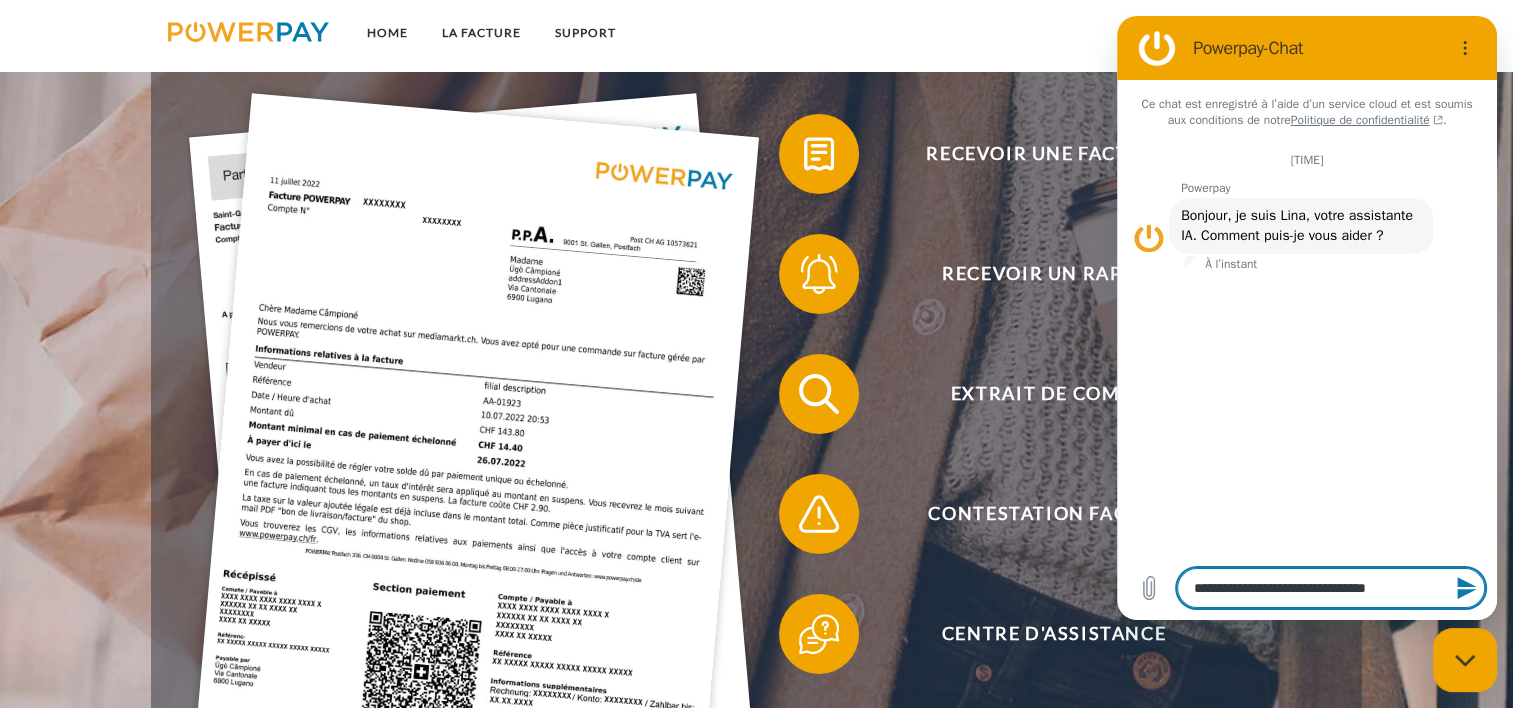 type on "**********" 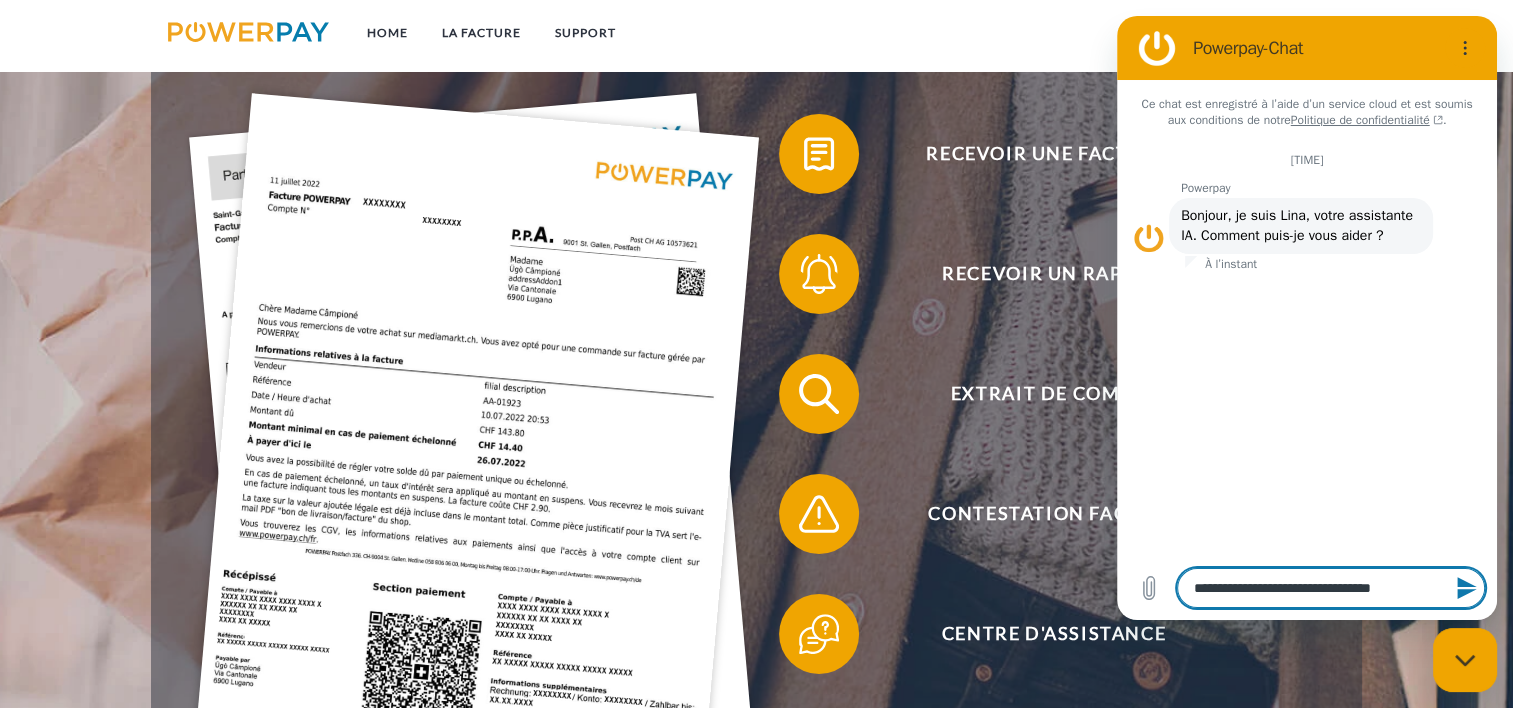 type on "**********" 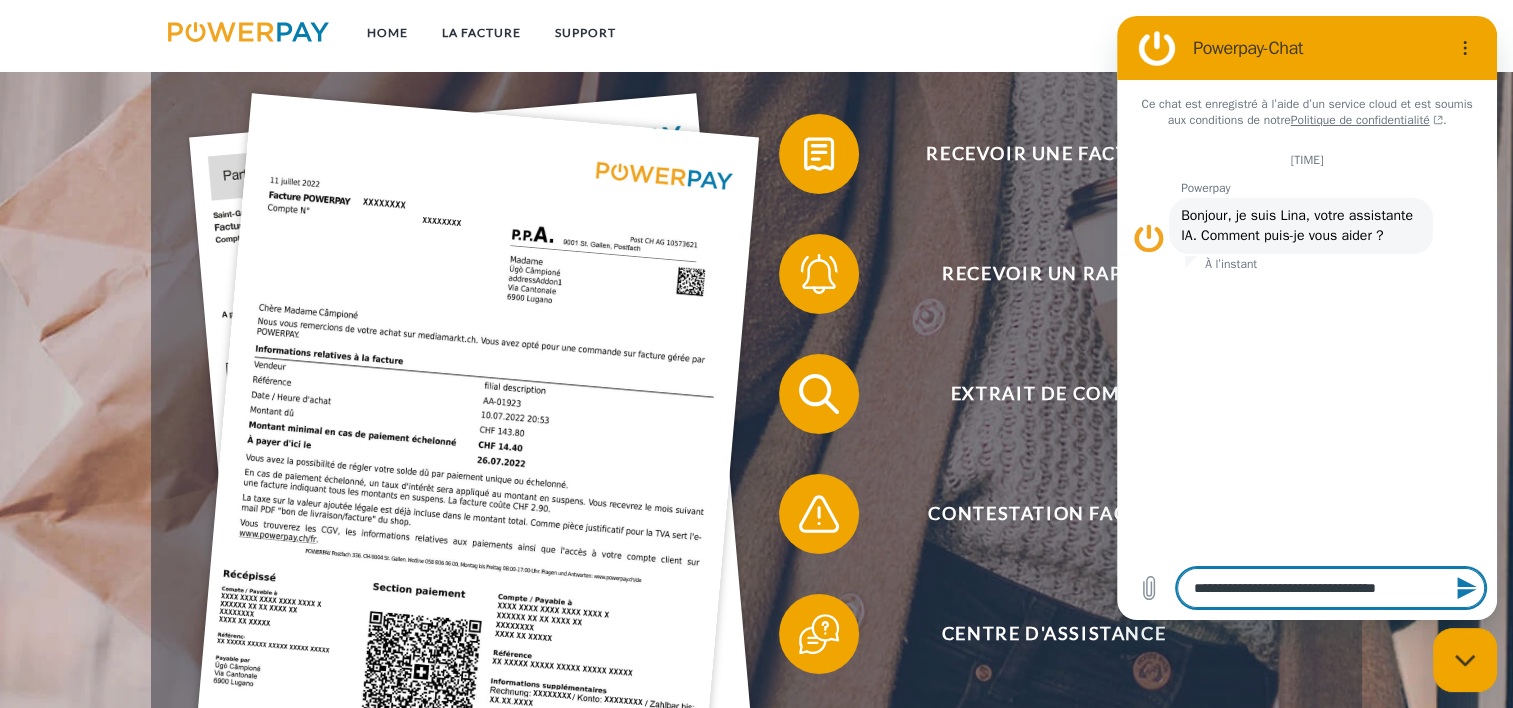 type on "**********" 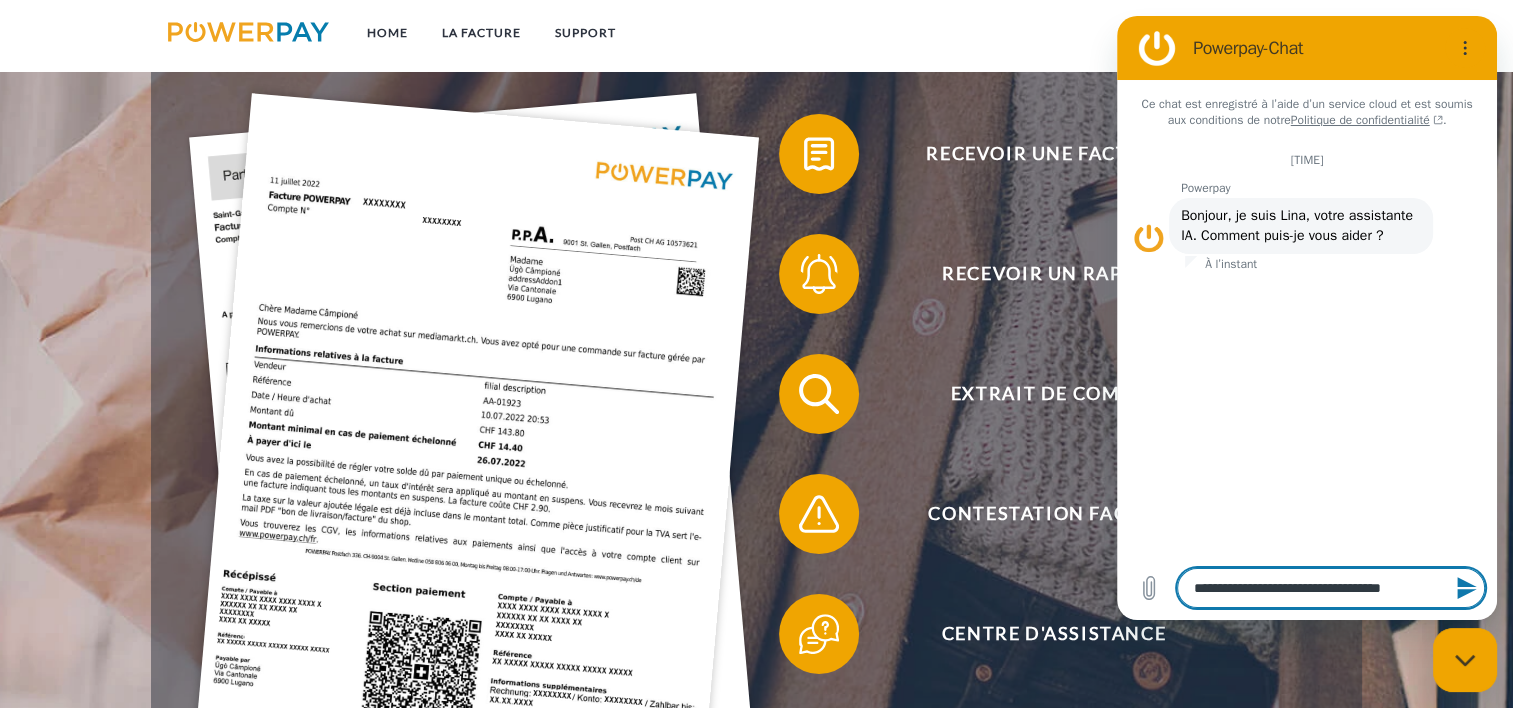 type on "**********" 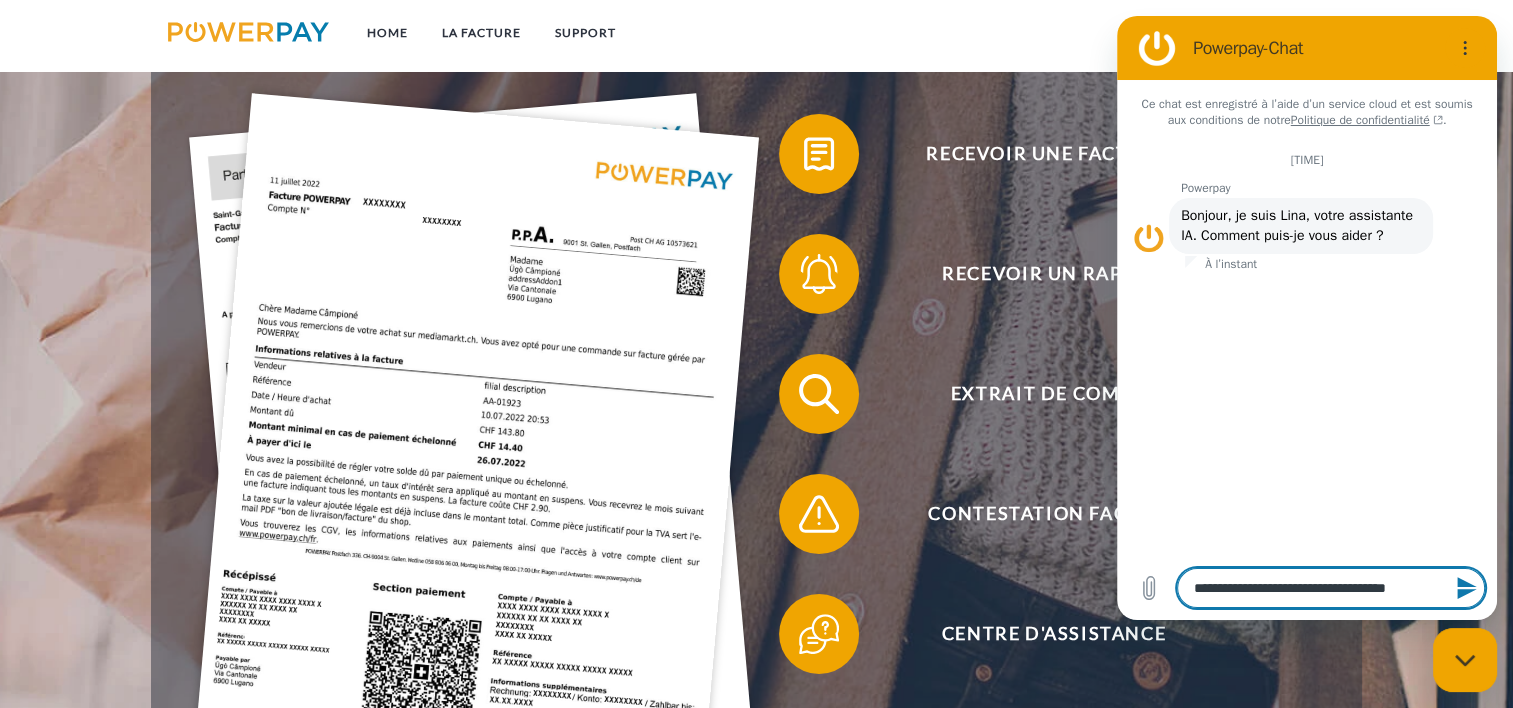 type on "**********" 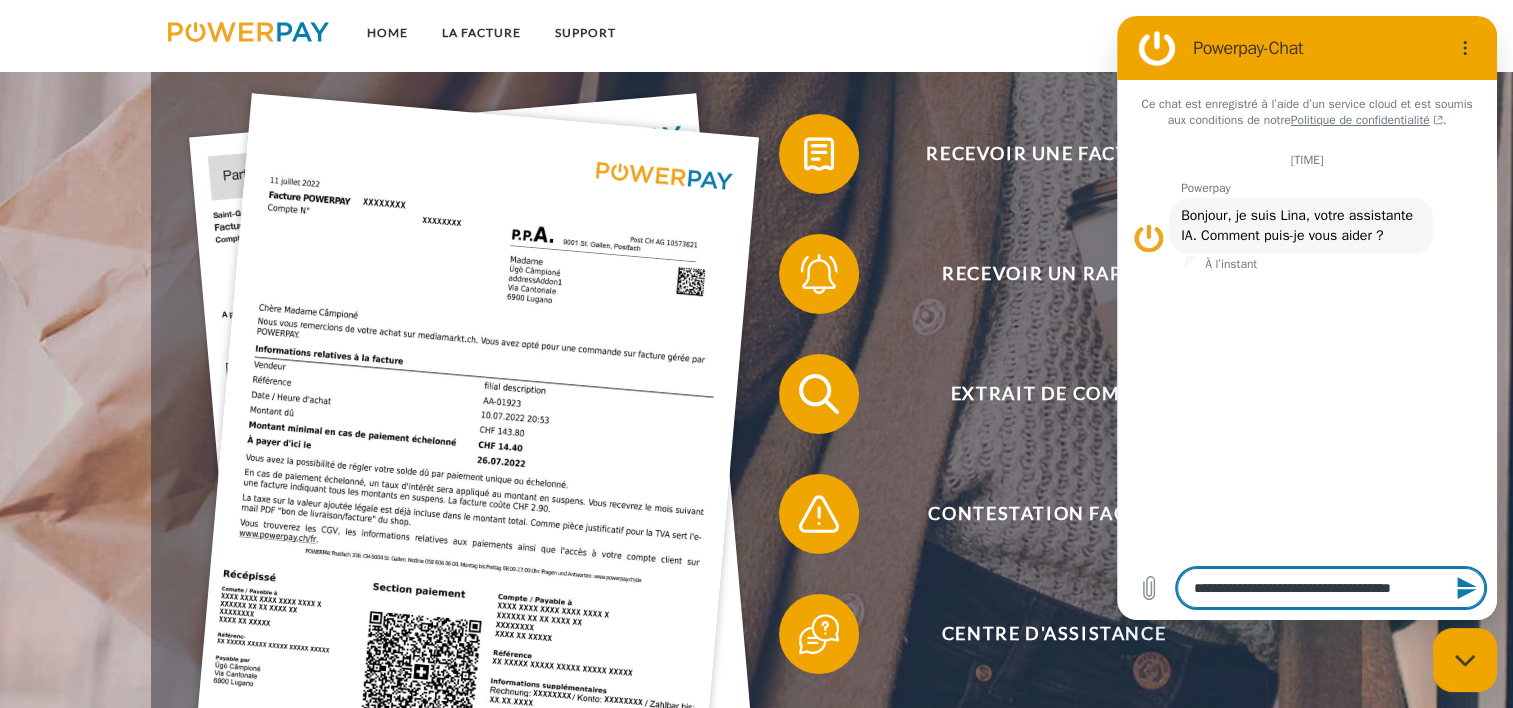type on "**********" 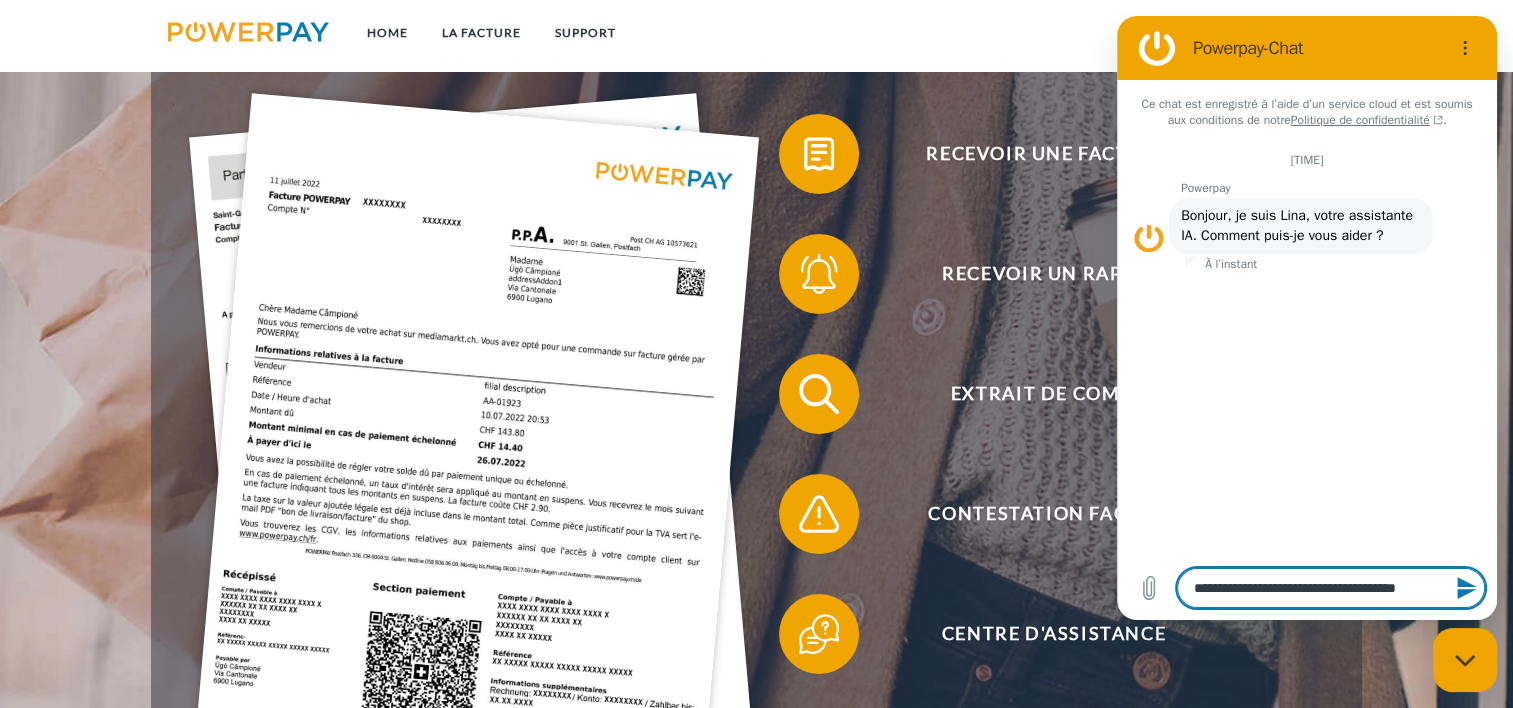 type on "**********" 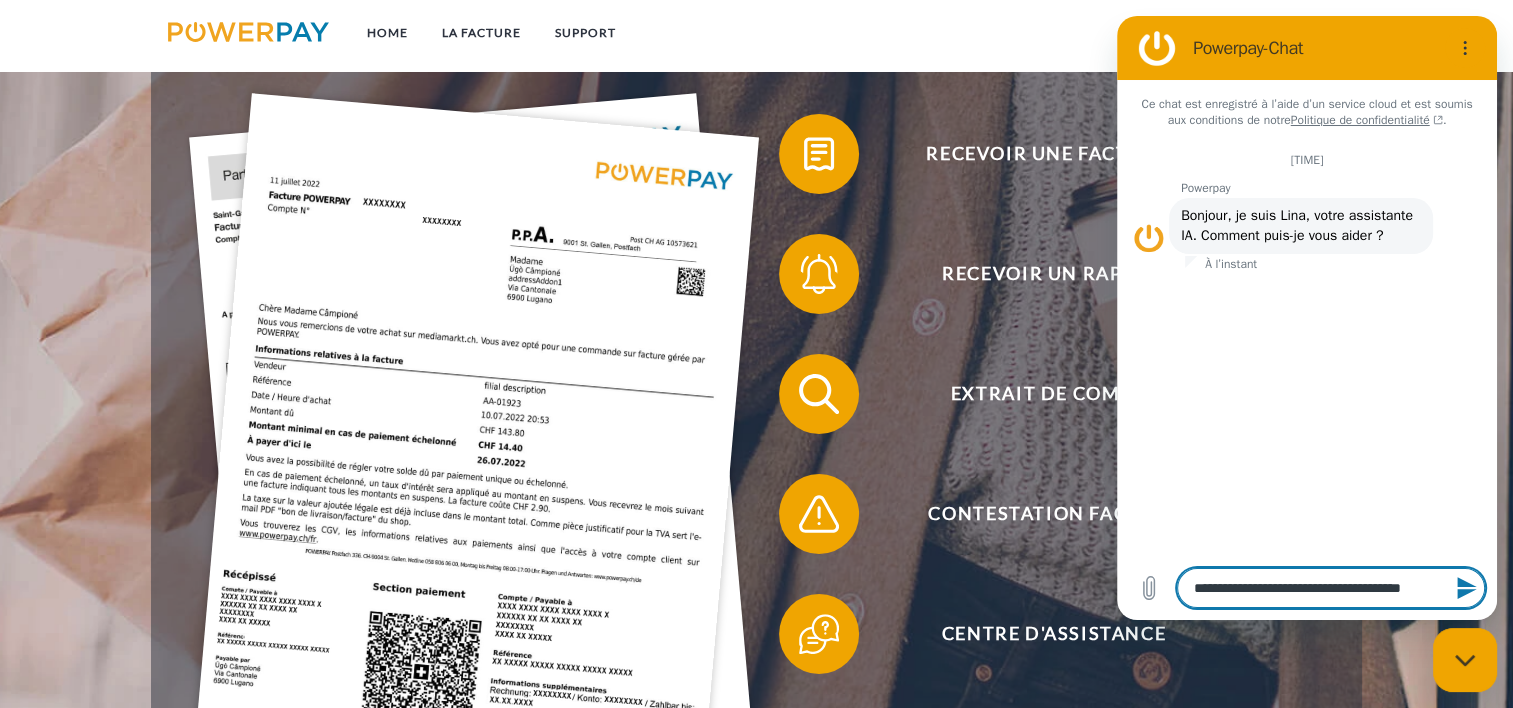 type on "**********" 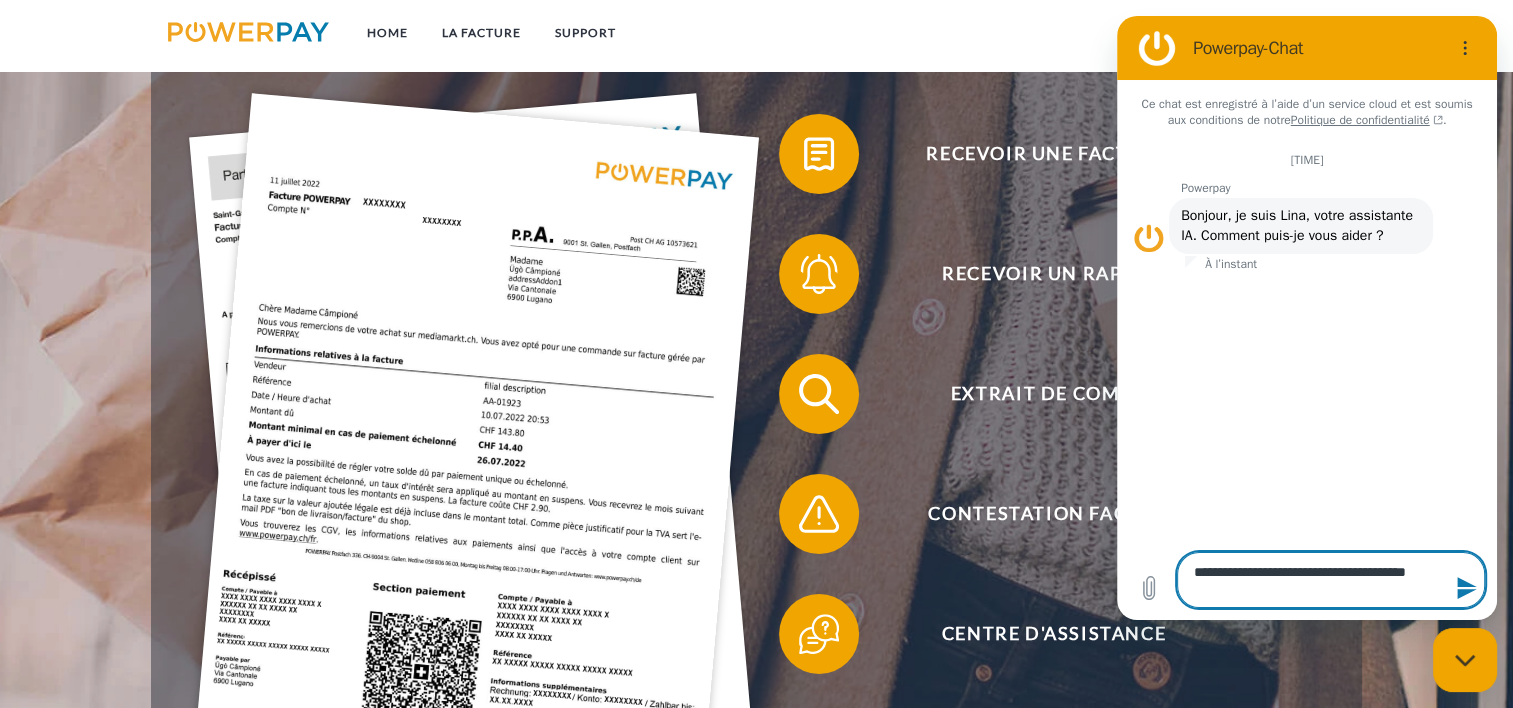 type on "**********" 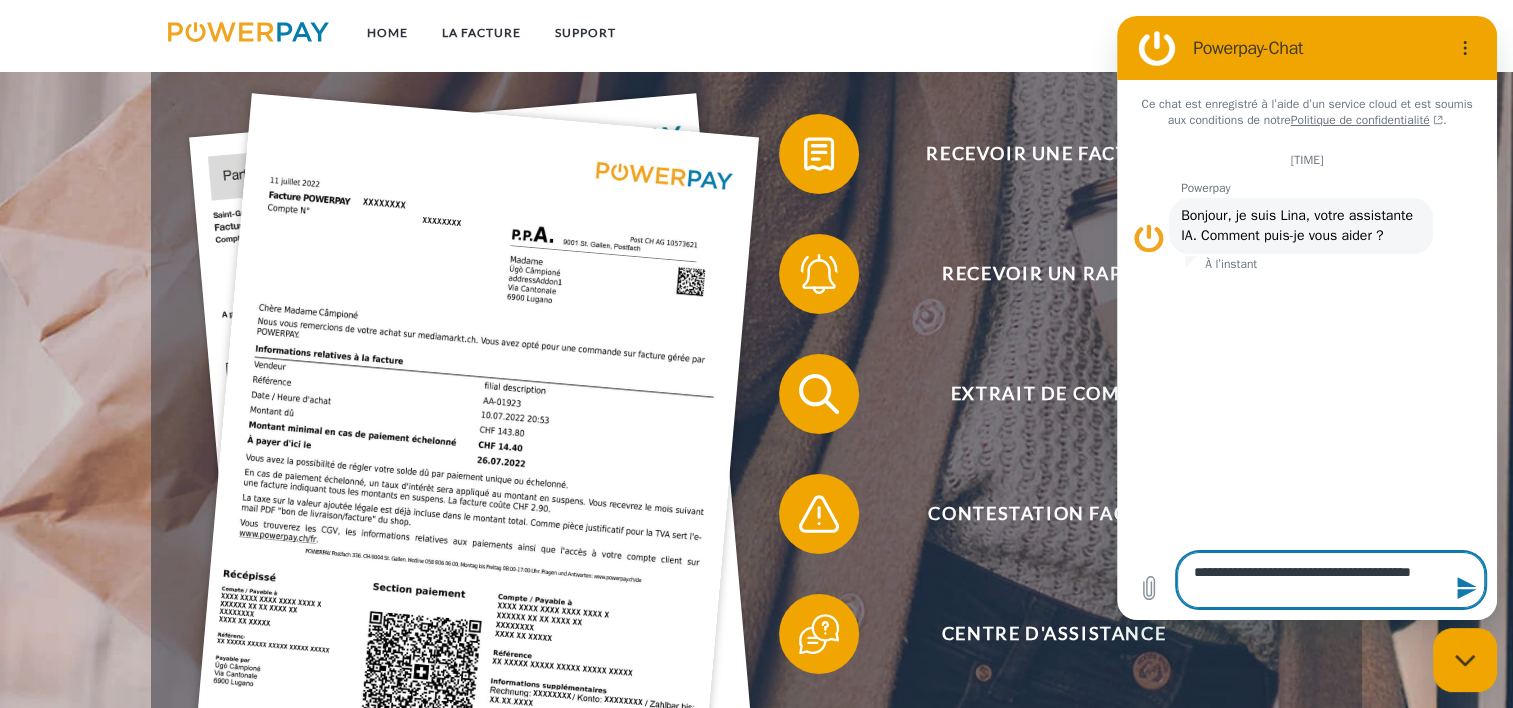 type on "**********" 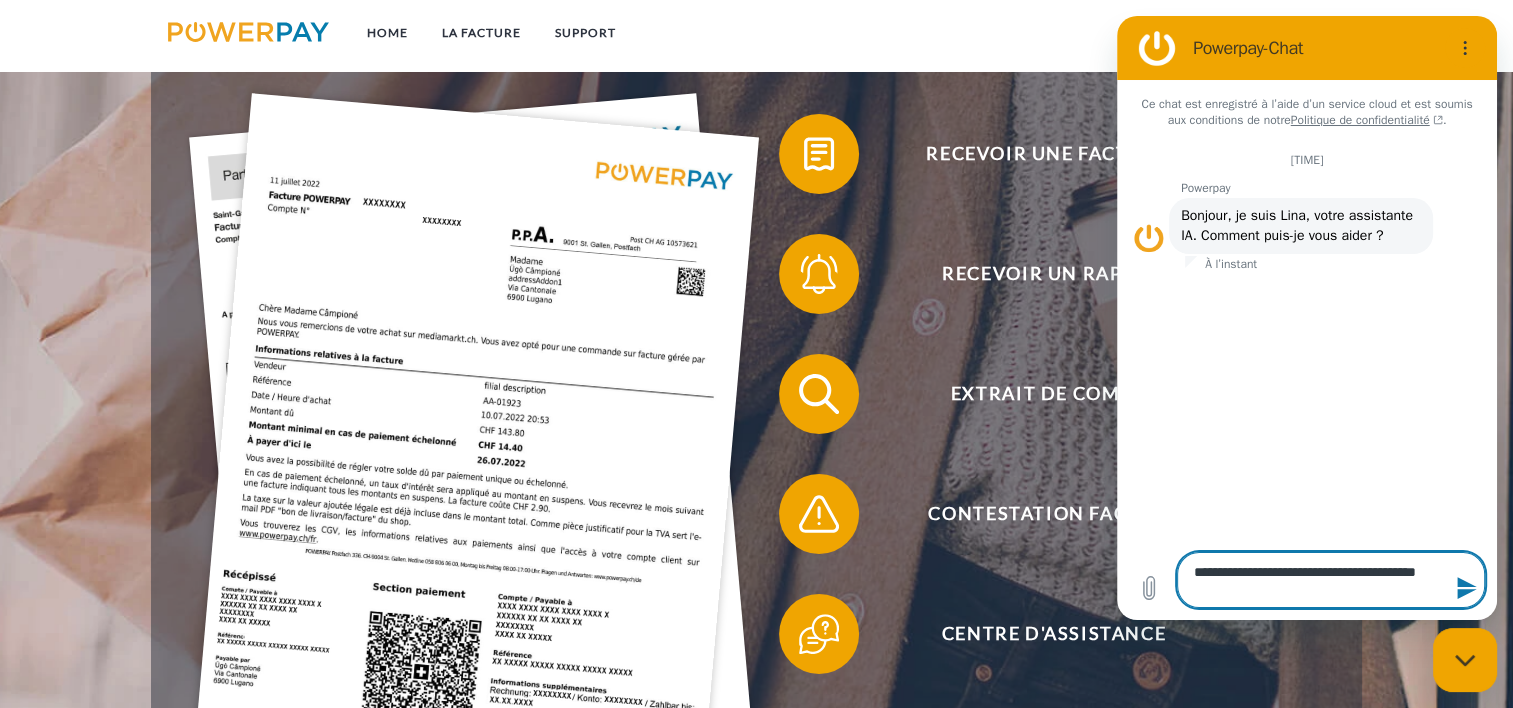 type on "**********" 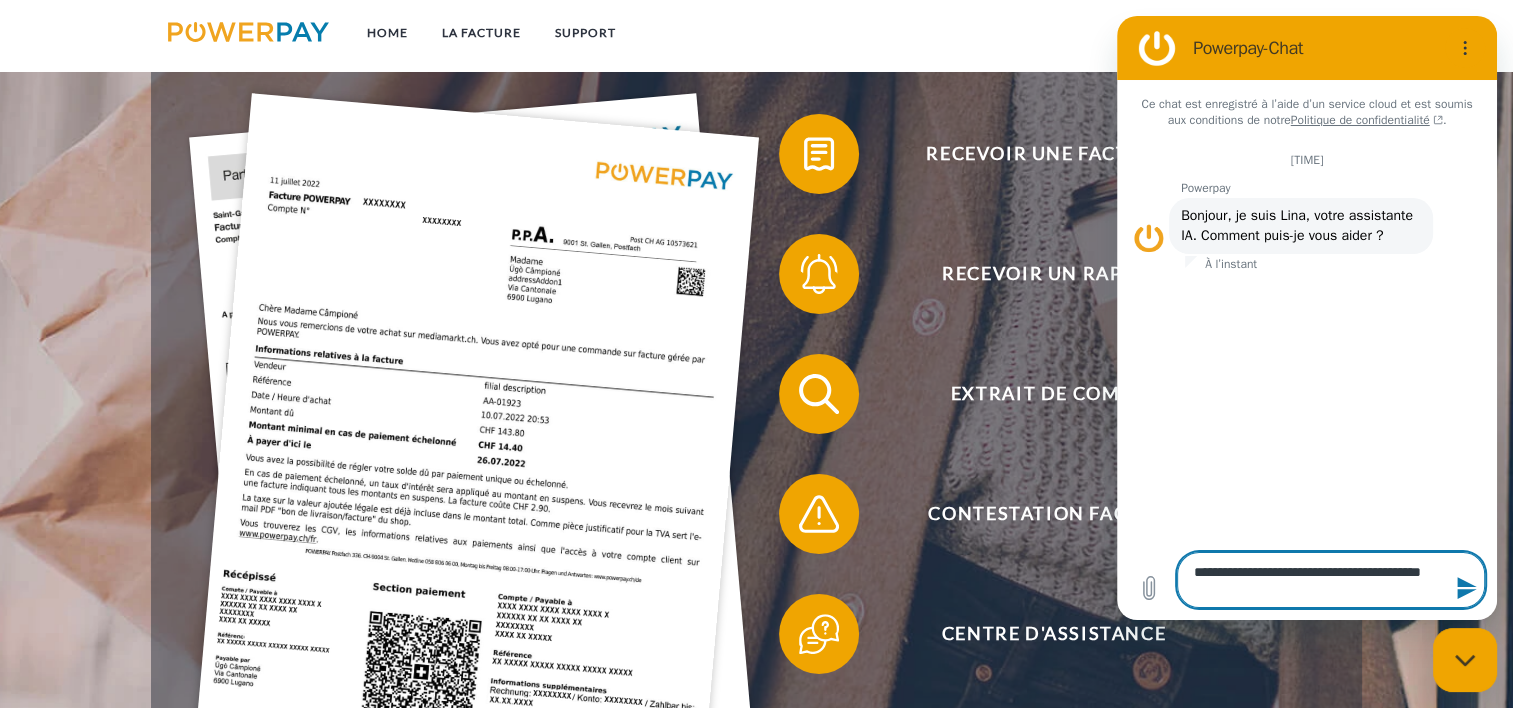 type on "*" 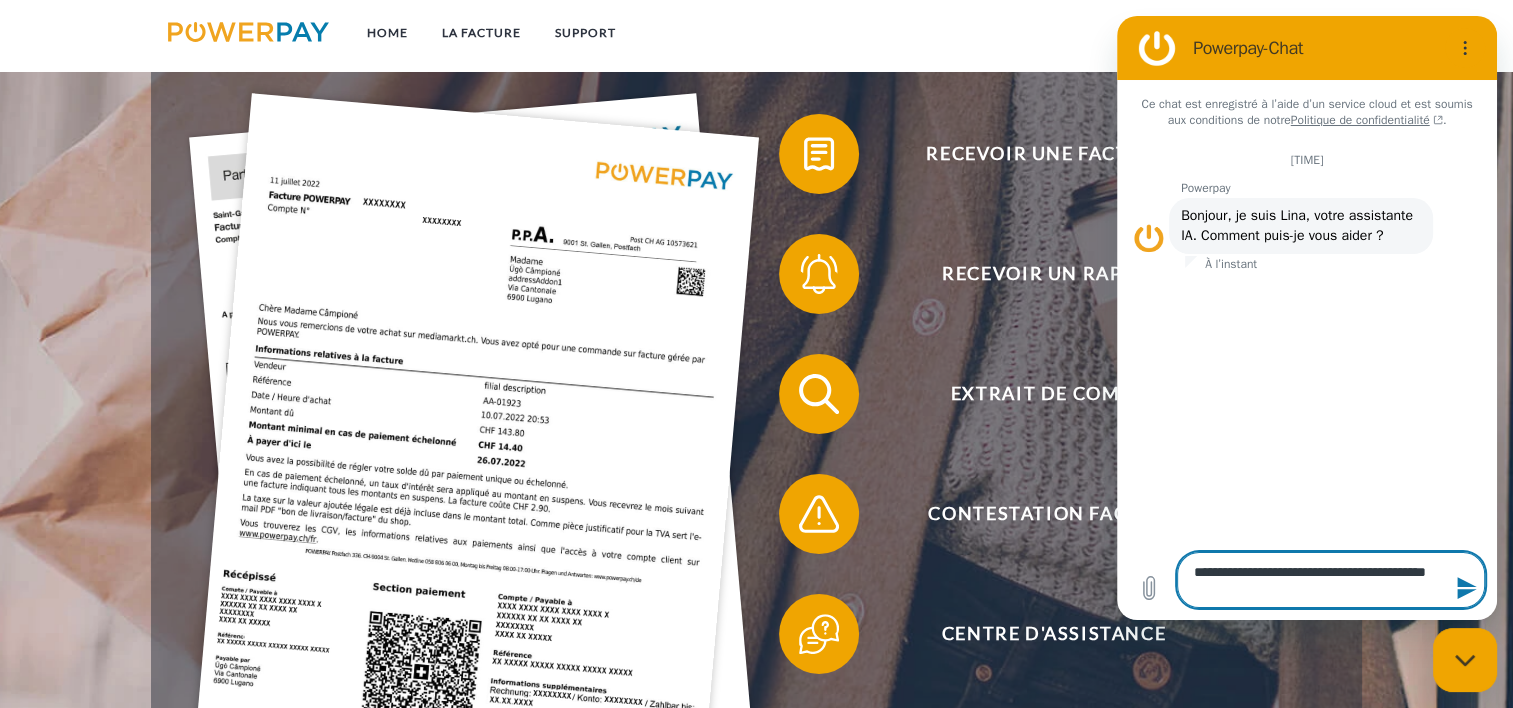 type on "**********" 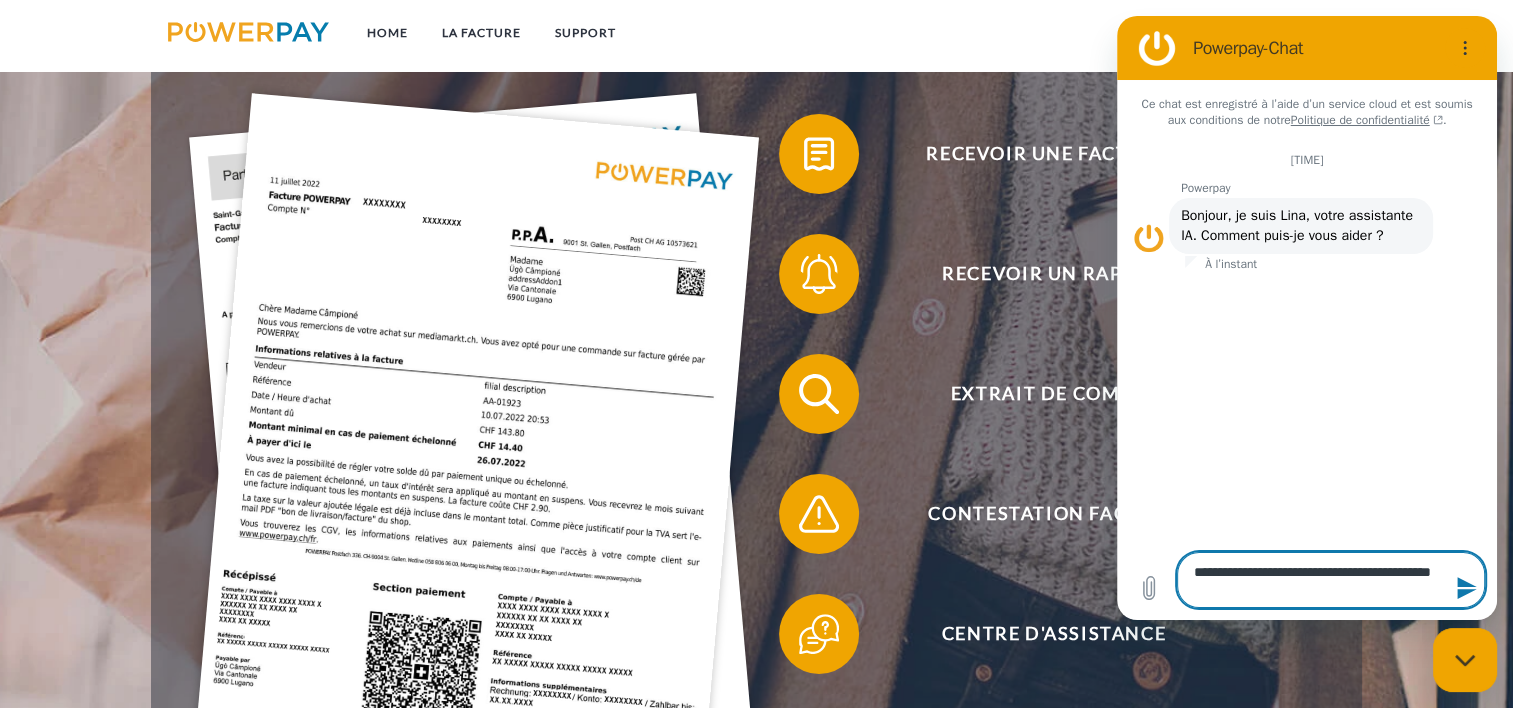 type on "*" 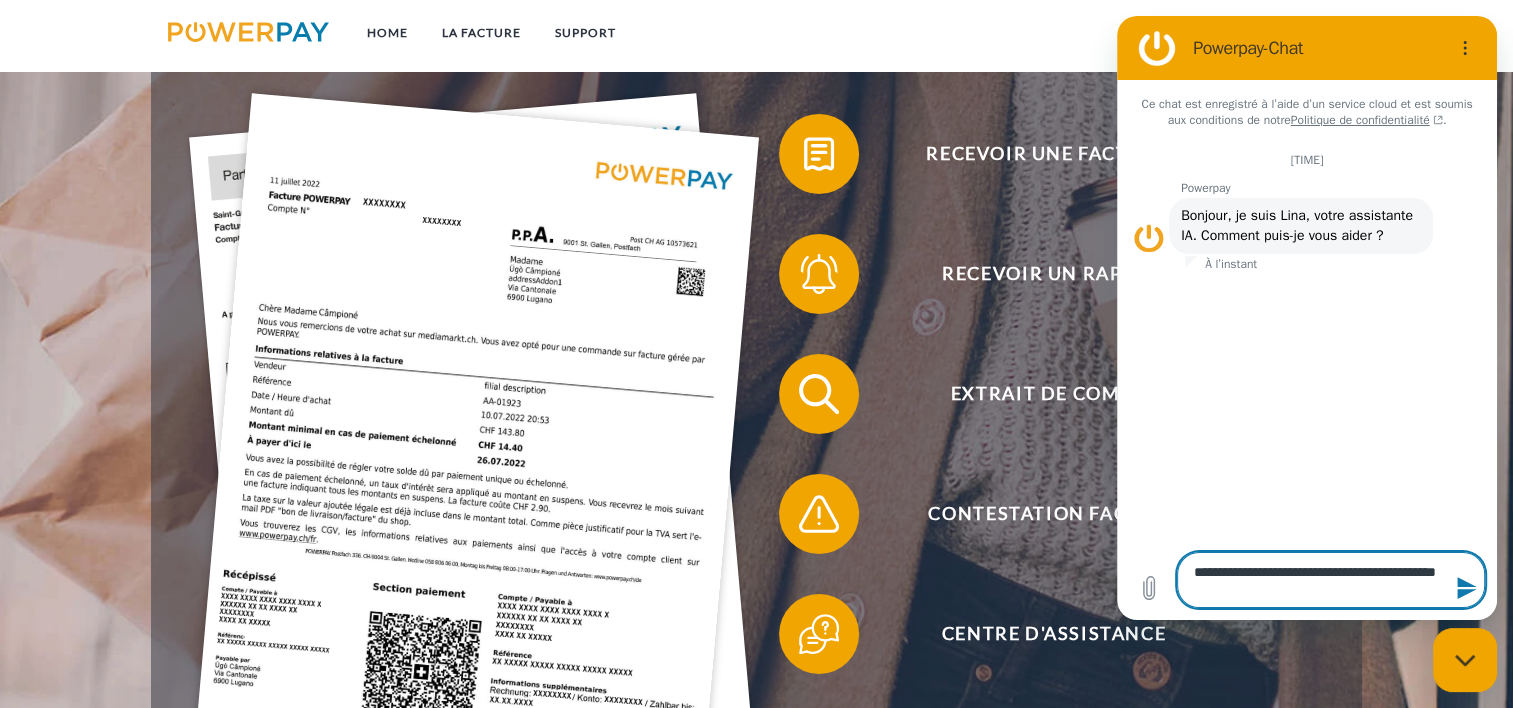 type on "**********" 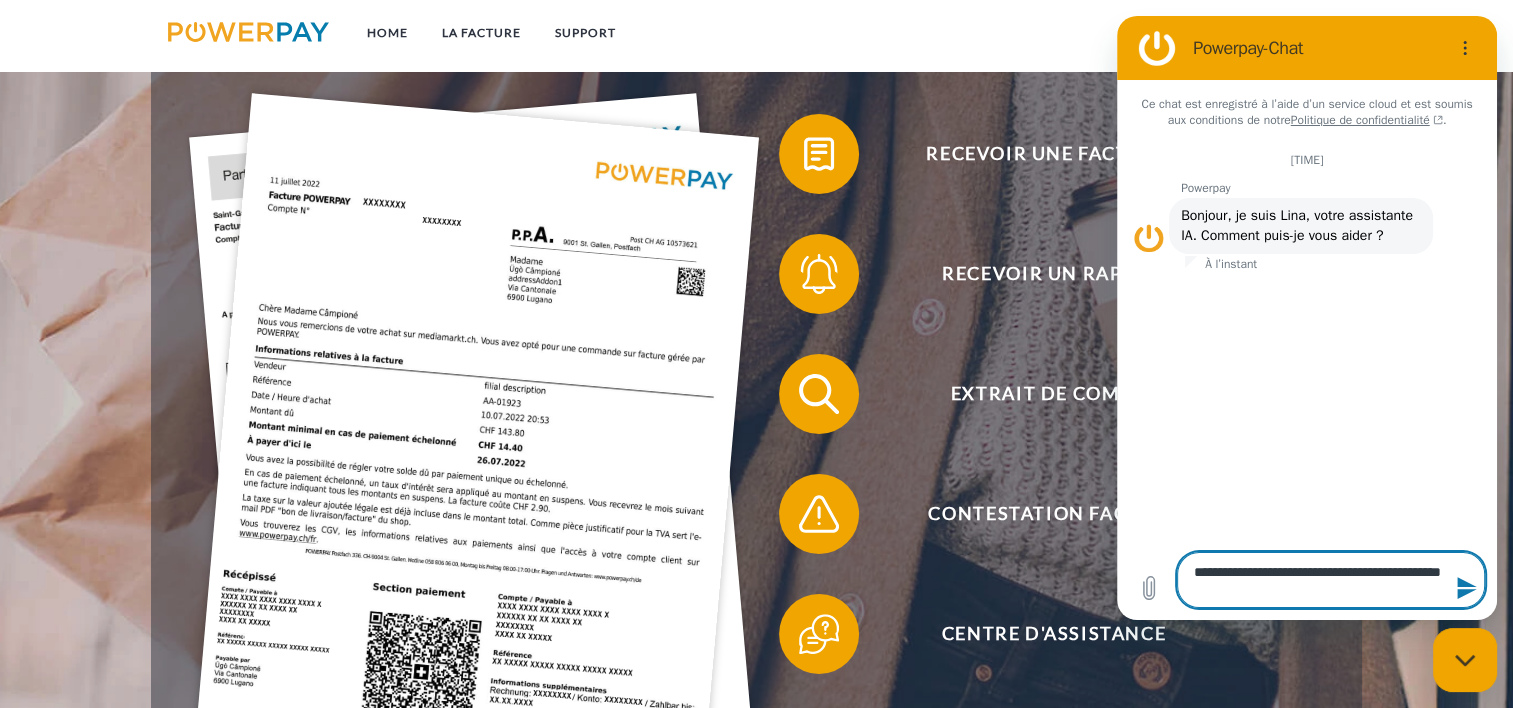 type on "**********" 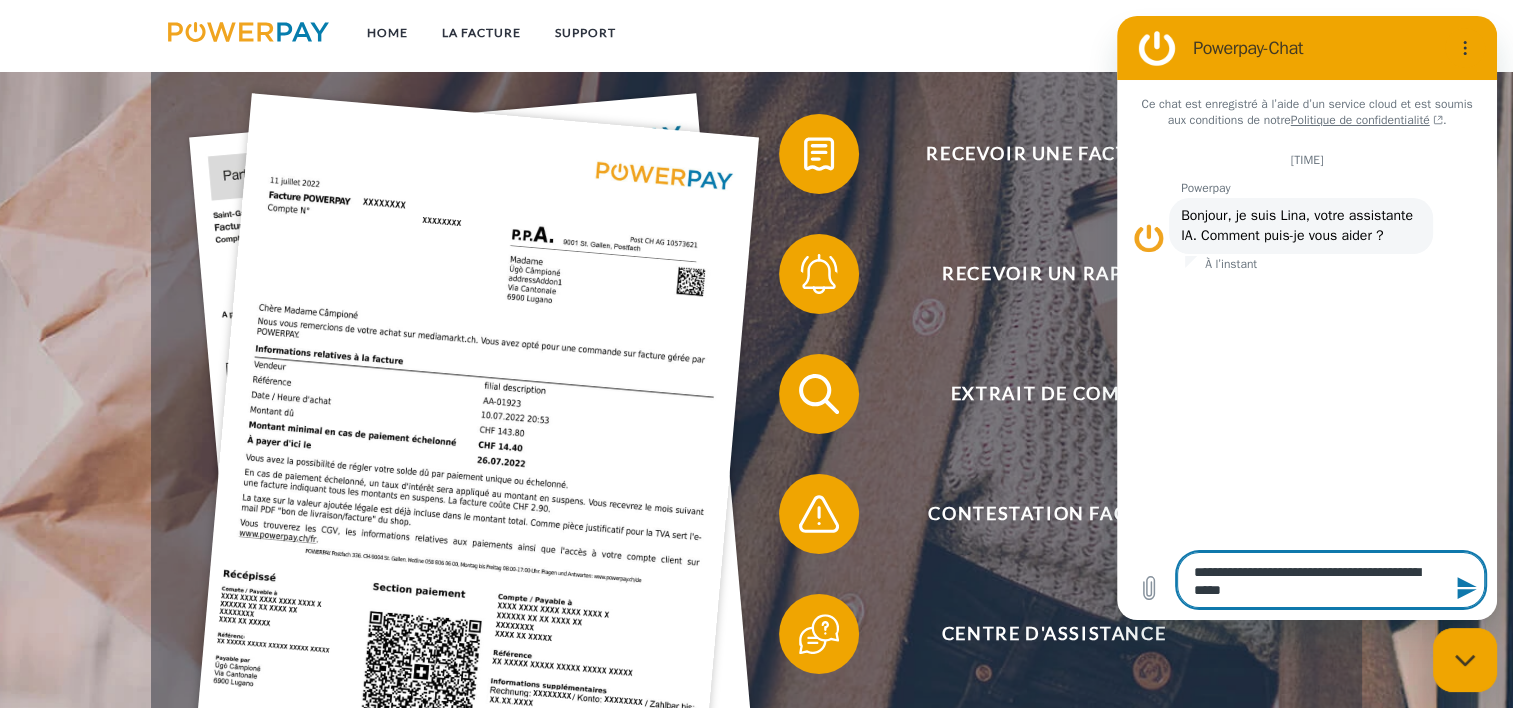 type on "**********" 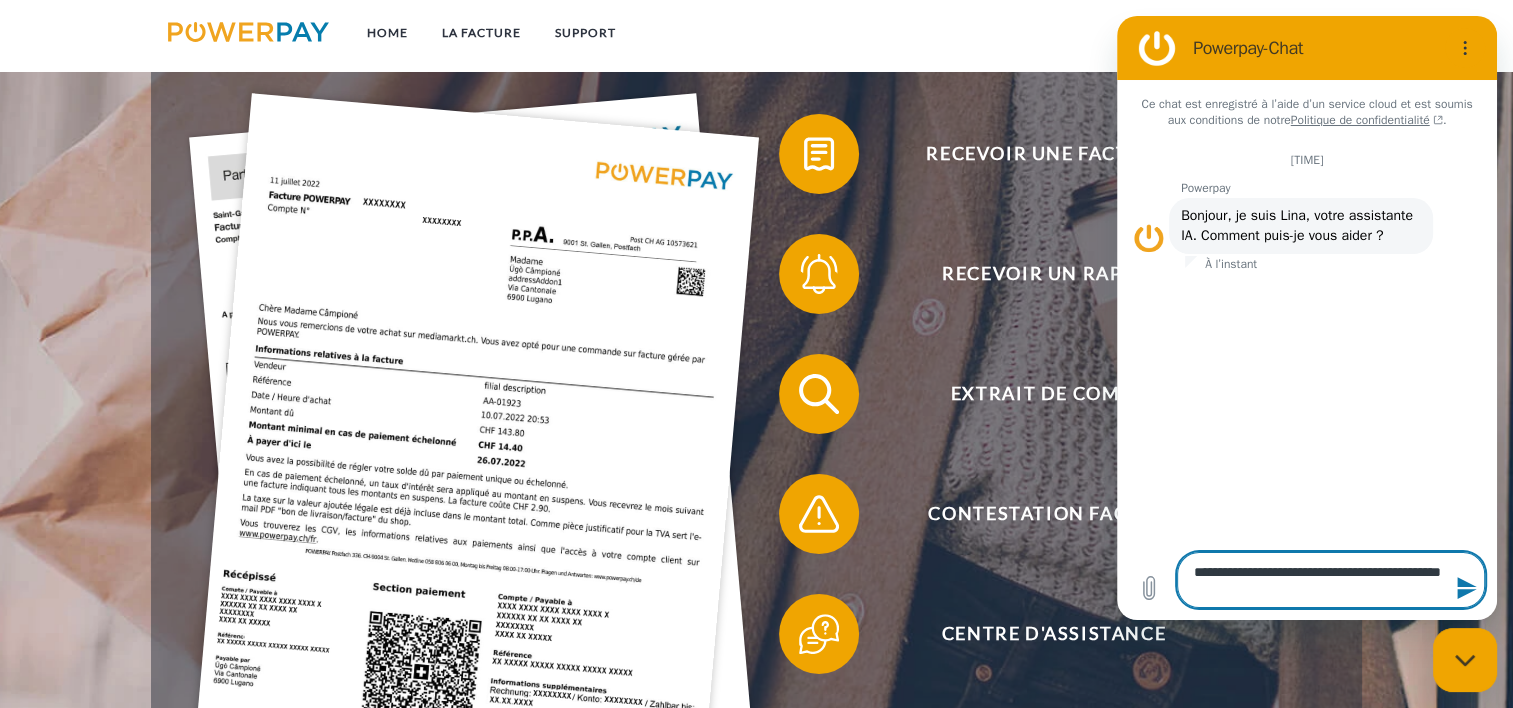 type on "**********" 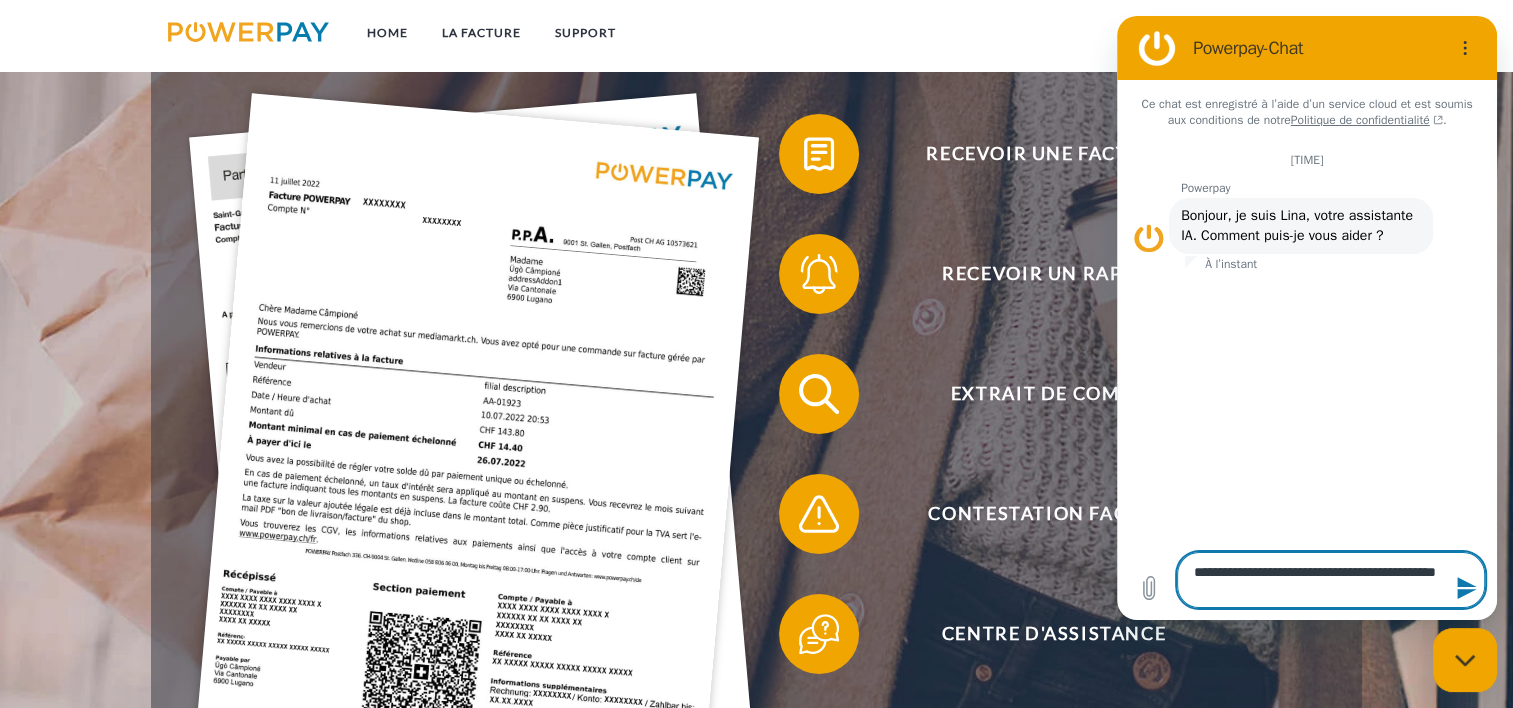 type on "**********" 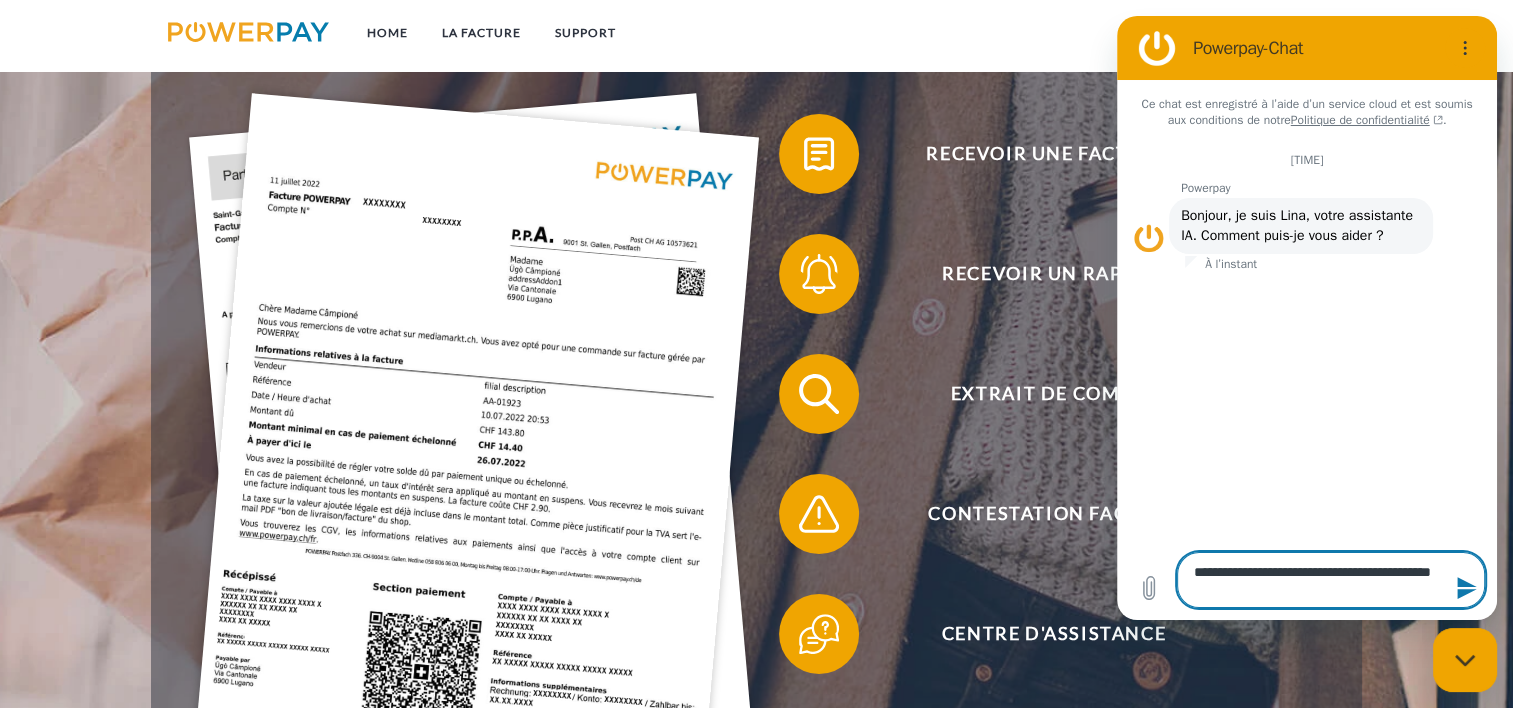 type on "**********" 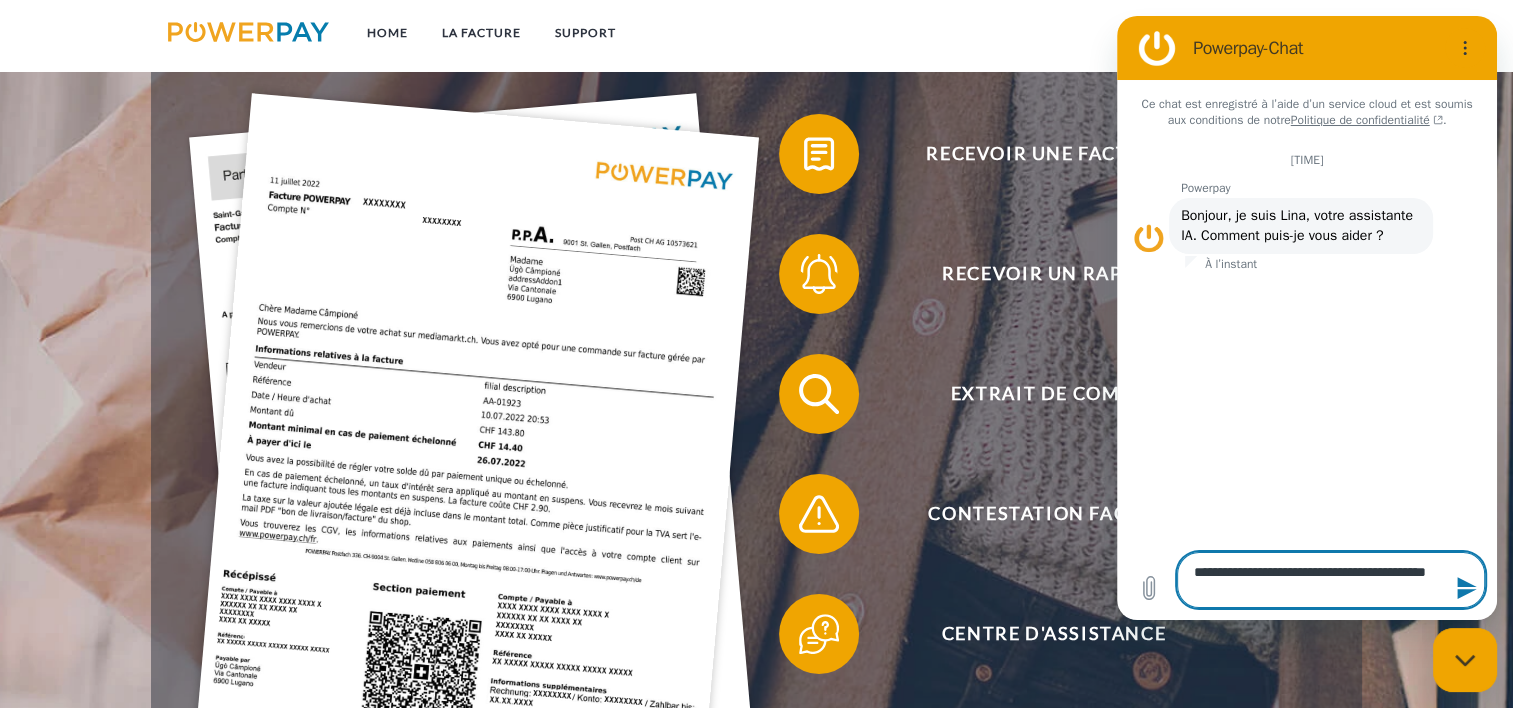 type on "**********" 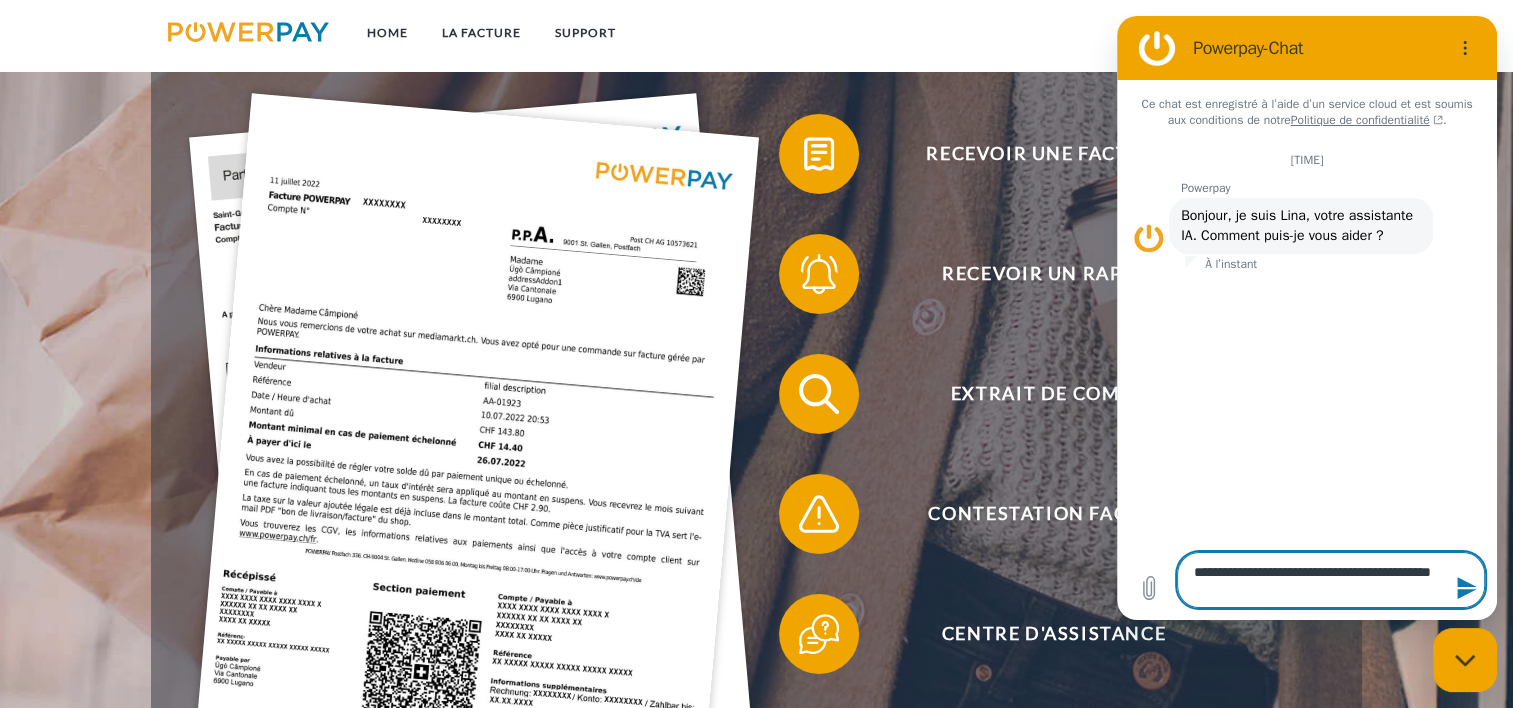 type on "**********" 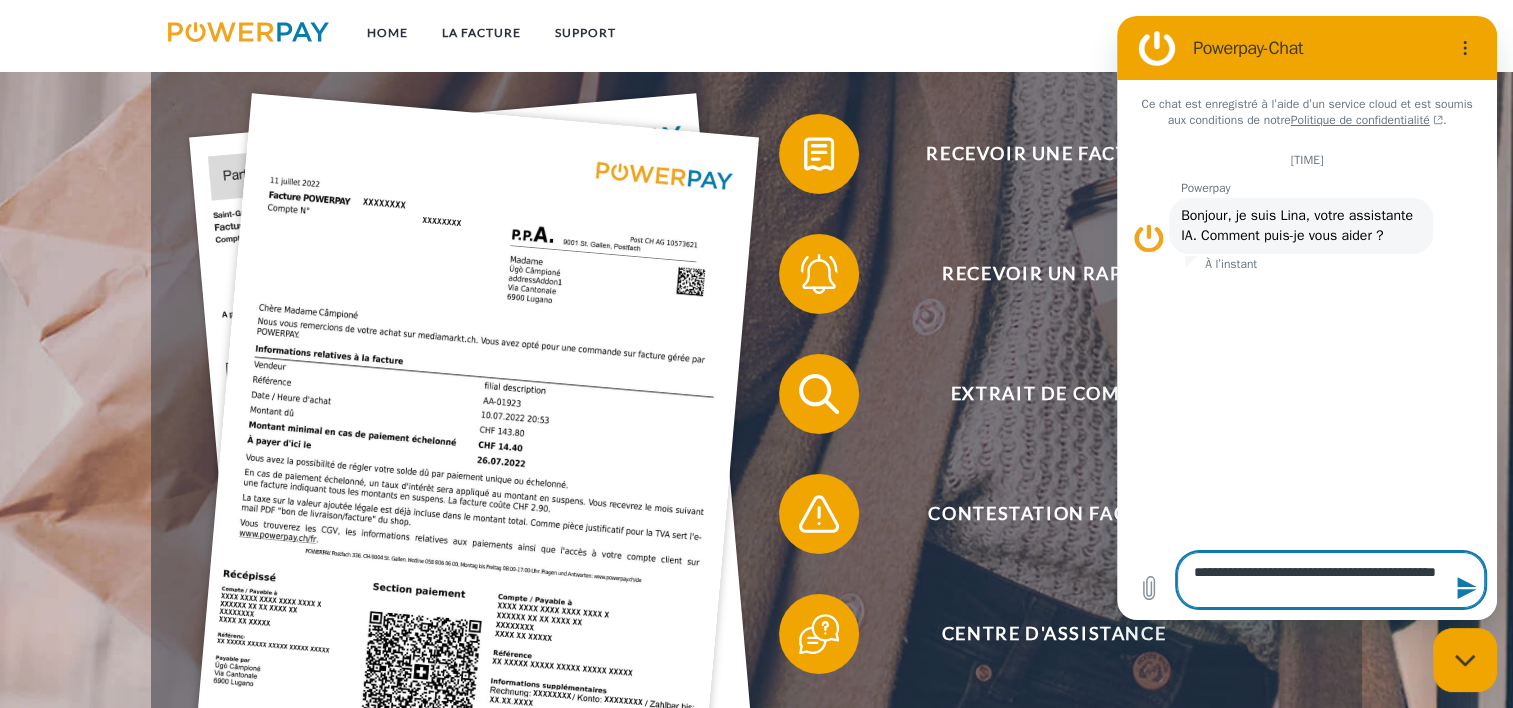 type on "**********" 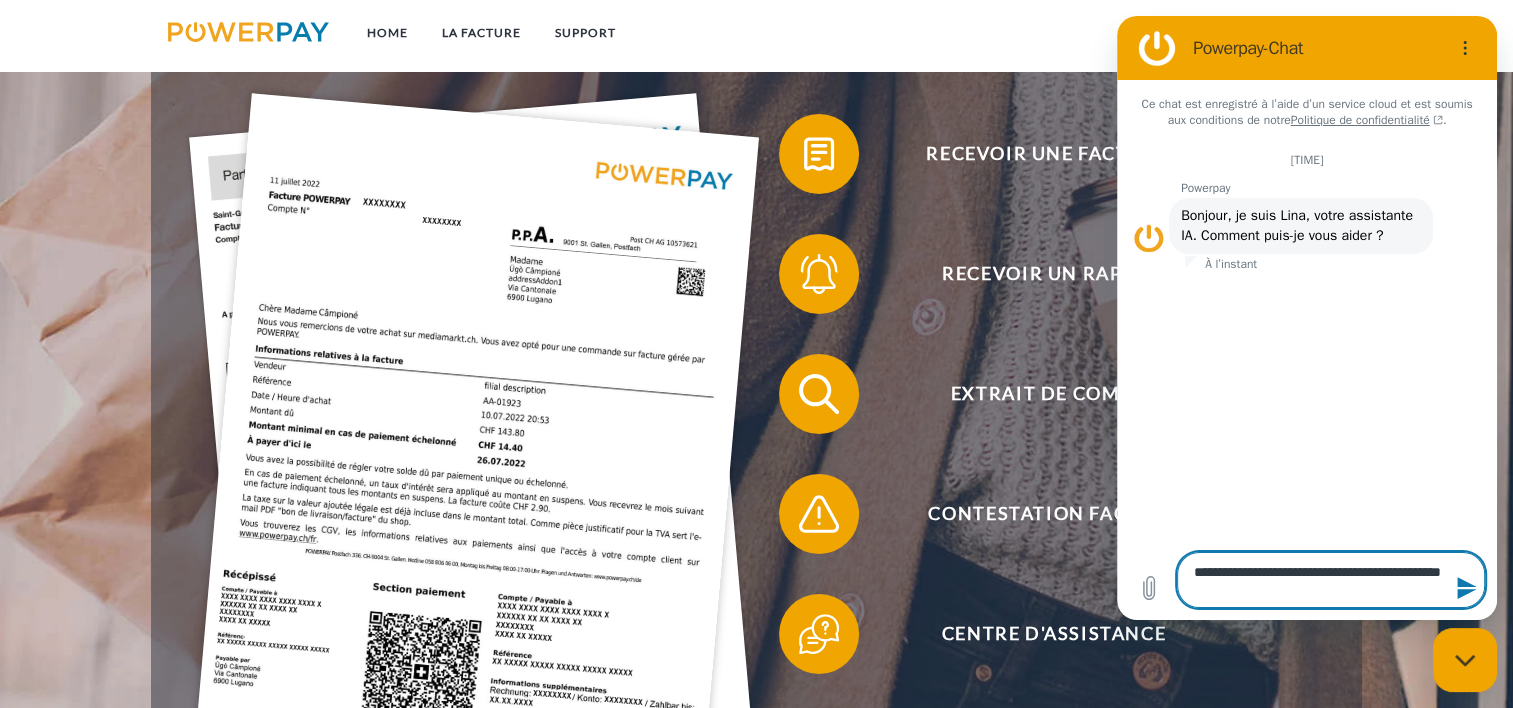 type on "*" 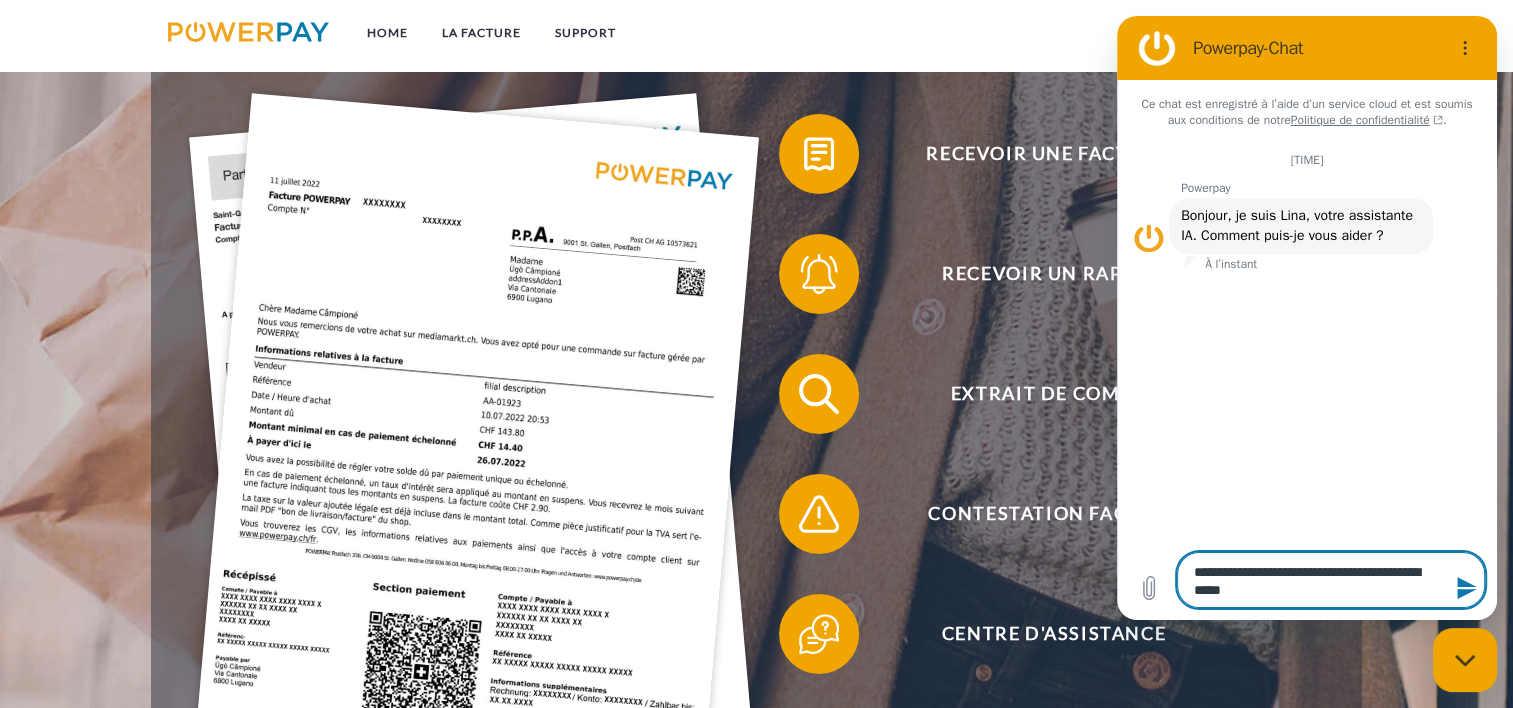 type on "*" 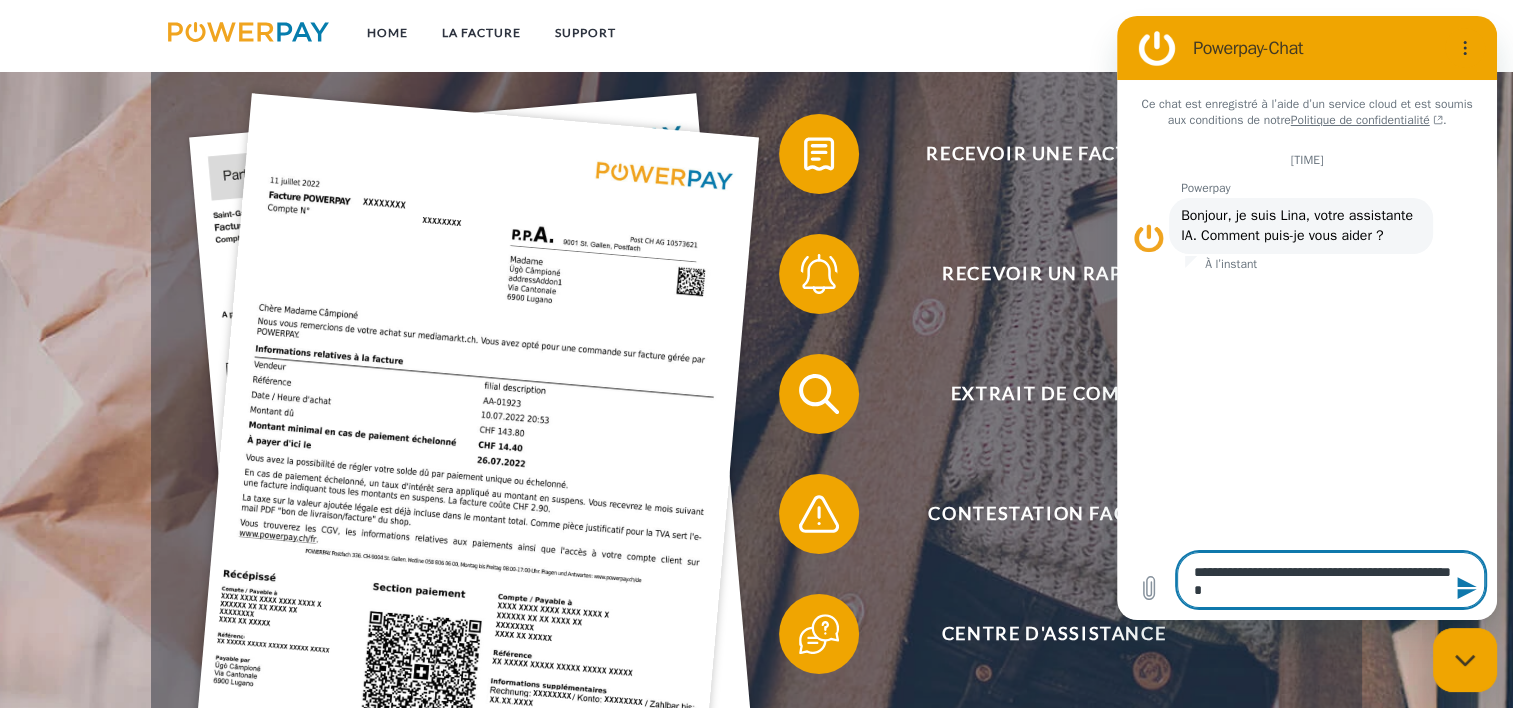 type on "**********" 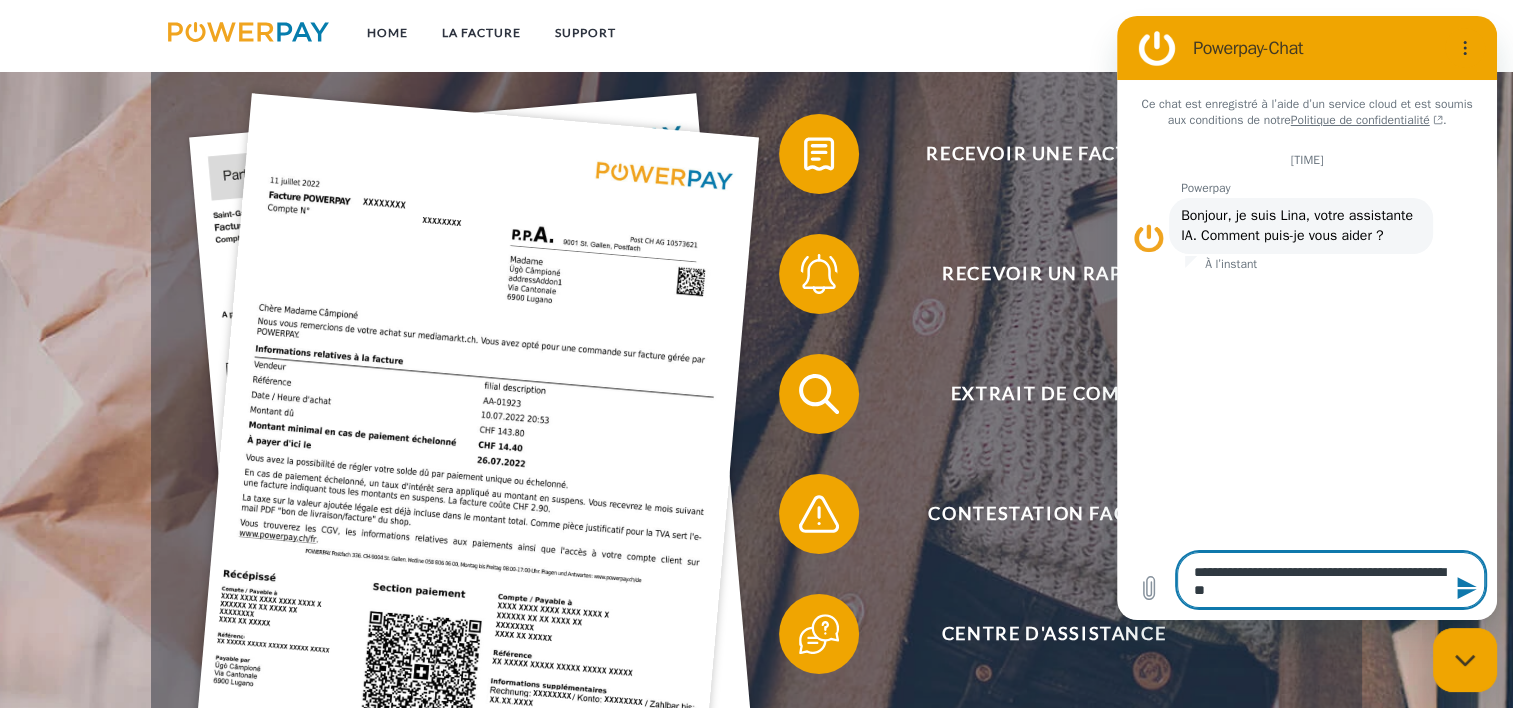 type on "**********" 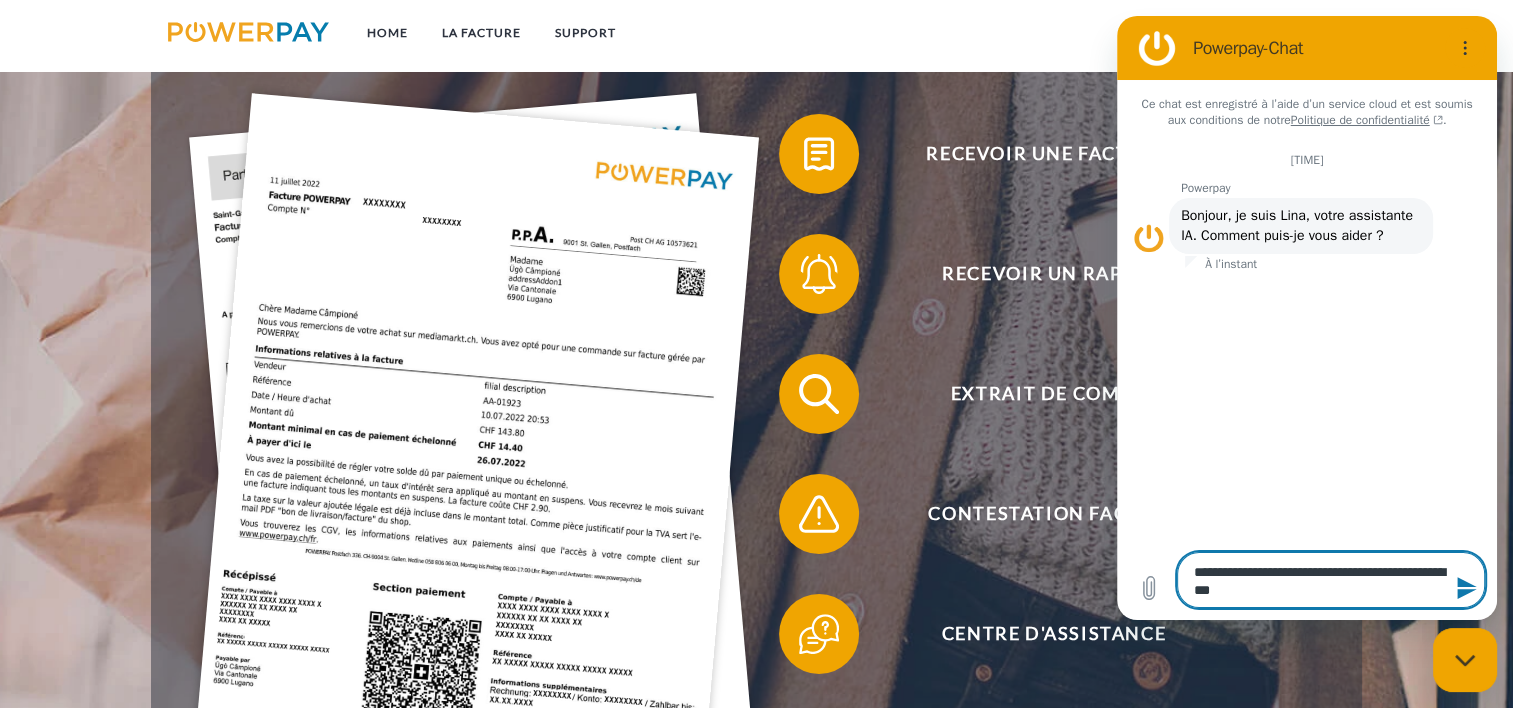 type on "**********" 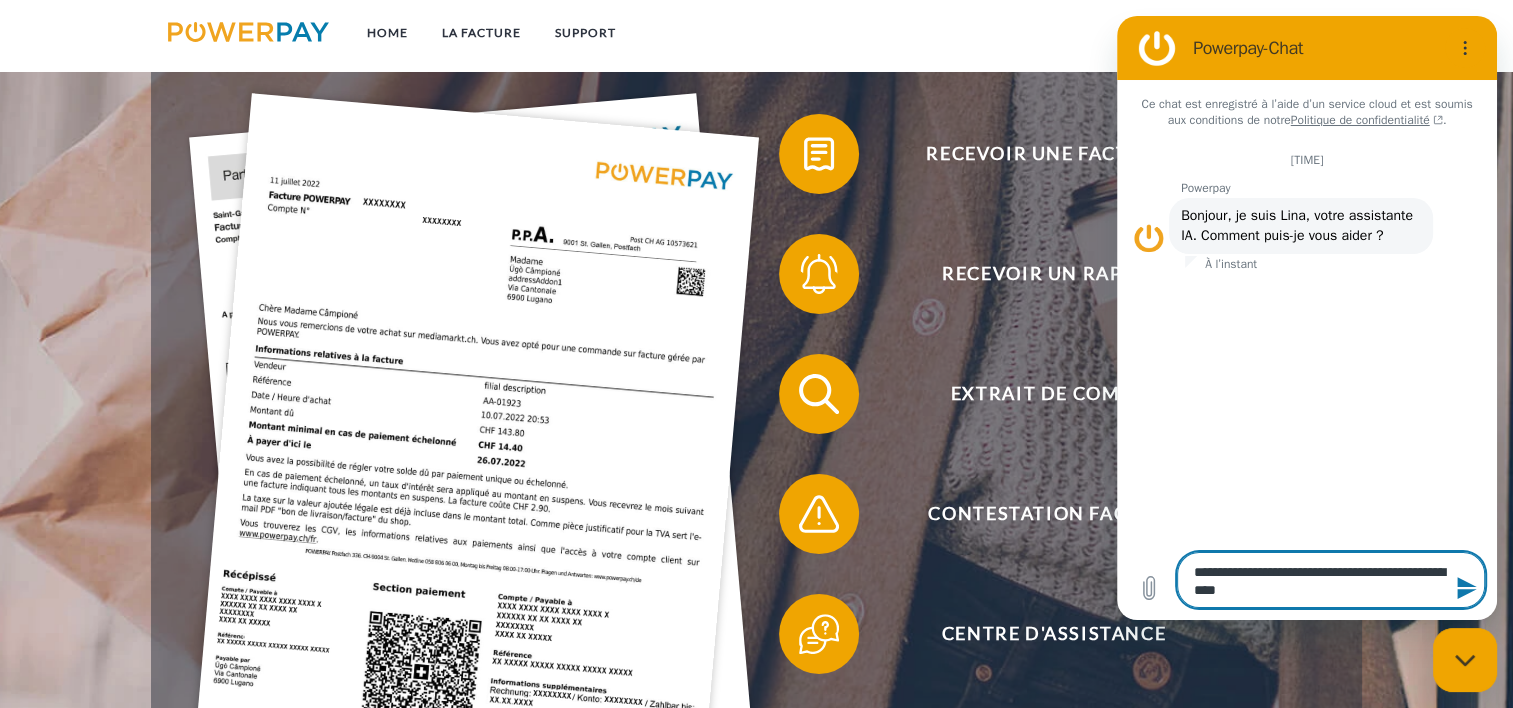 type on "**********" 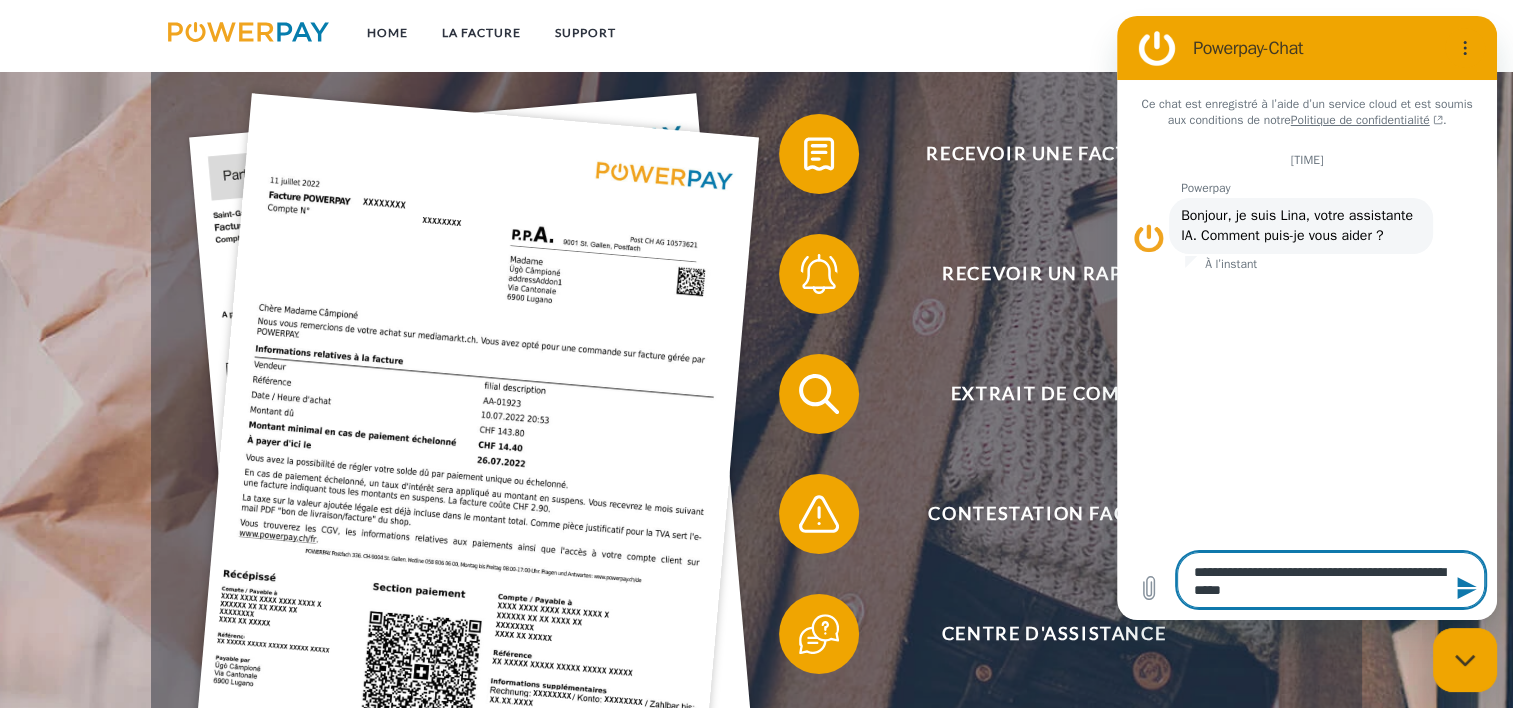 type on "**********" 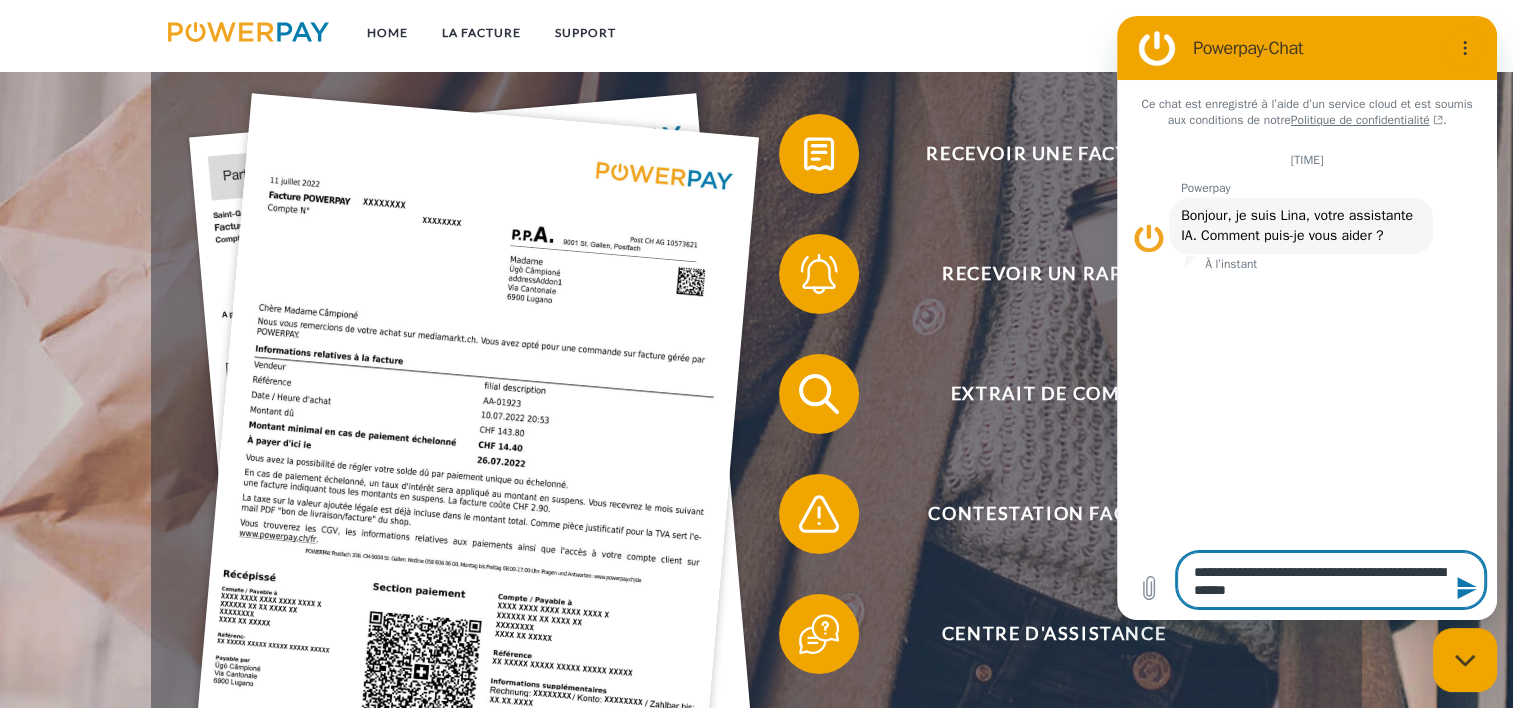 type on "**********" 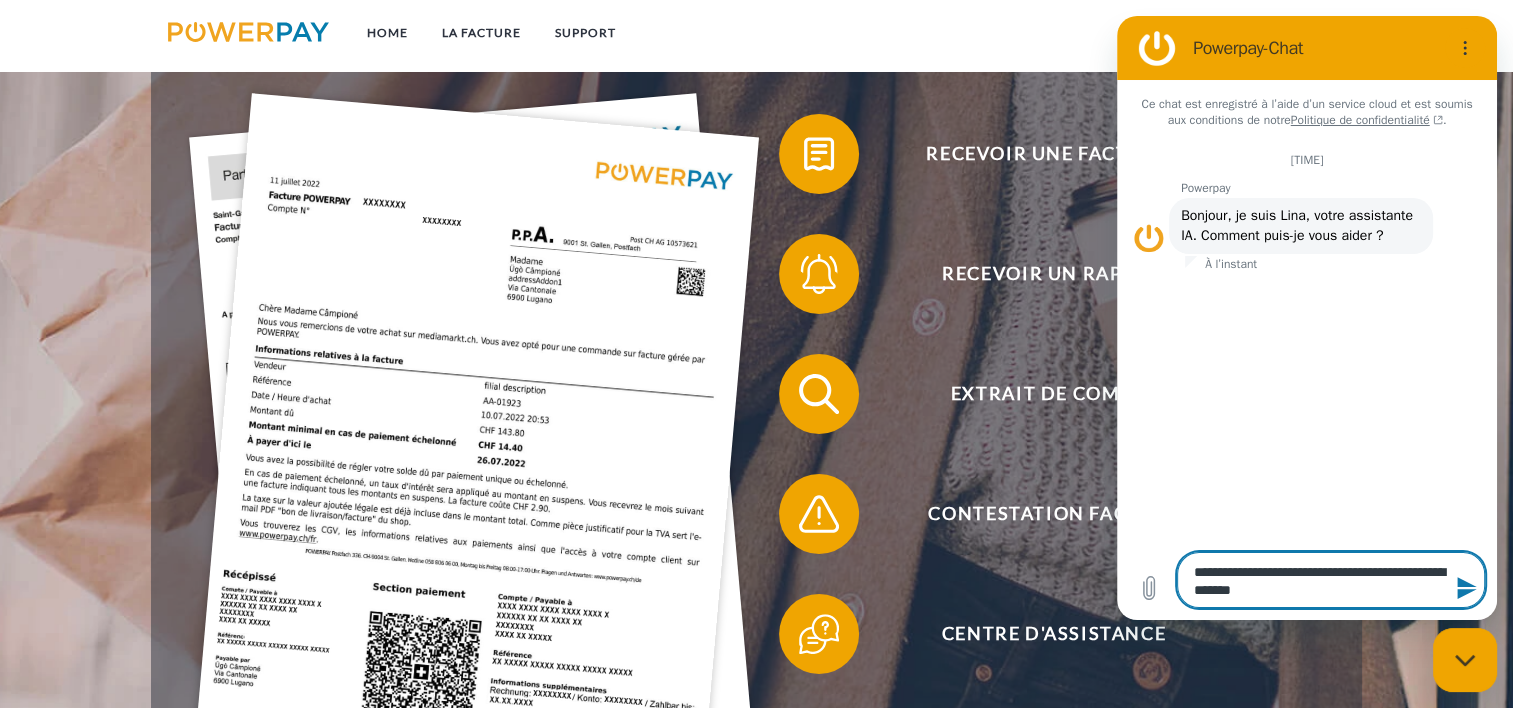 type on "**********" 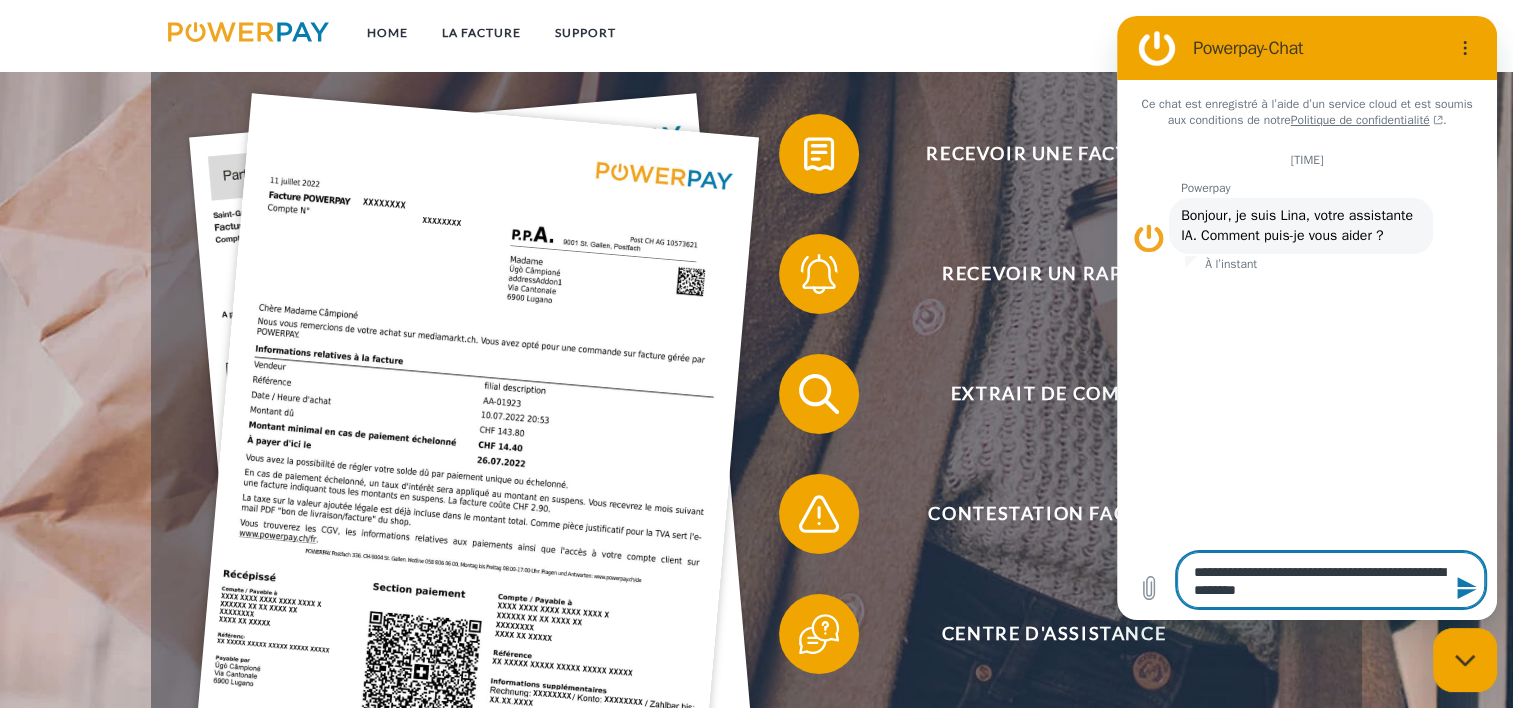 type on "**********" 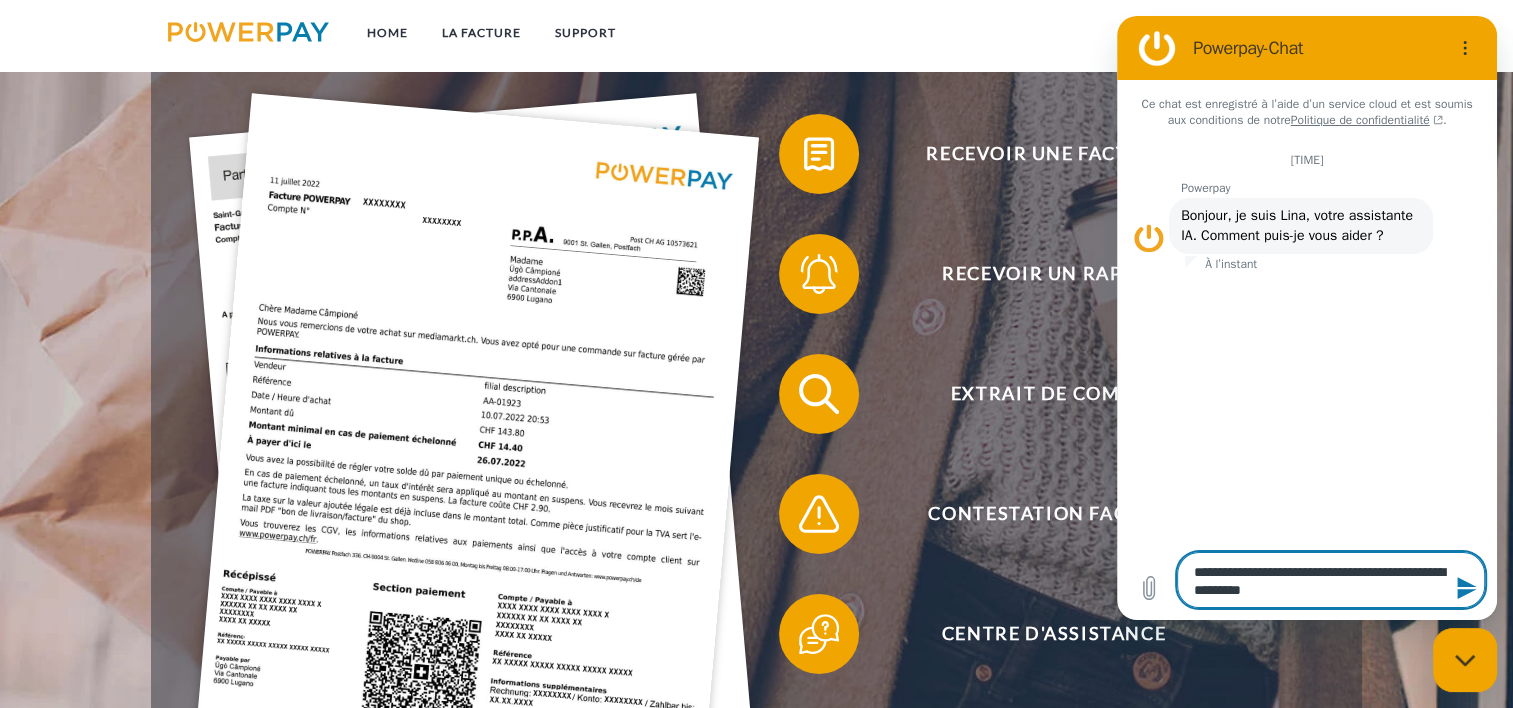 type on "**********" 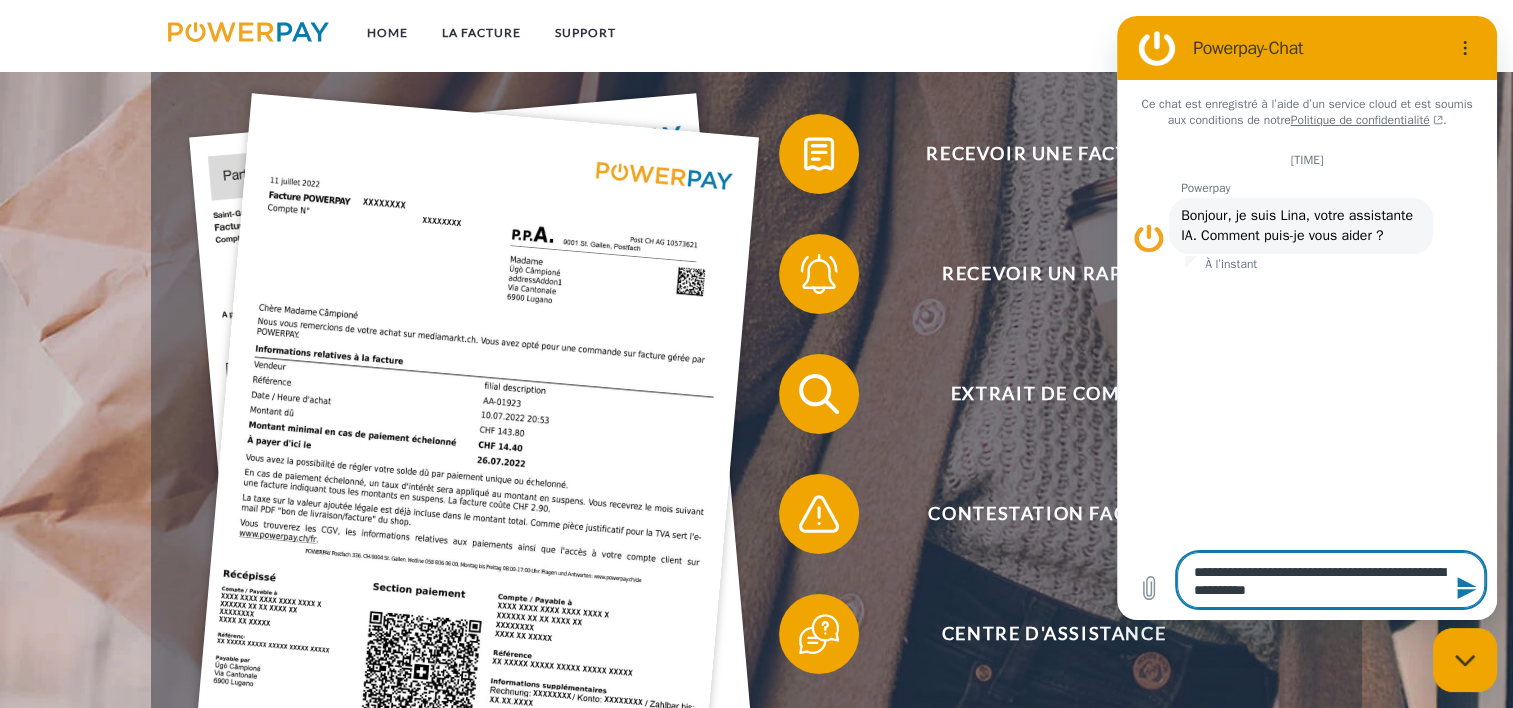 type on "**********" 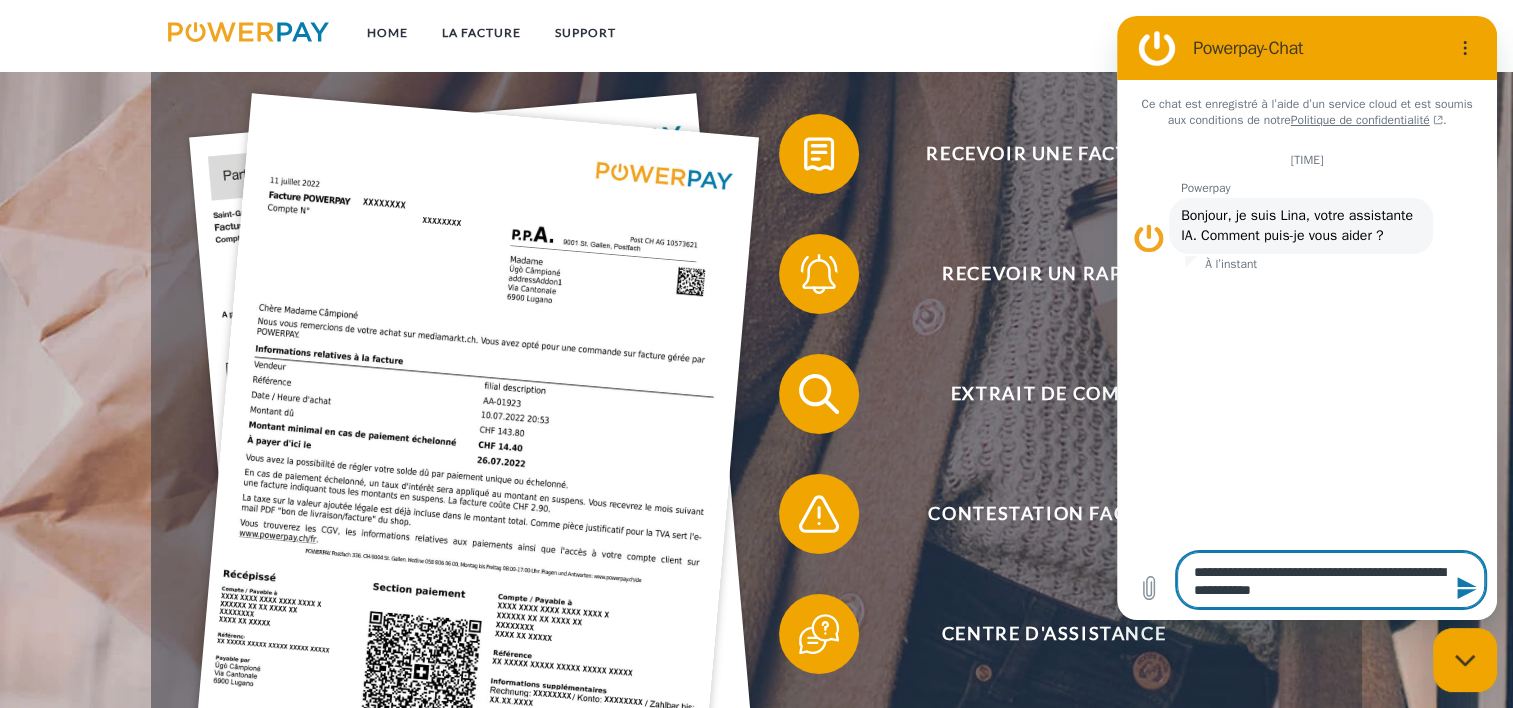 type on "**********" 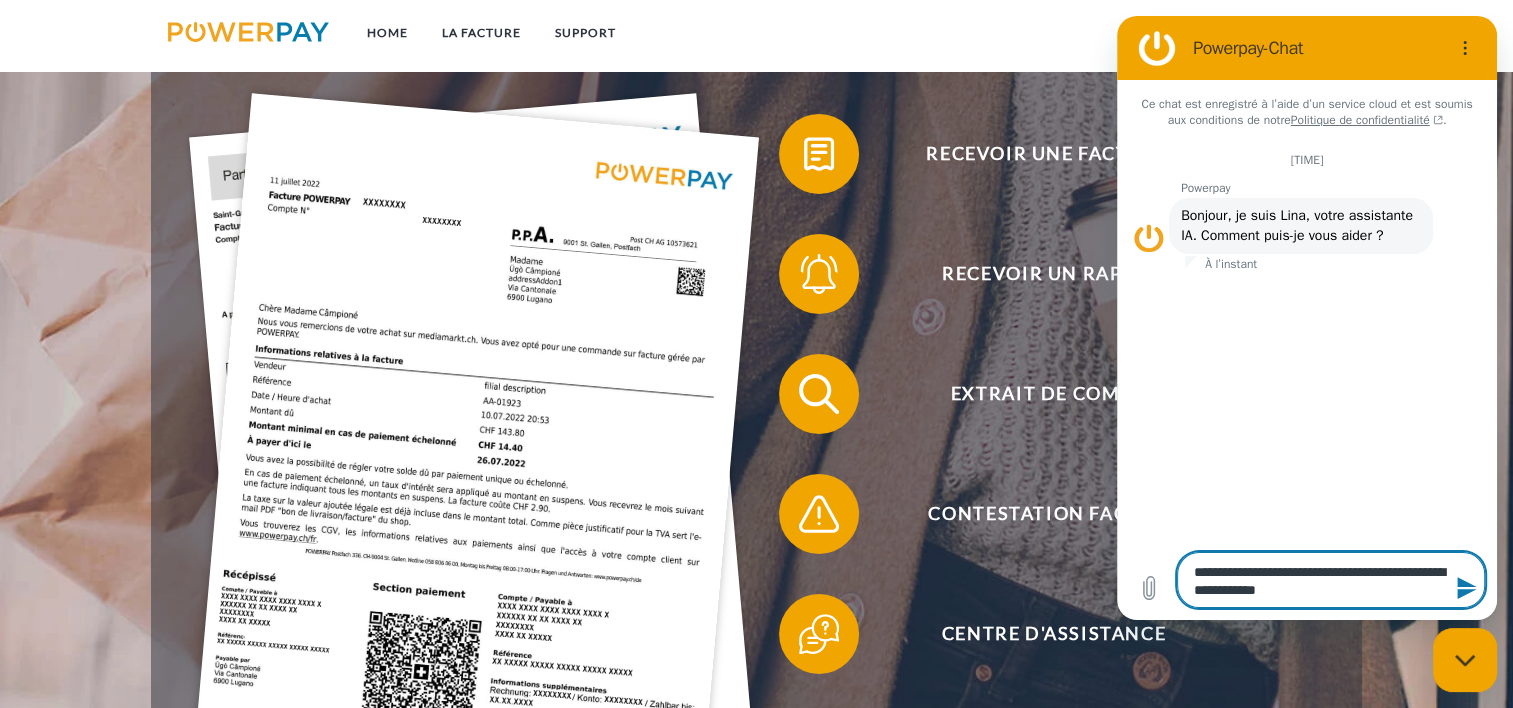 type on "**********" 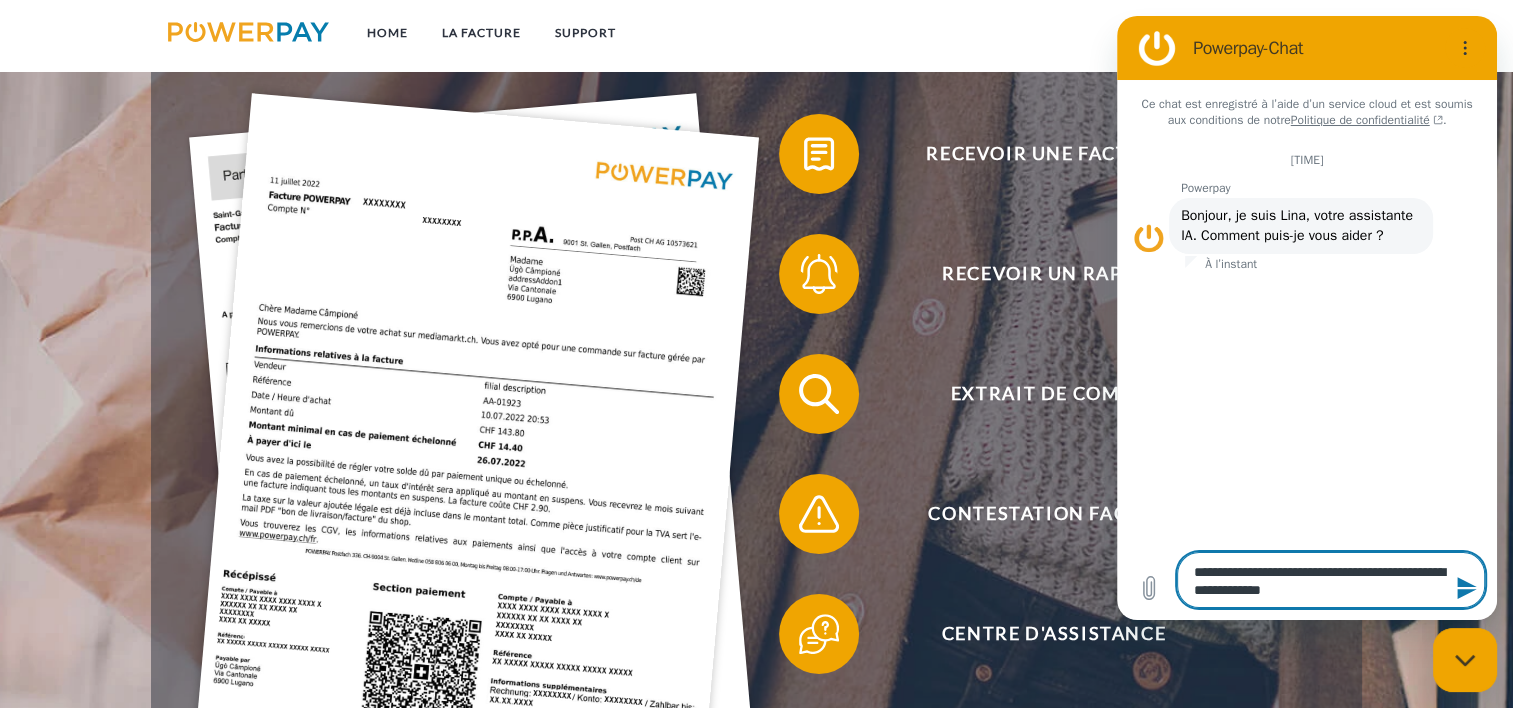 type on "**********" 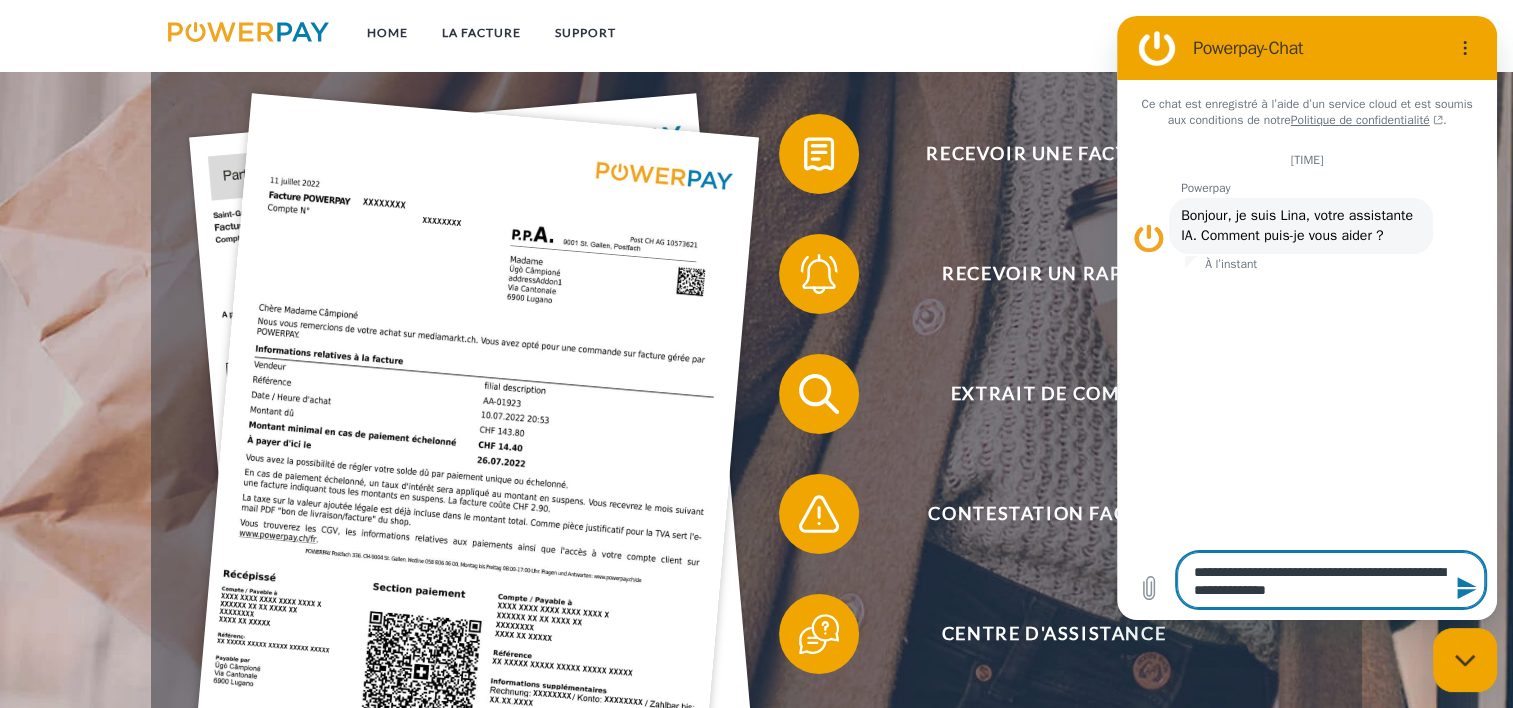 type on "*" 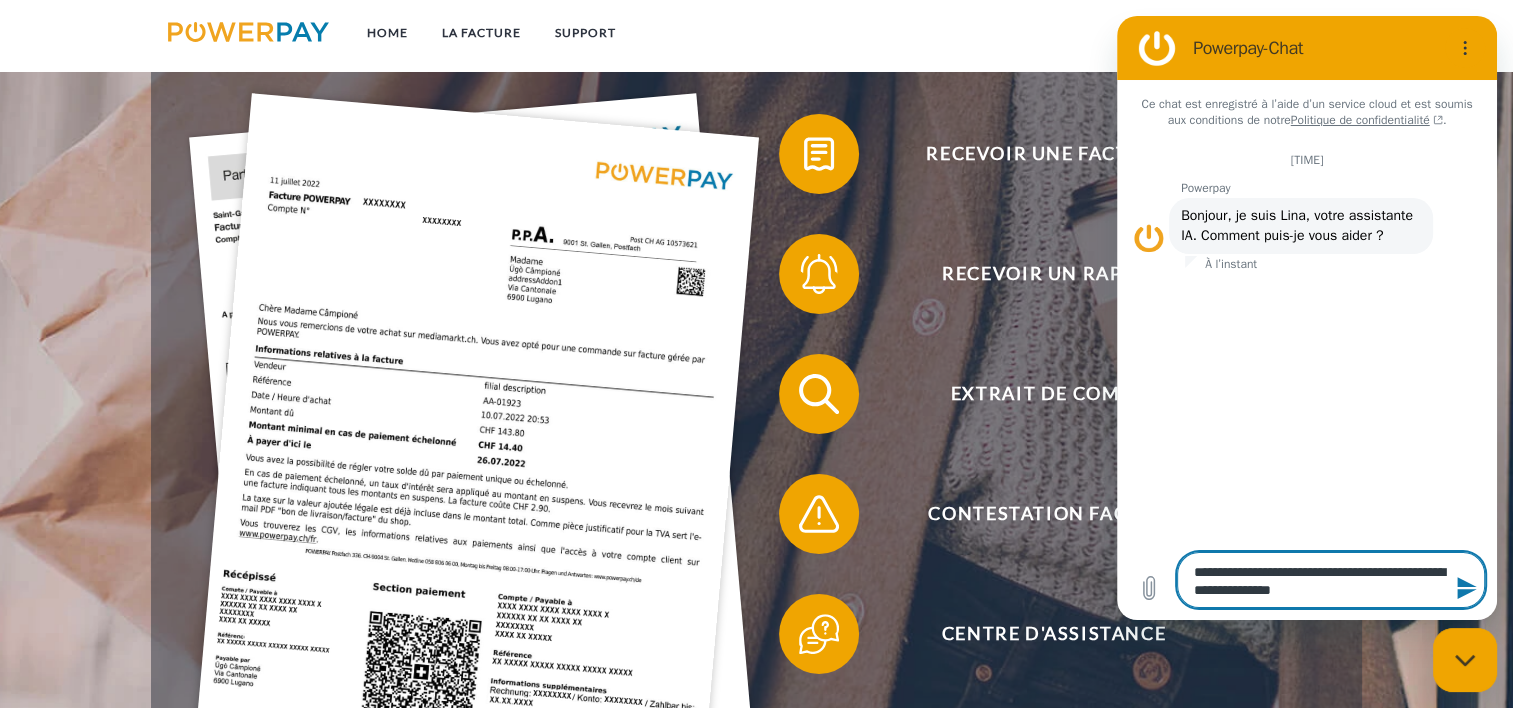 type on "**********" 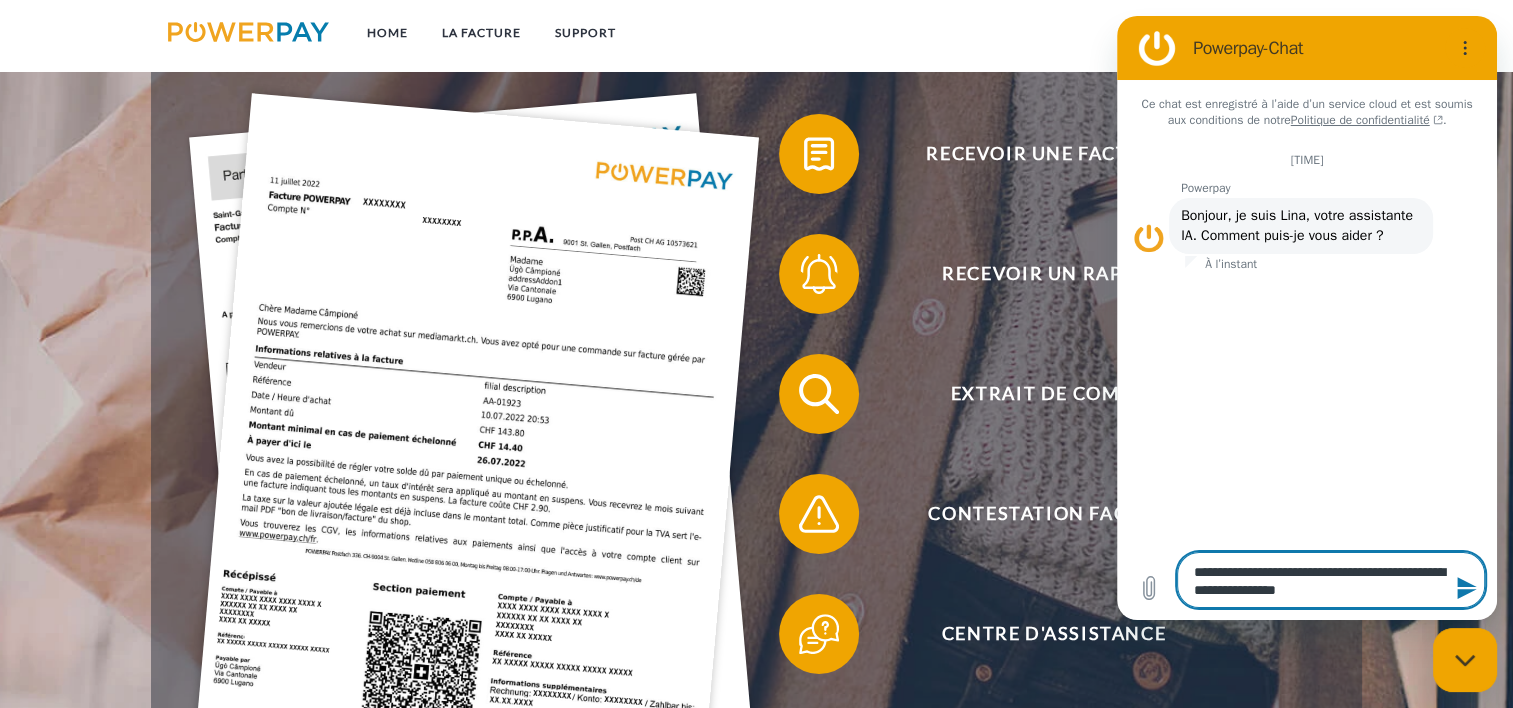 type on "**********" 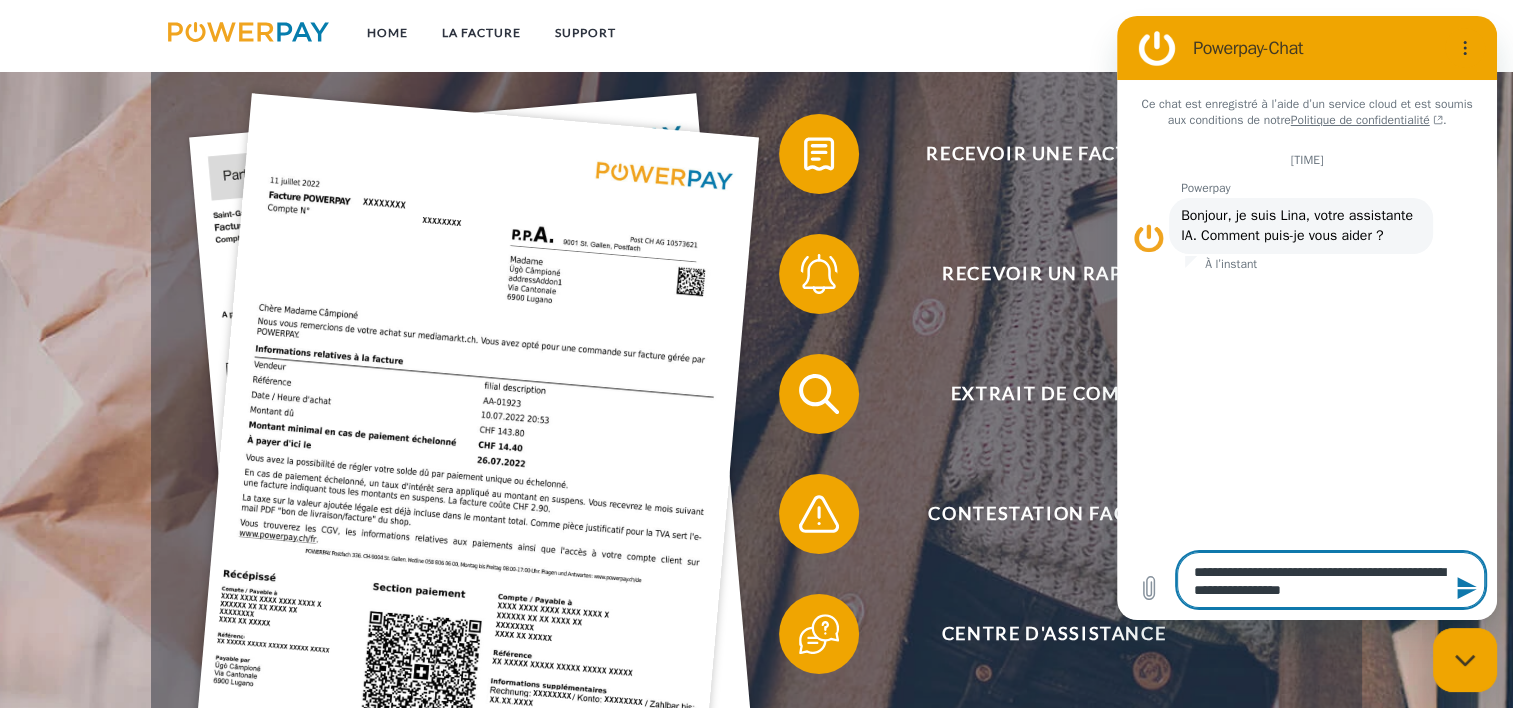 type on "**********" 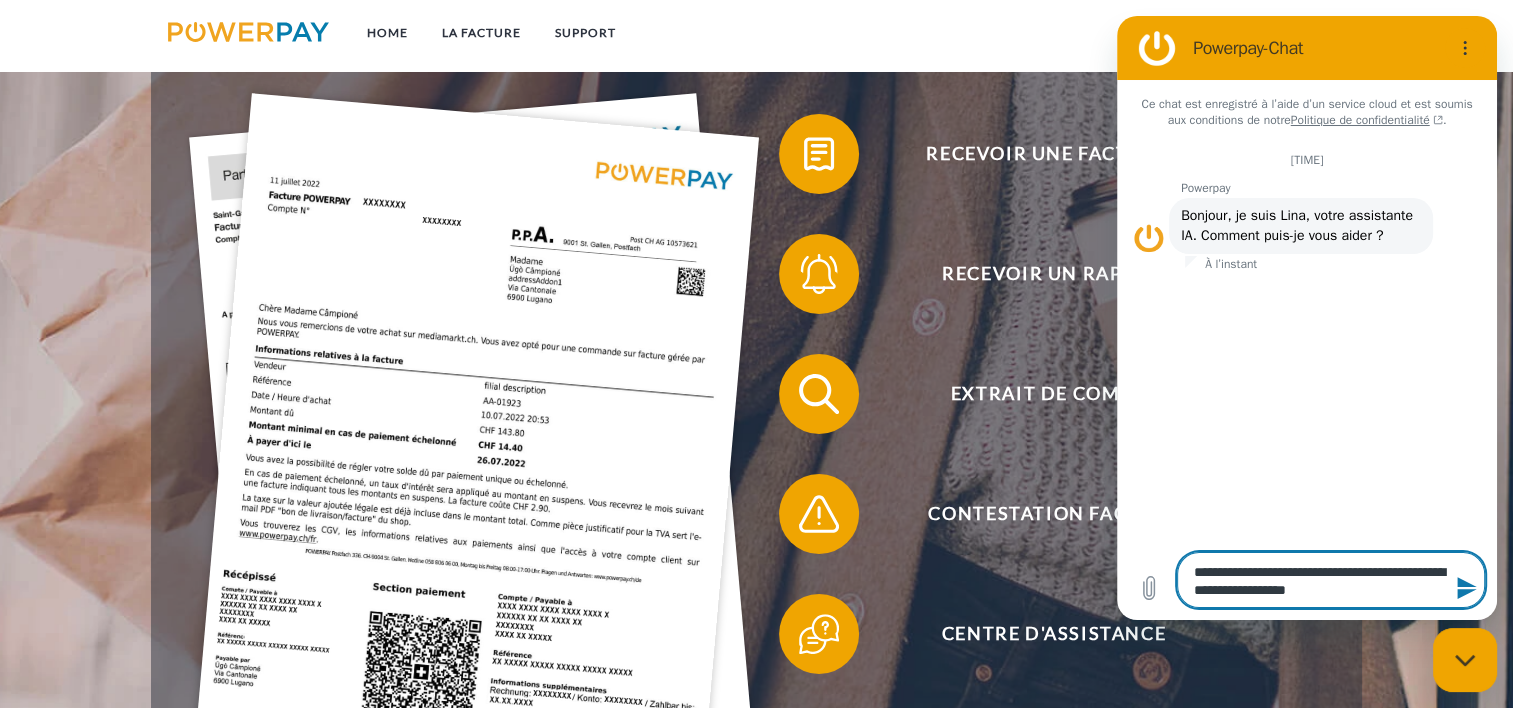 type on "*" 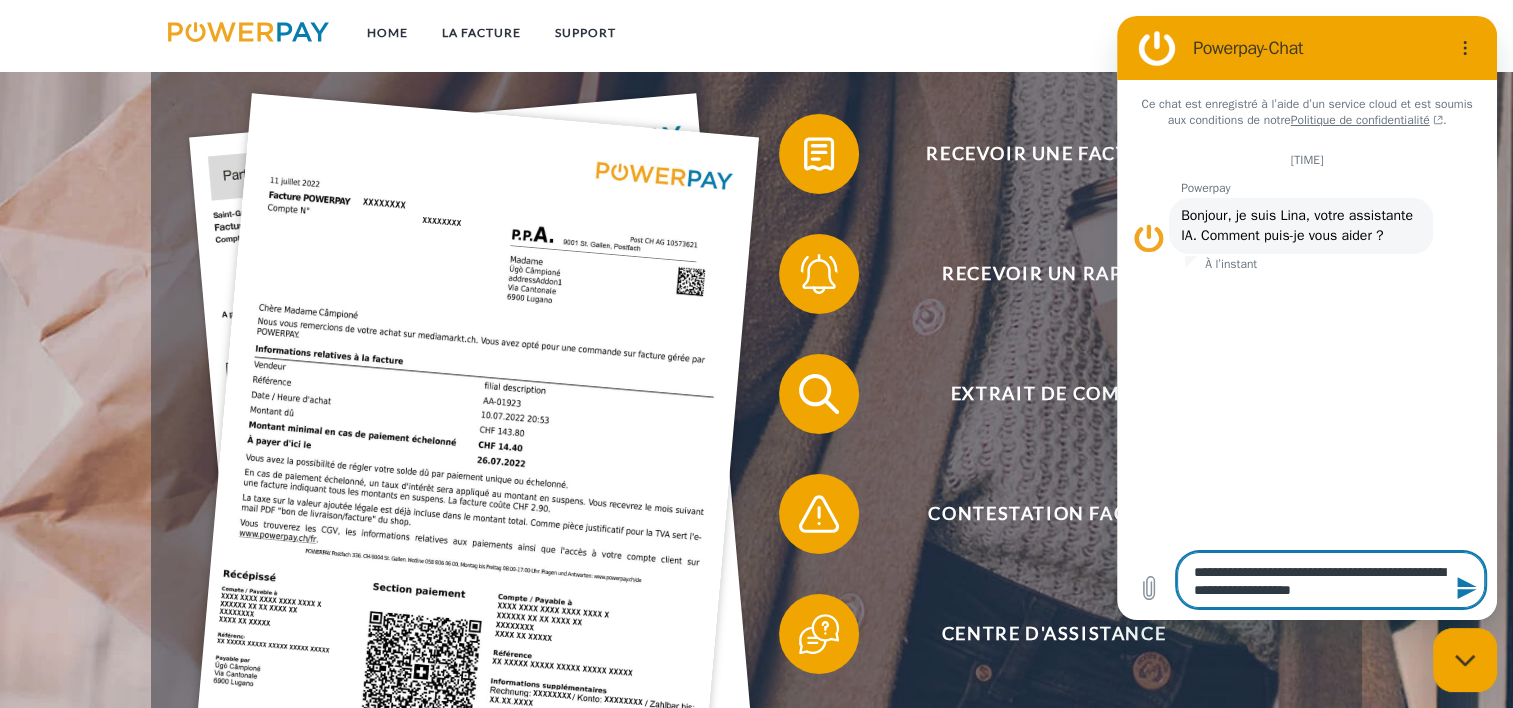 type on "**********" 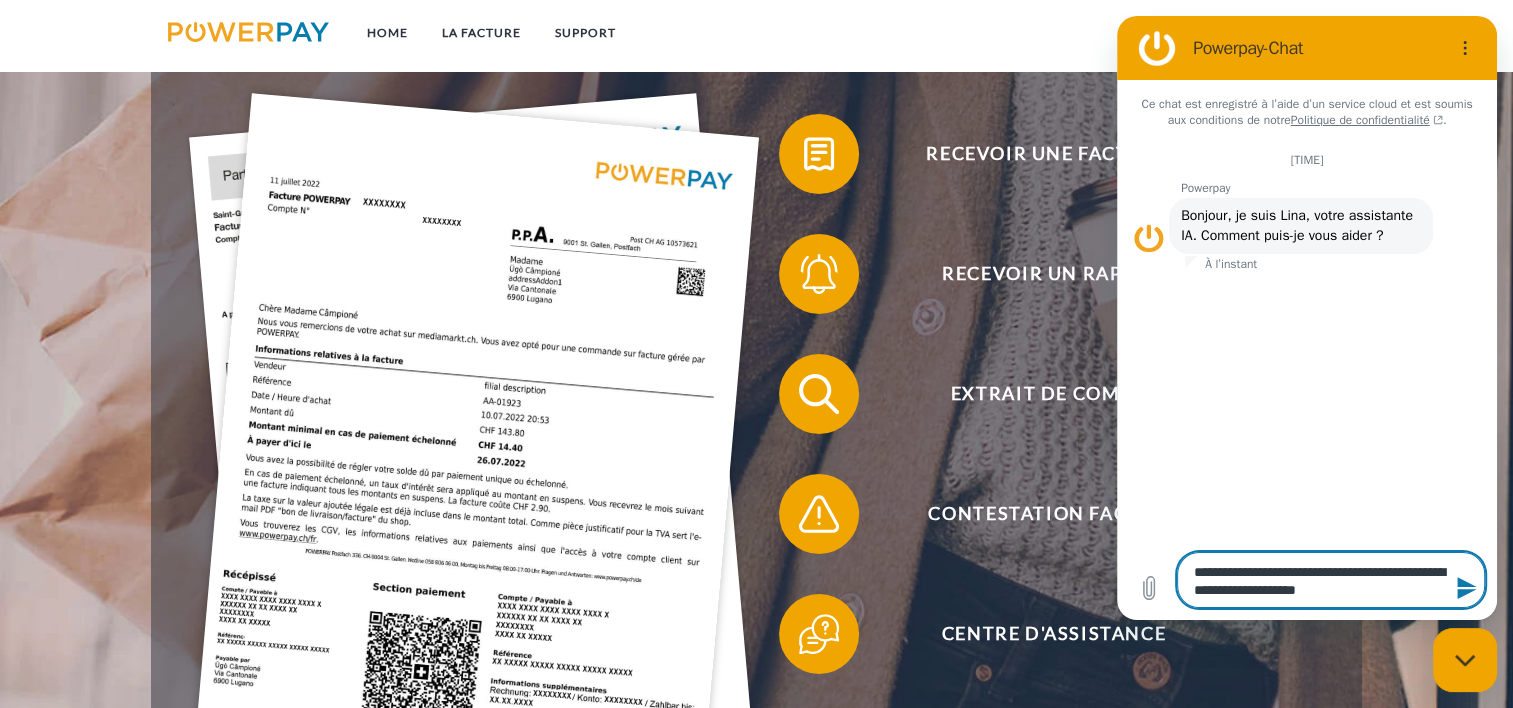 type on "*" 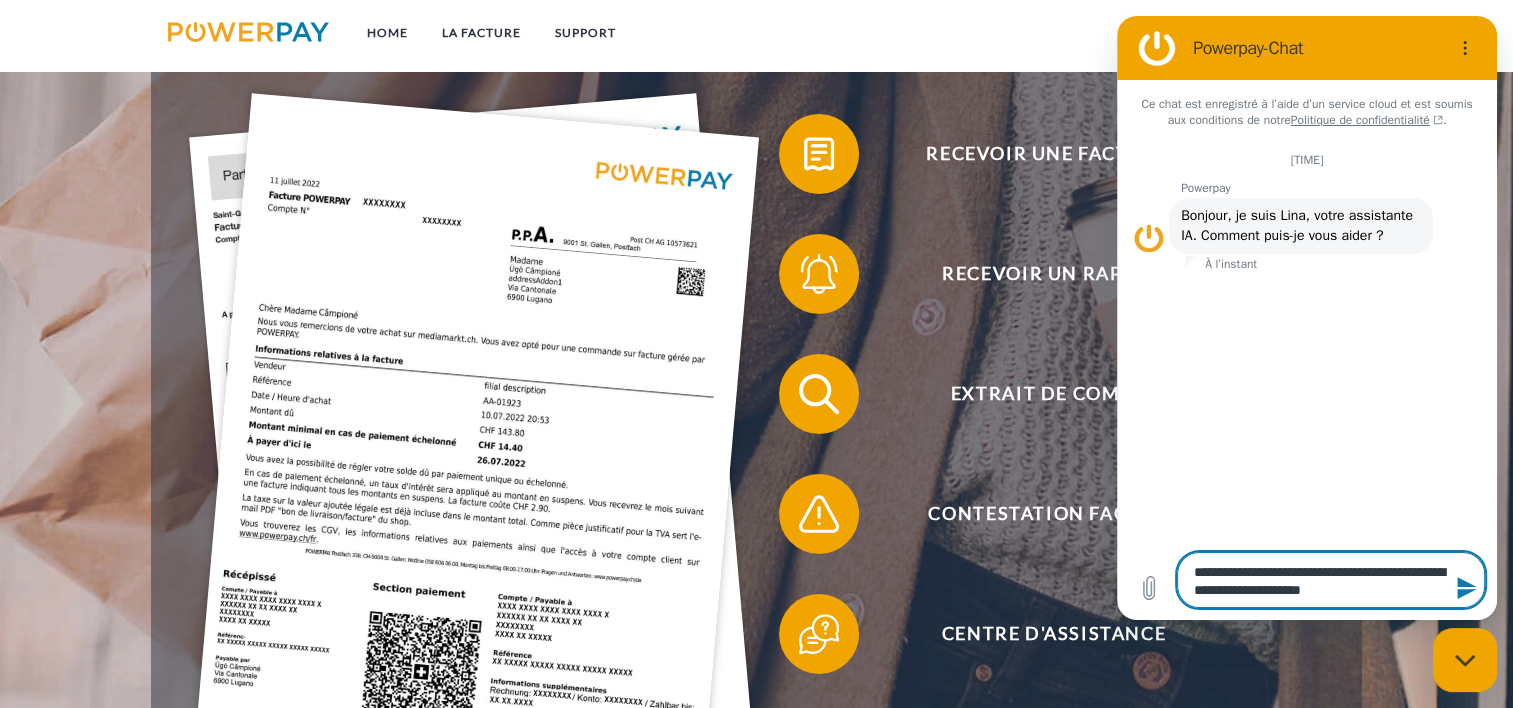 type on "**********" 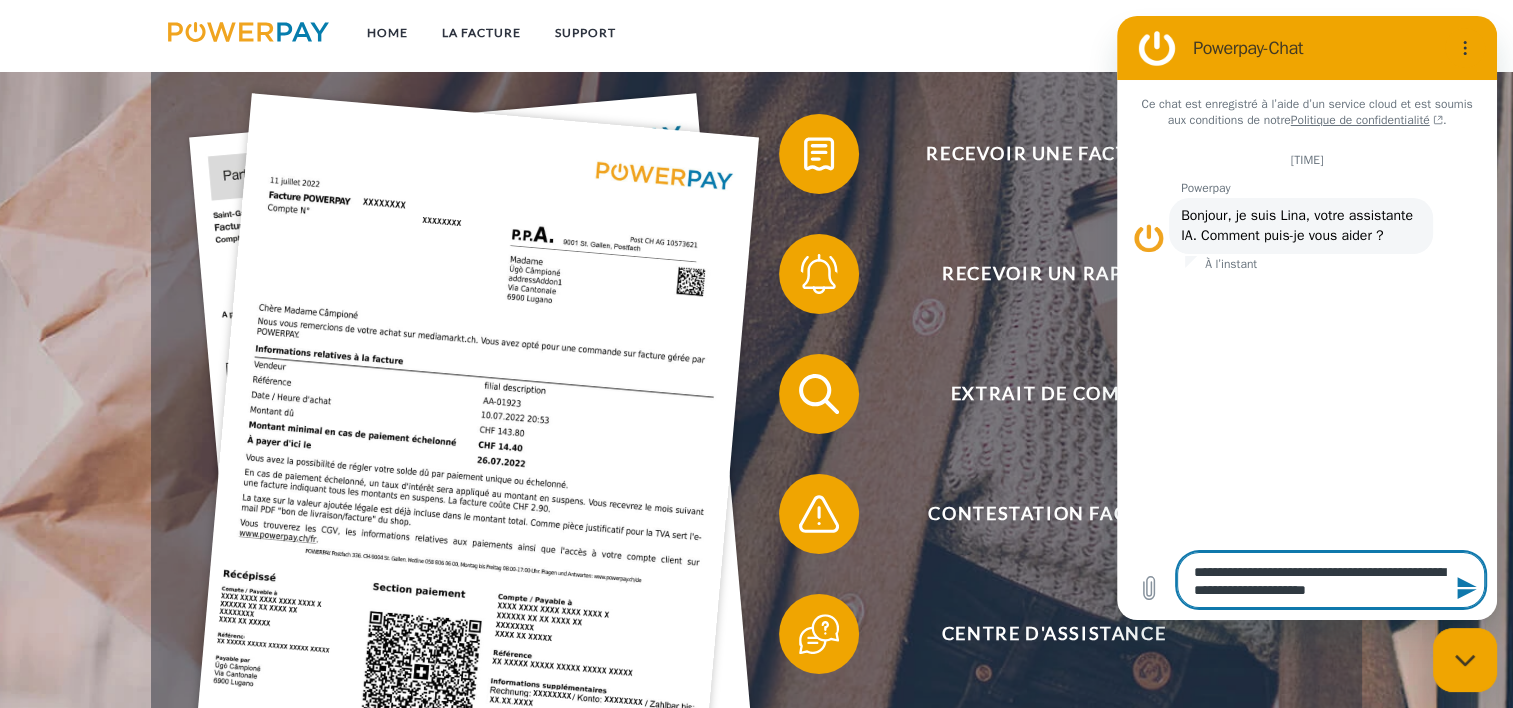 type 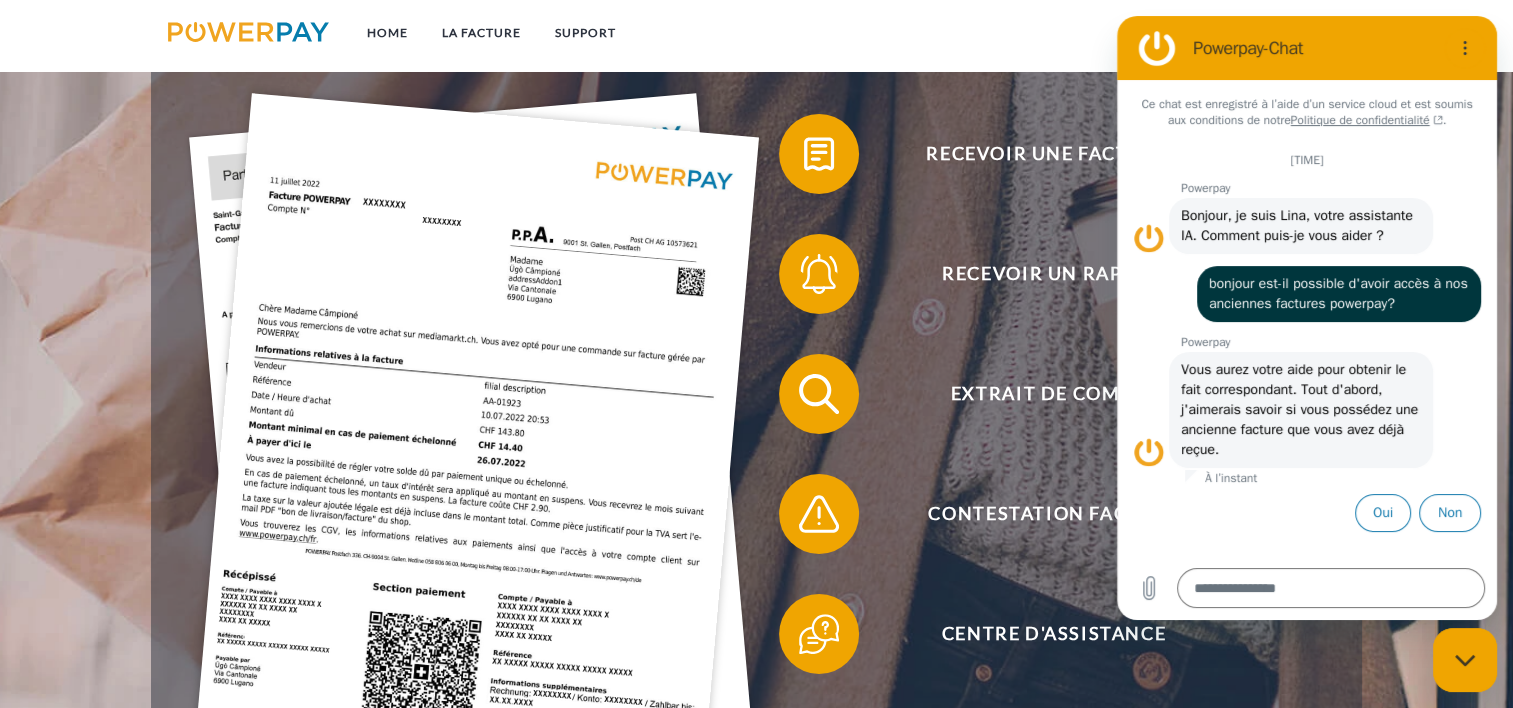 click on "Powerpay dit : Vous aurez votre aide pour obtenir le fait correspondant. Tout d'abord, j'aimerais savoir si vous possédez une ancienne facture que vous avez déjà reçue." at bounding box center [1315, 409] 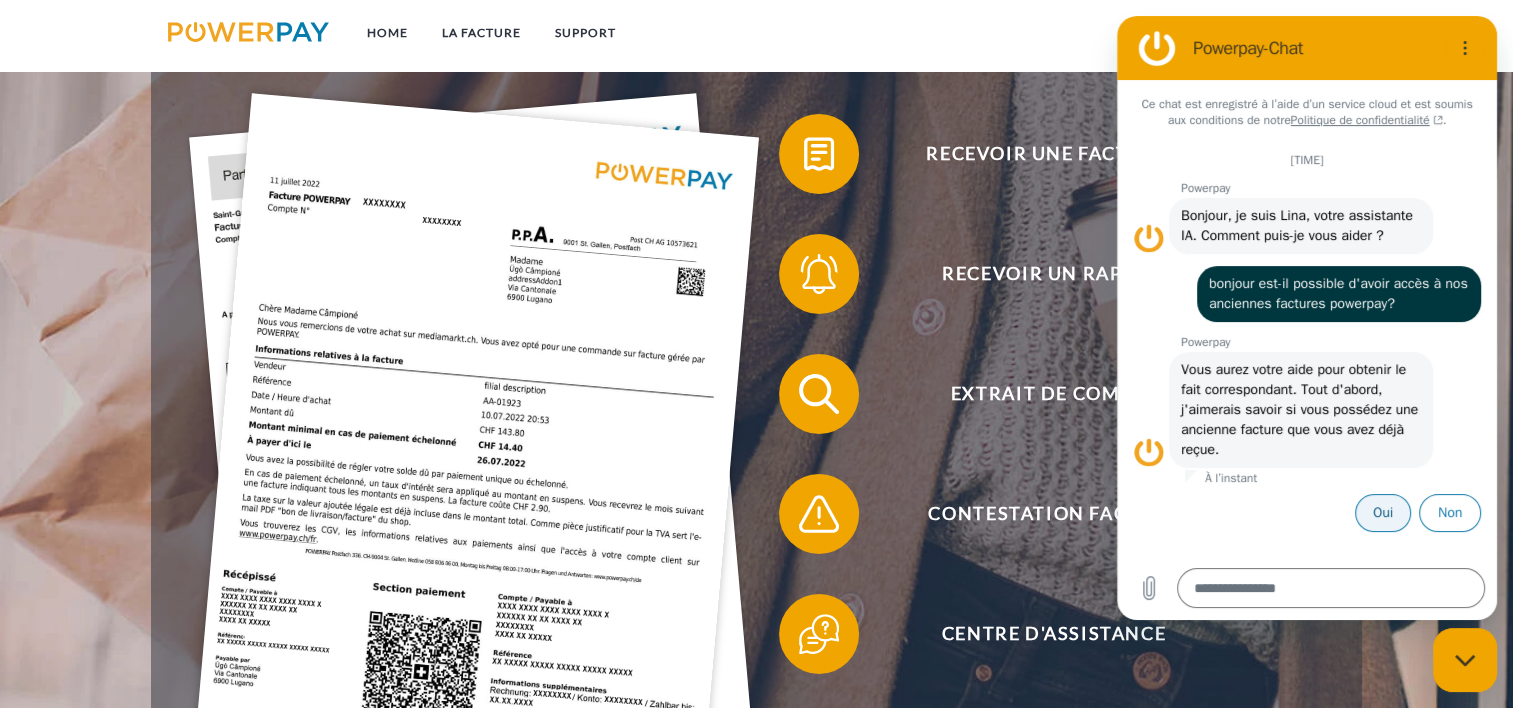 click on "Oui" at bounding box center [1383, 513] 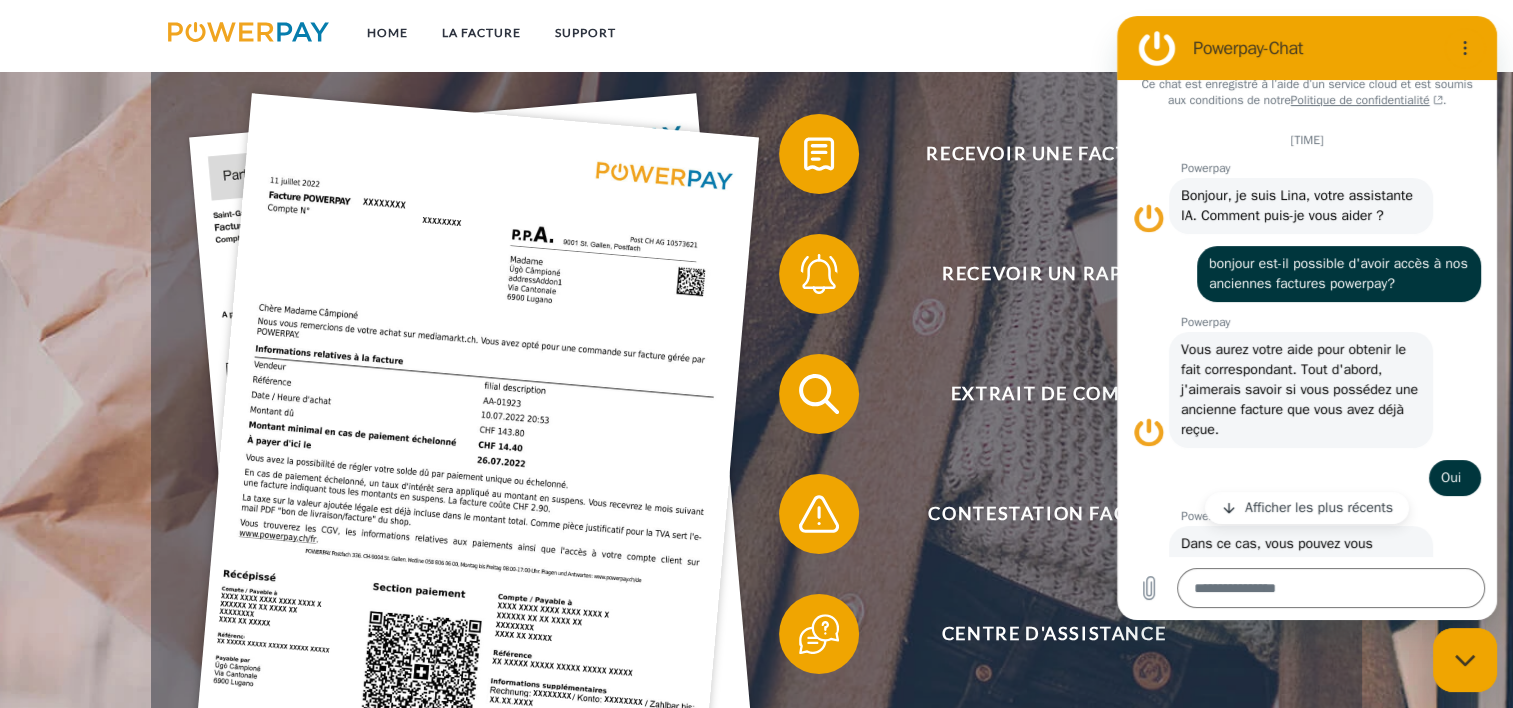 scroll, scrollTop: 23, scrollLeft: 0, axis: vertical 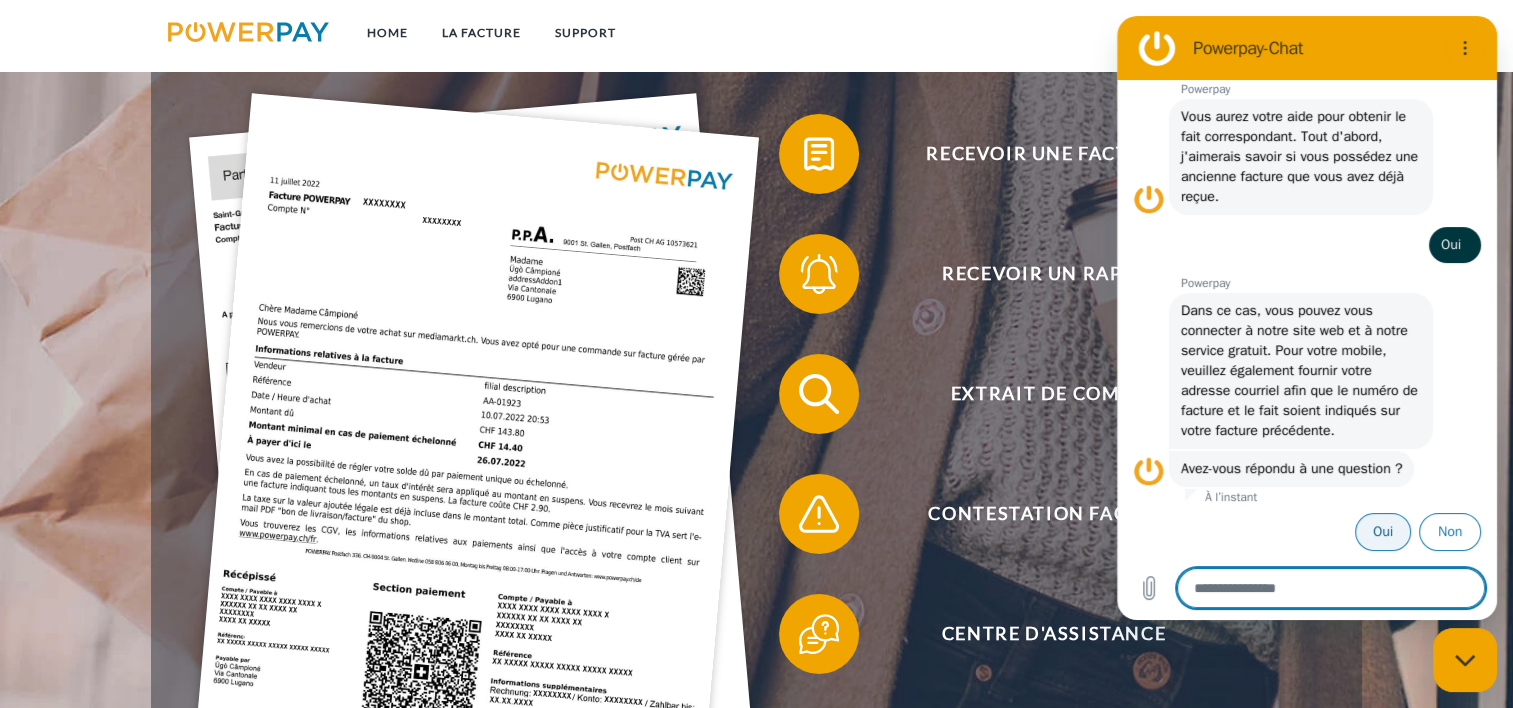 click on "Oui" at bounding box center (1383, 532) 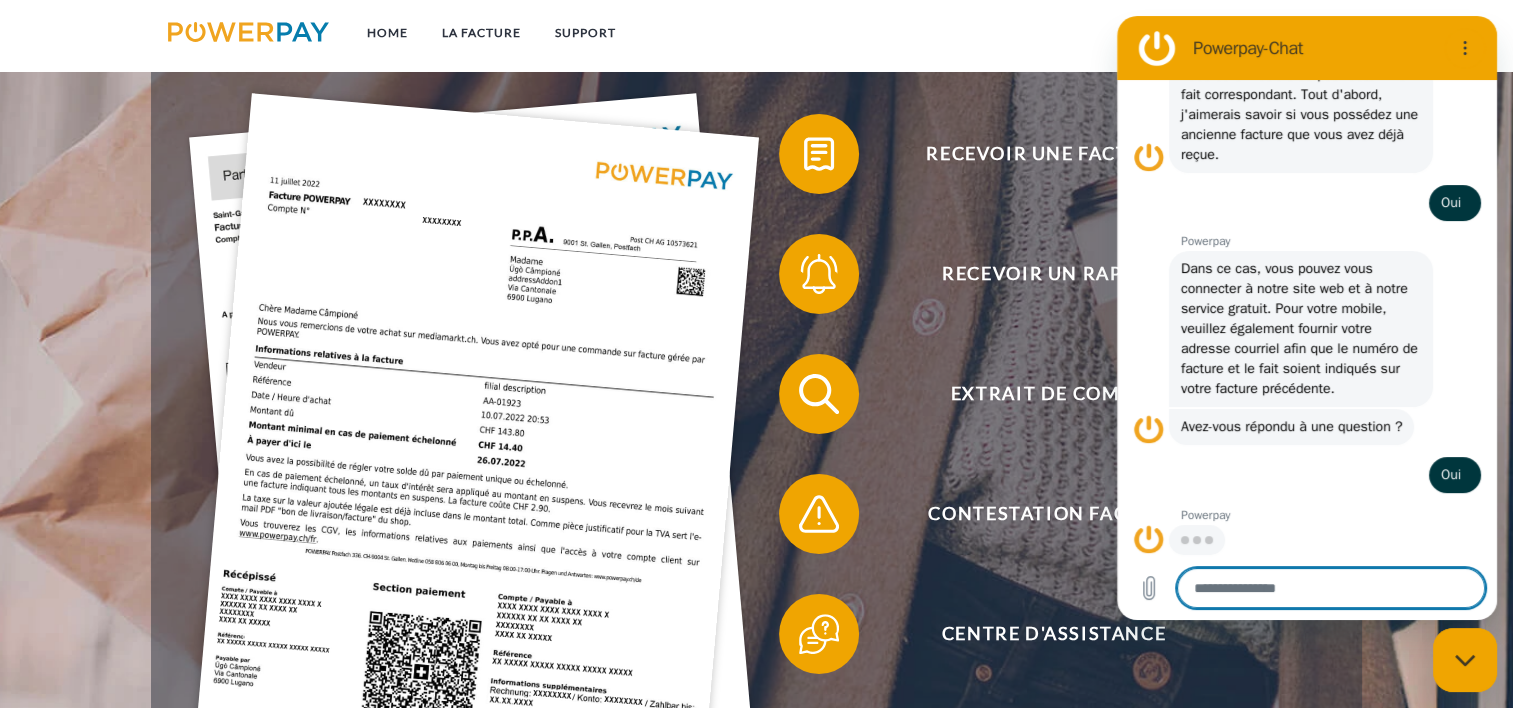 scroll, scrollTop: 332, scrollLeft: 0, axis: vertical 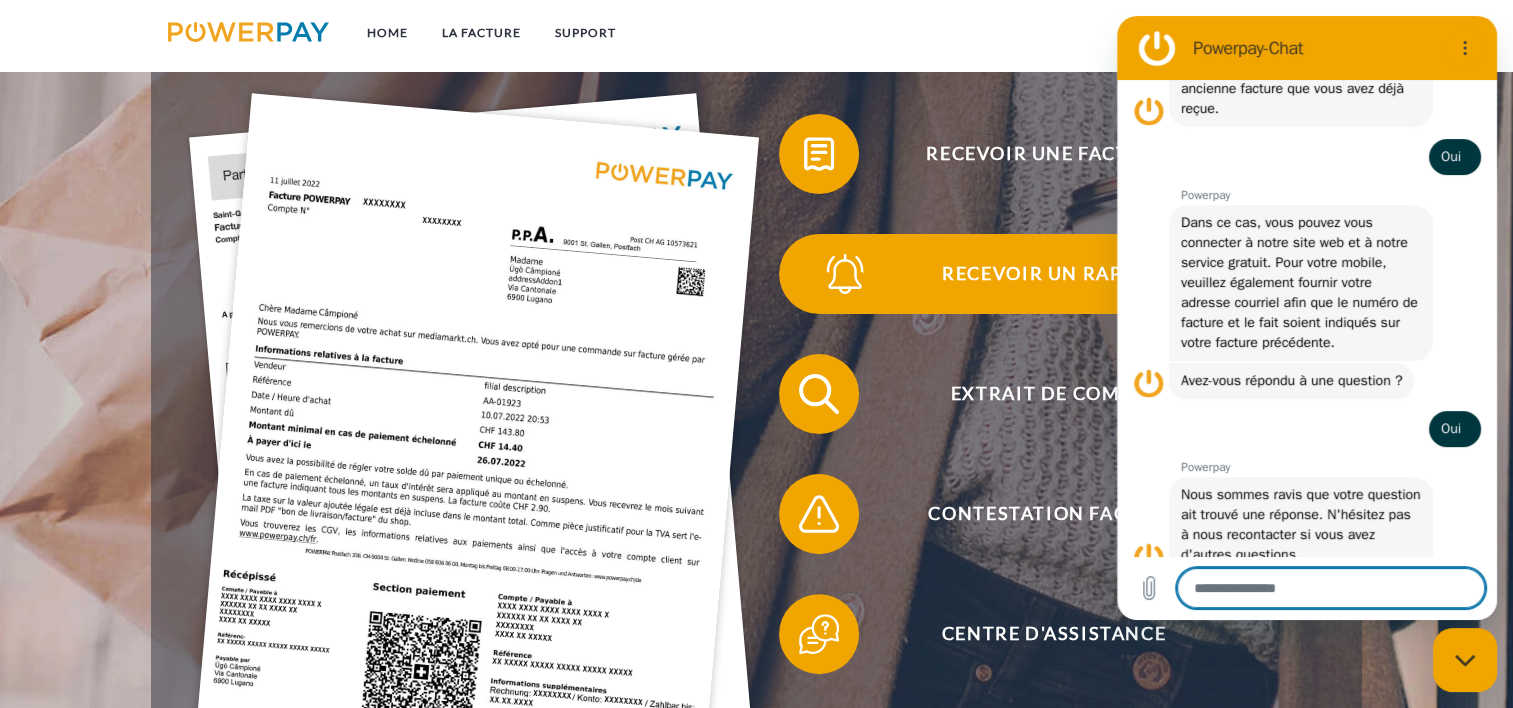 type on "*" 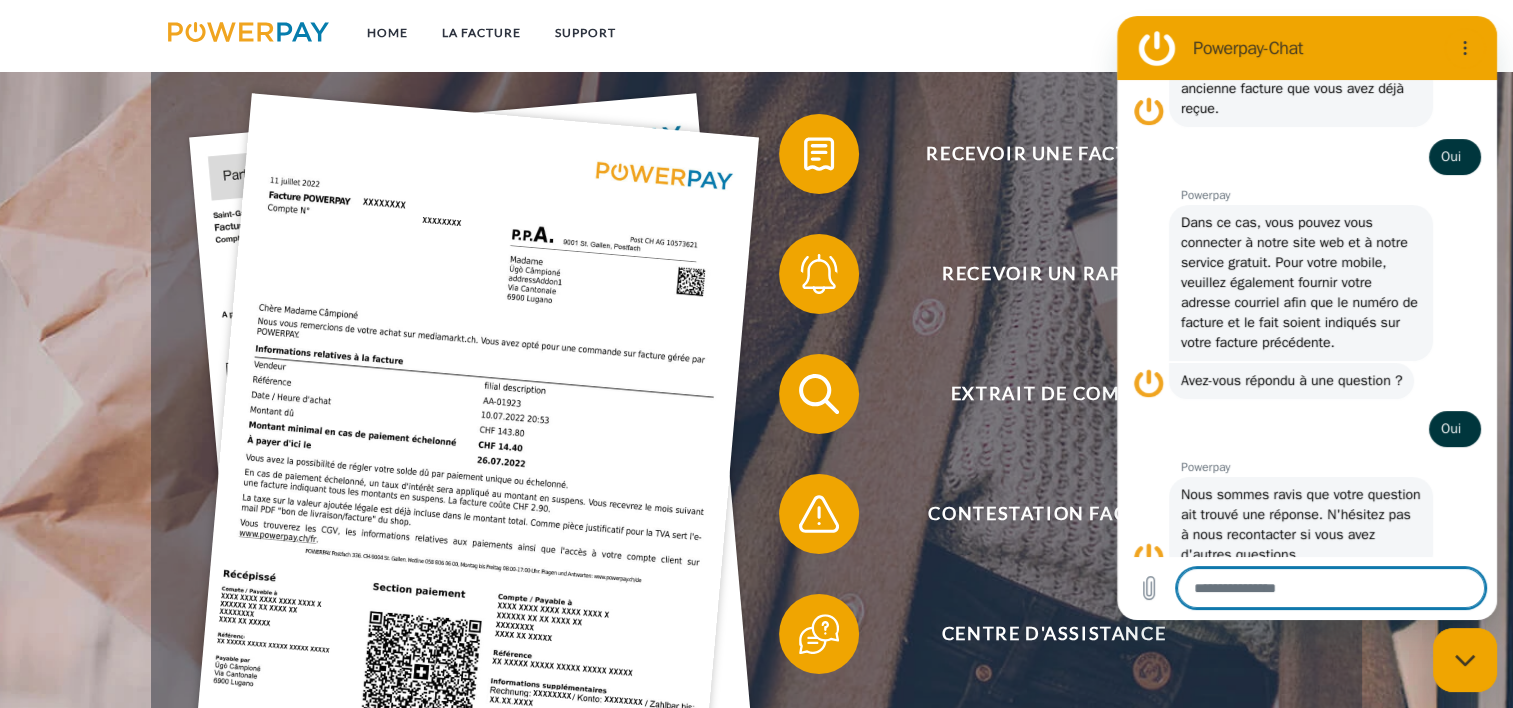 scroll, scrollTop: 416, scrollLeft: 0, axis: vertical 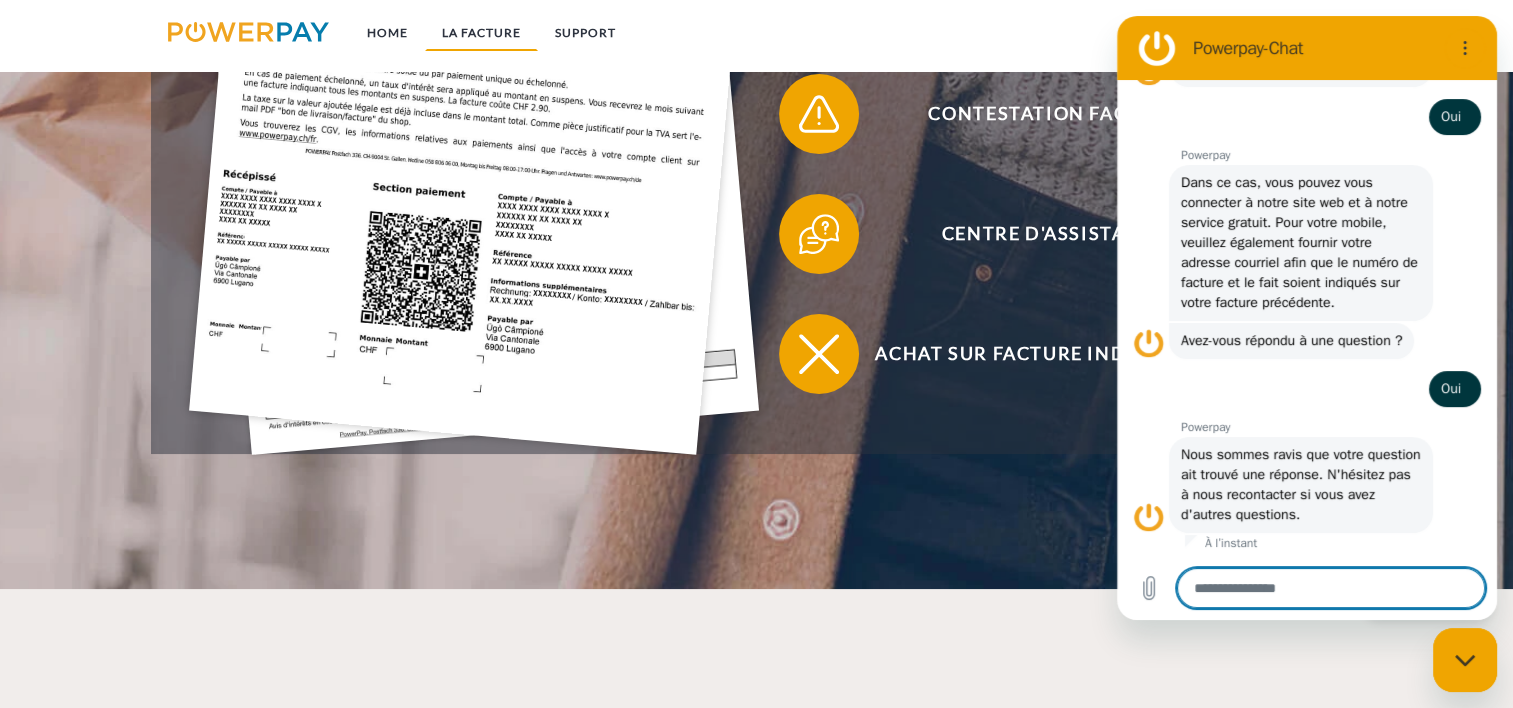 click on "LA FACTURE" at bounding box center [481, 33] 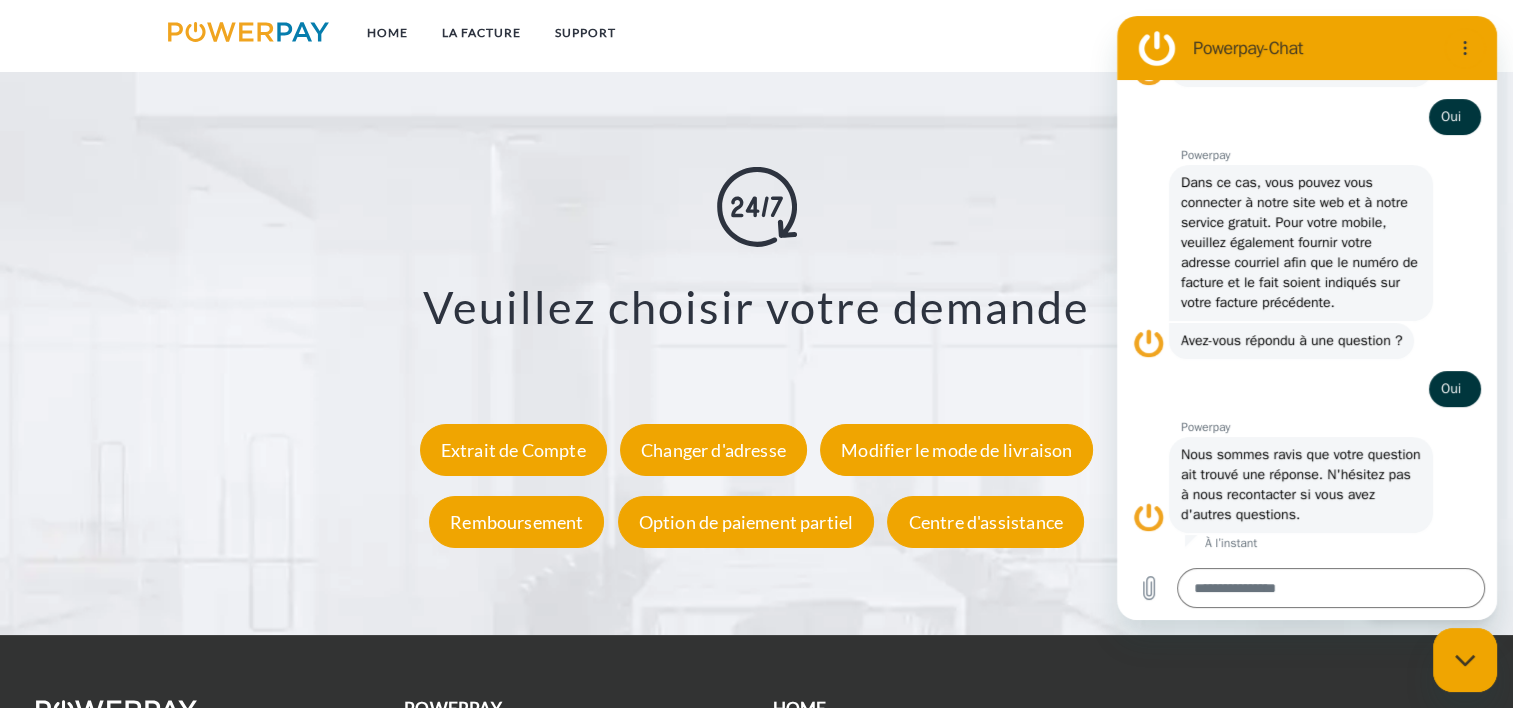 scroll, scrollTop: 3593, scrollLeft: 0, axis: vertical 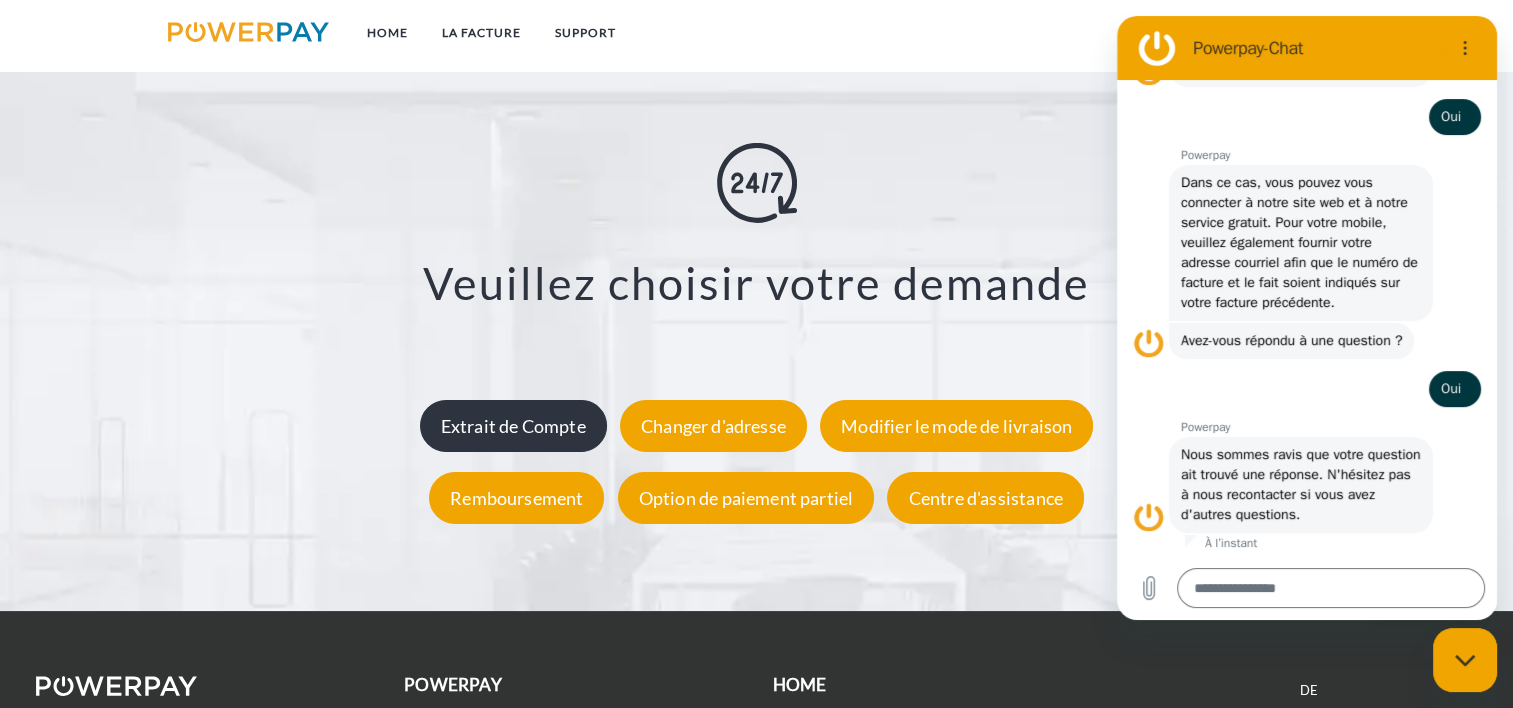 click on "Extrait de Compte" at bounding box center (513, 426) 